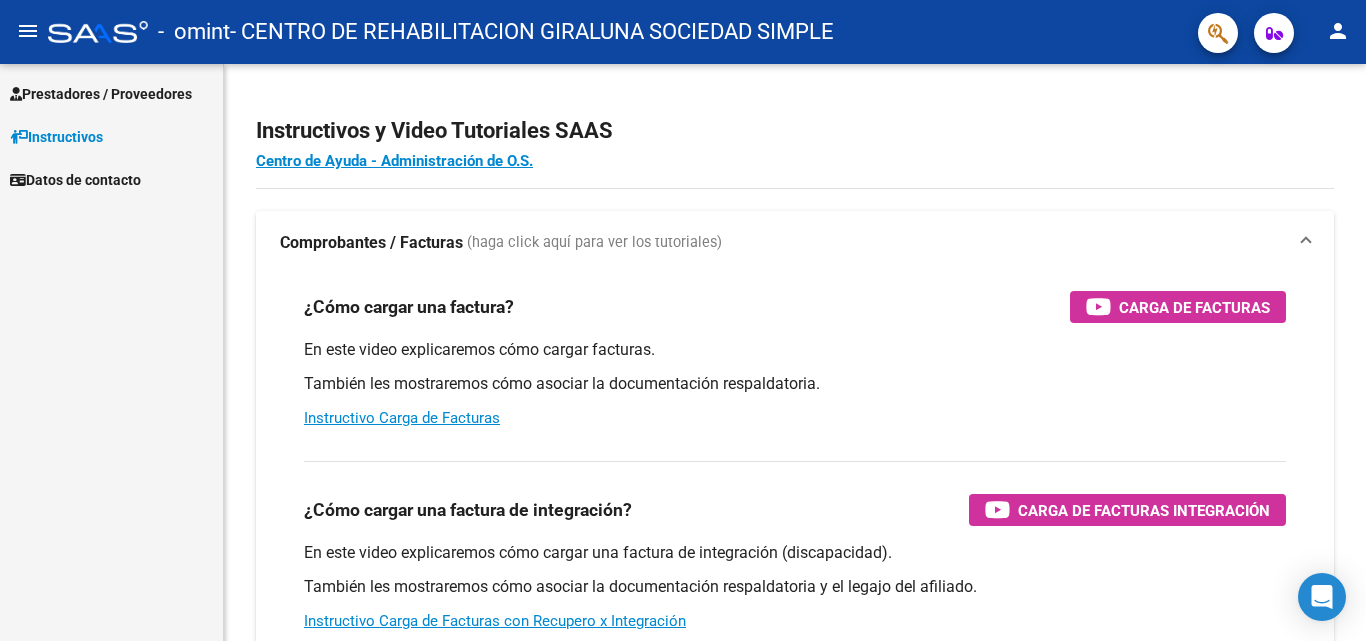 scroll, scrollTop: 0, scrollLeft: 0, axis: both 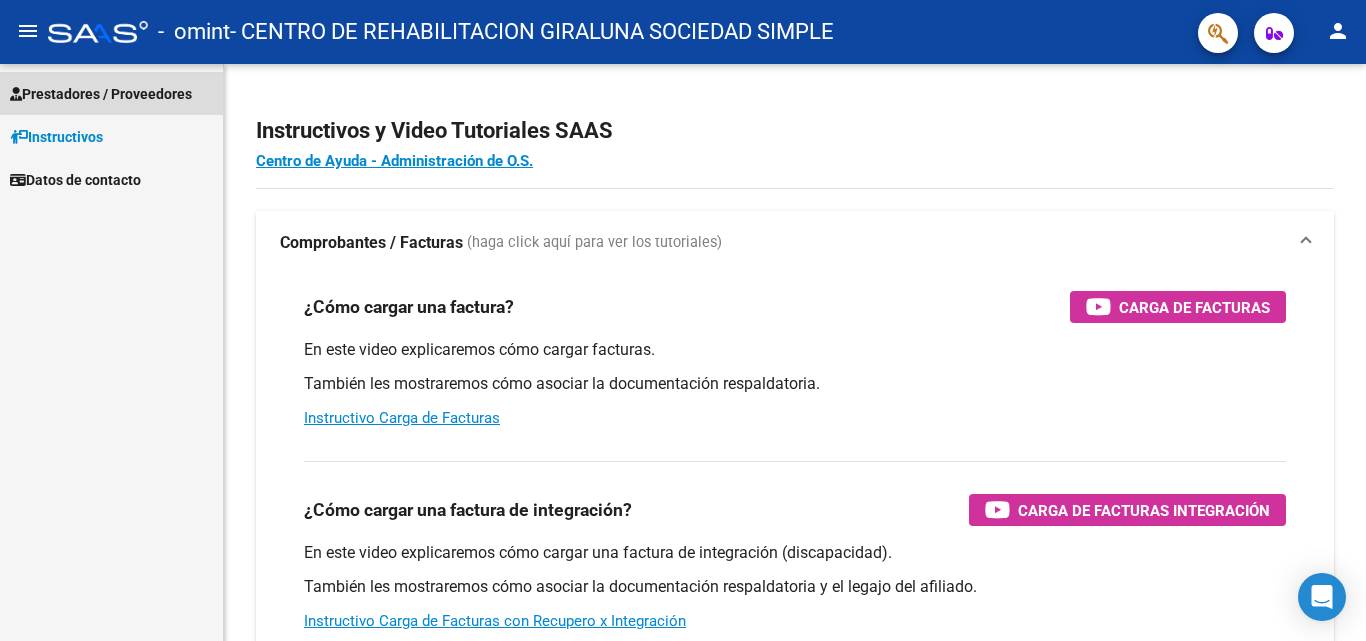 click on "Prestadores / Proveedores" at bounding box center (101, 94) 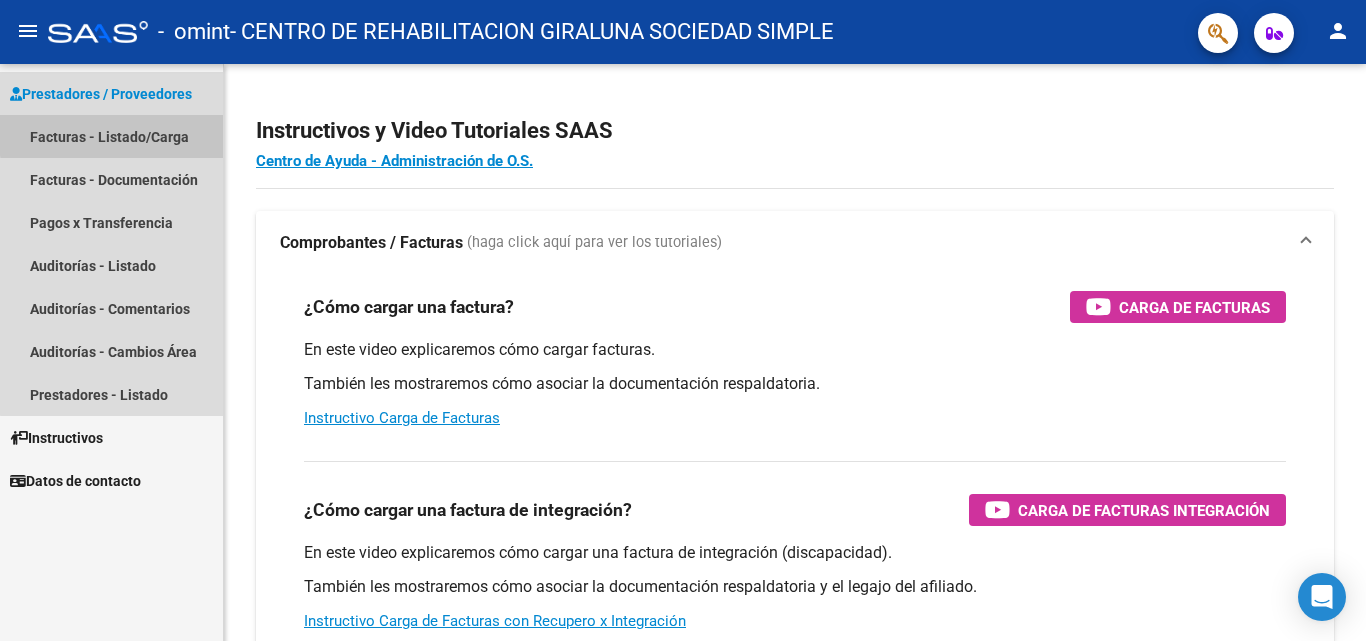 click on "Facturas - Listado/Carga" at bounding box center (111, 136) 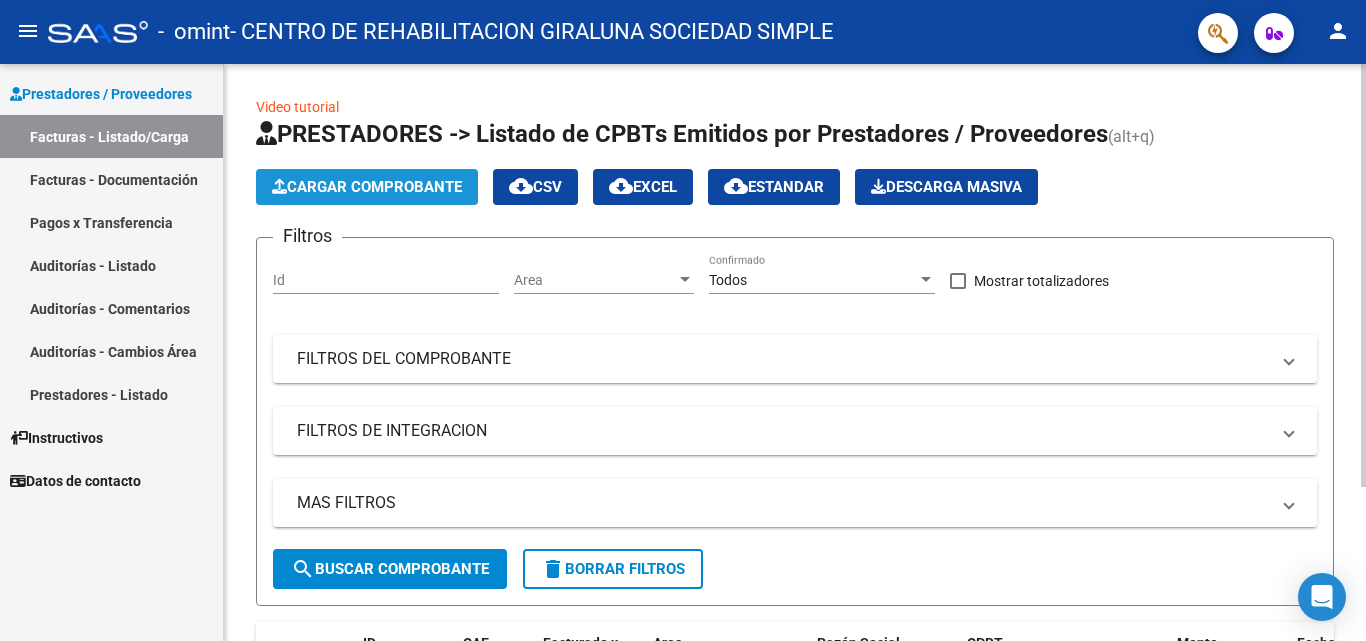 click on "Cargar Comprobante" 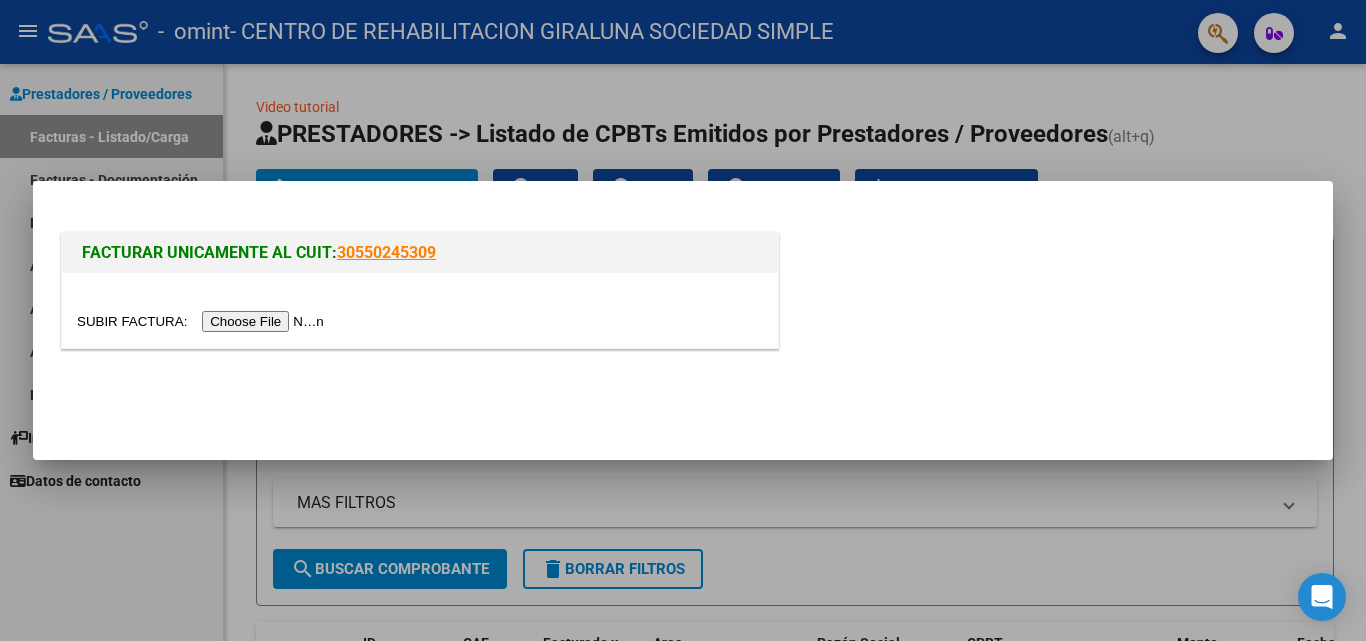 click at bounding box center (203, 321) 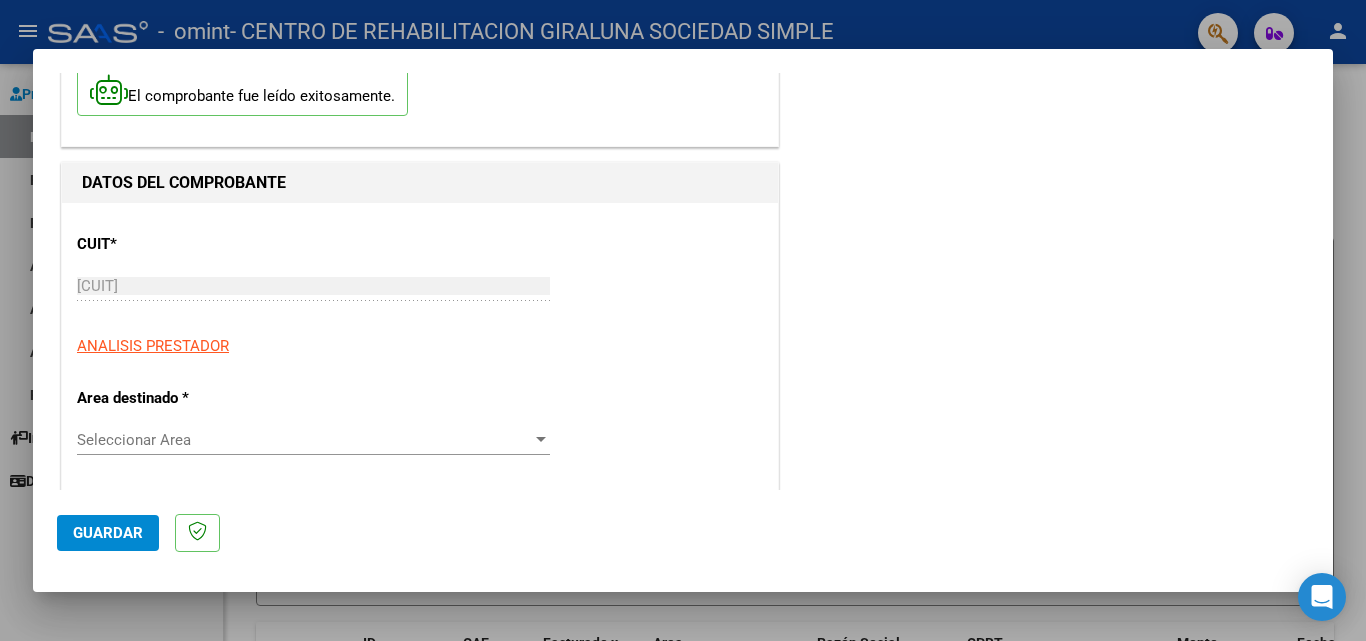 scroll, scrollTop: 160, scrollLeft: 0, axis: vertical 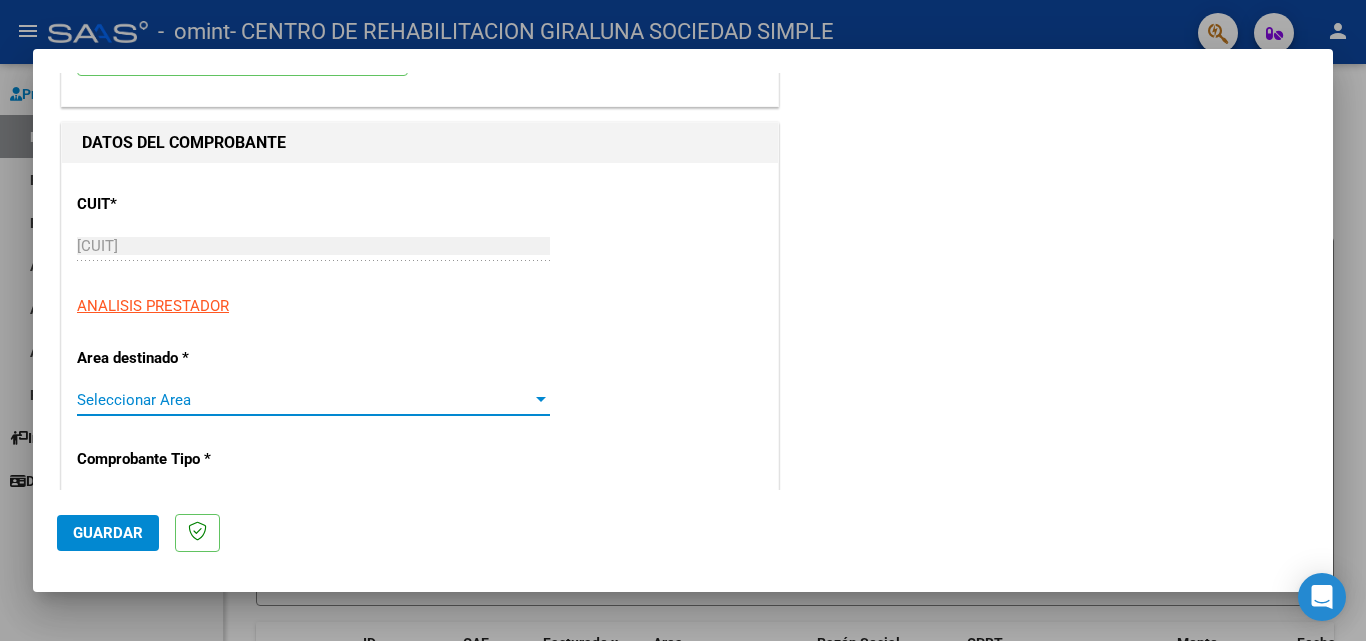 click on "Seleccionar Area" at bounding box center [304, 400] 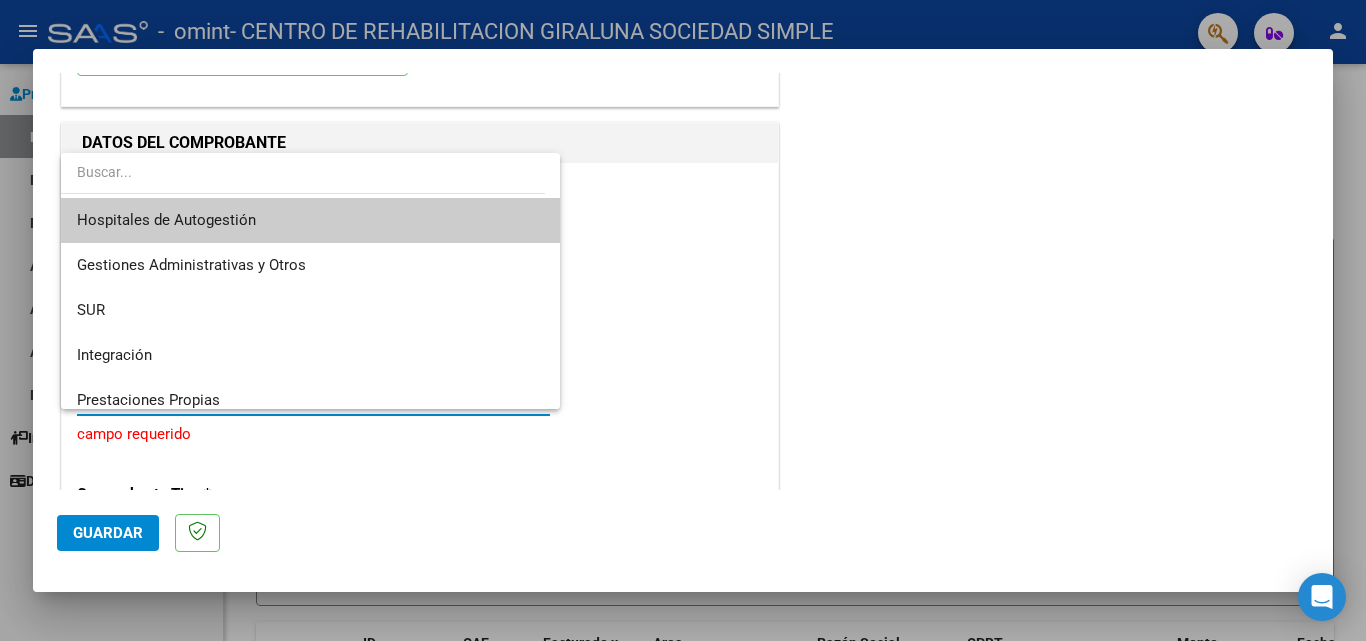 click at bounding box center [683, 320] 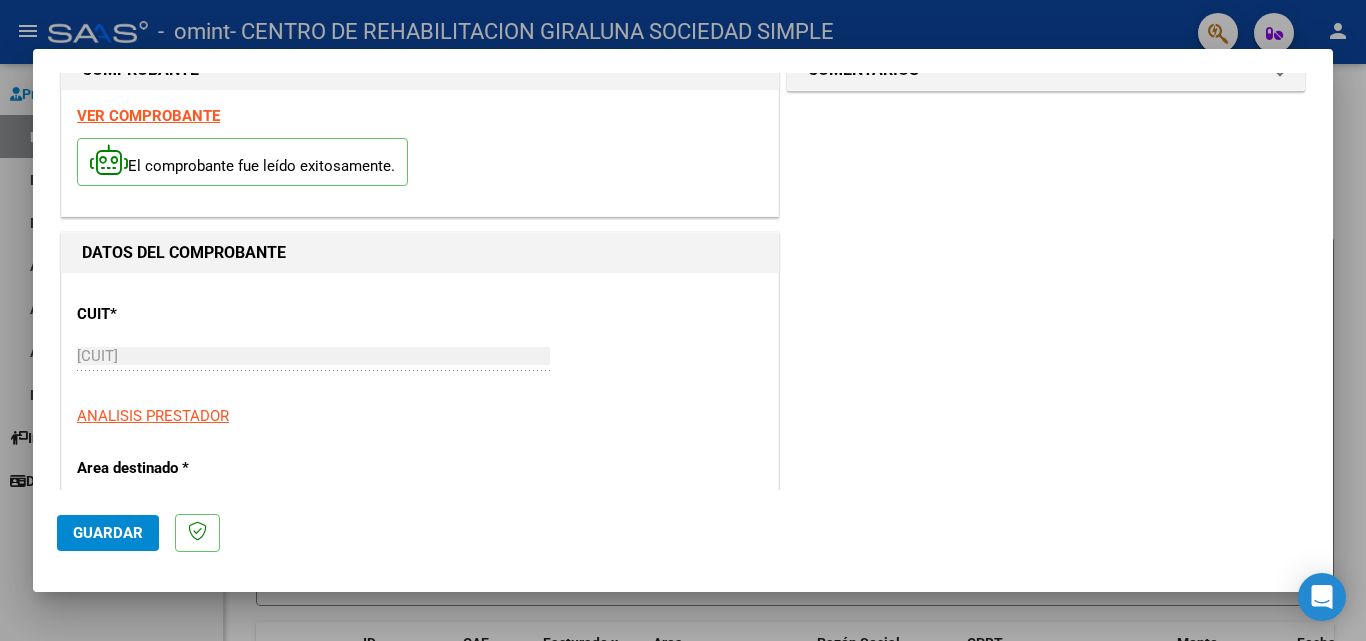 scroll, scrollTop: 25, scrollLeft: 0, axis: vertical 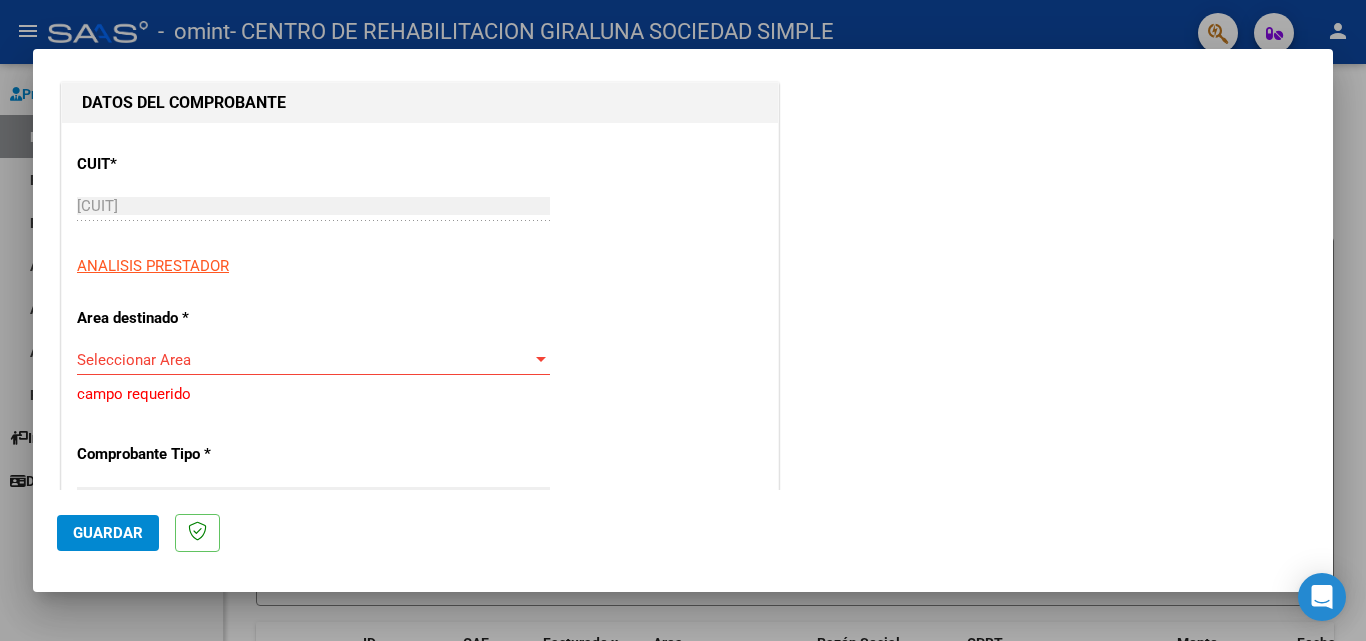 click on "Seleccionar Area" at bounding box center [304, 360] 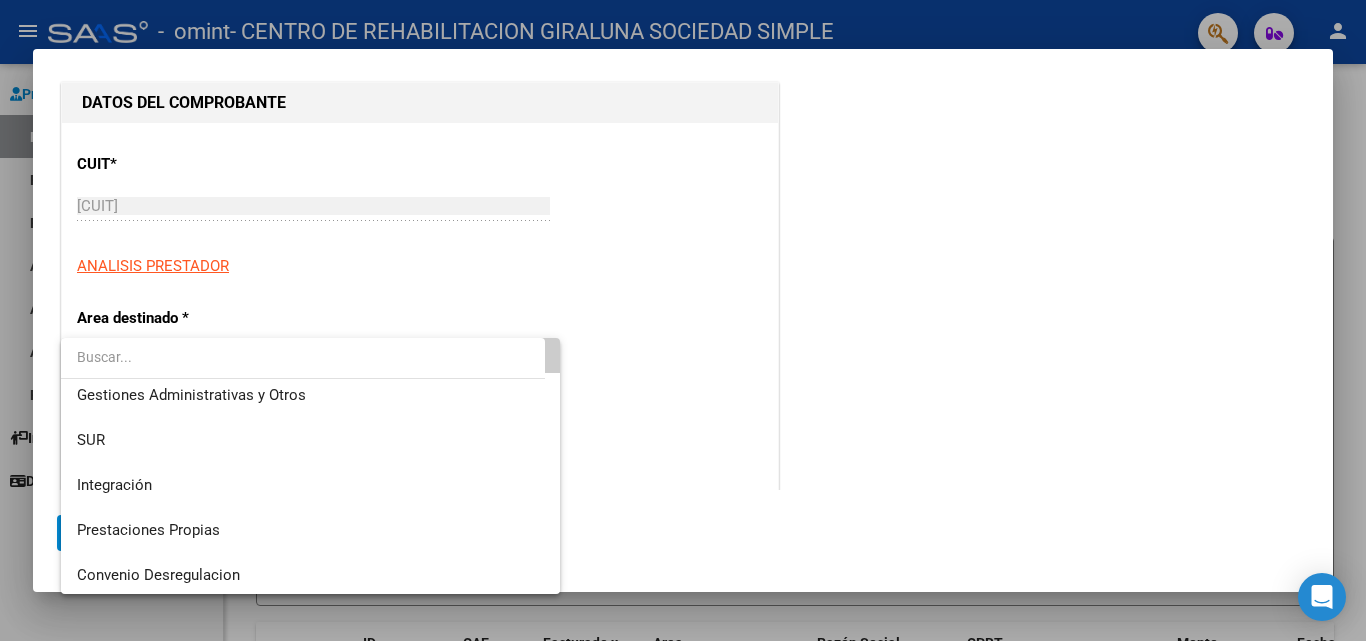 scroll, scrollTop: 0, scrollLeft: 0, axis: both 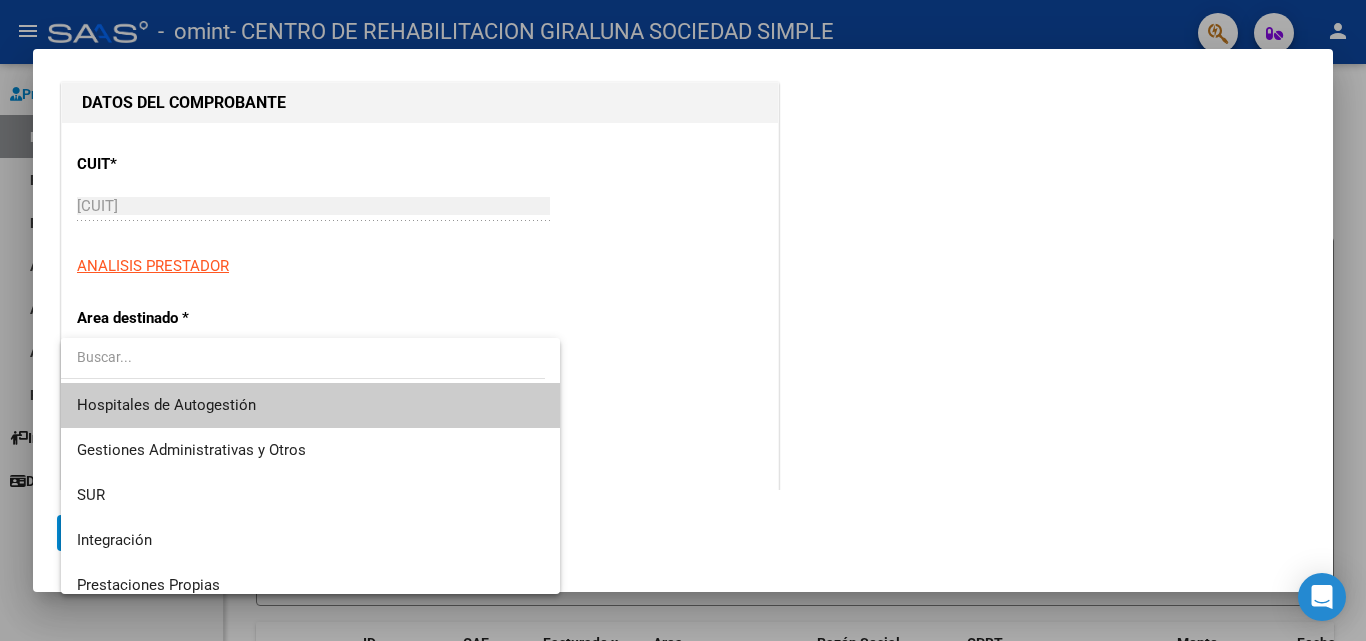 click at bounding box center [683, 320] 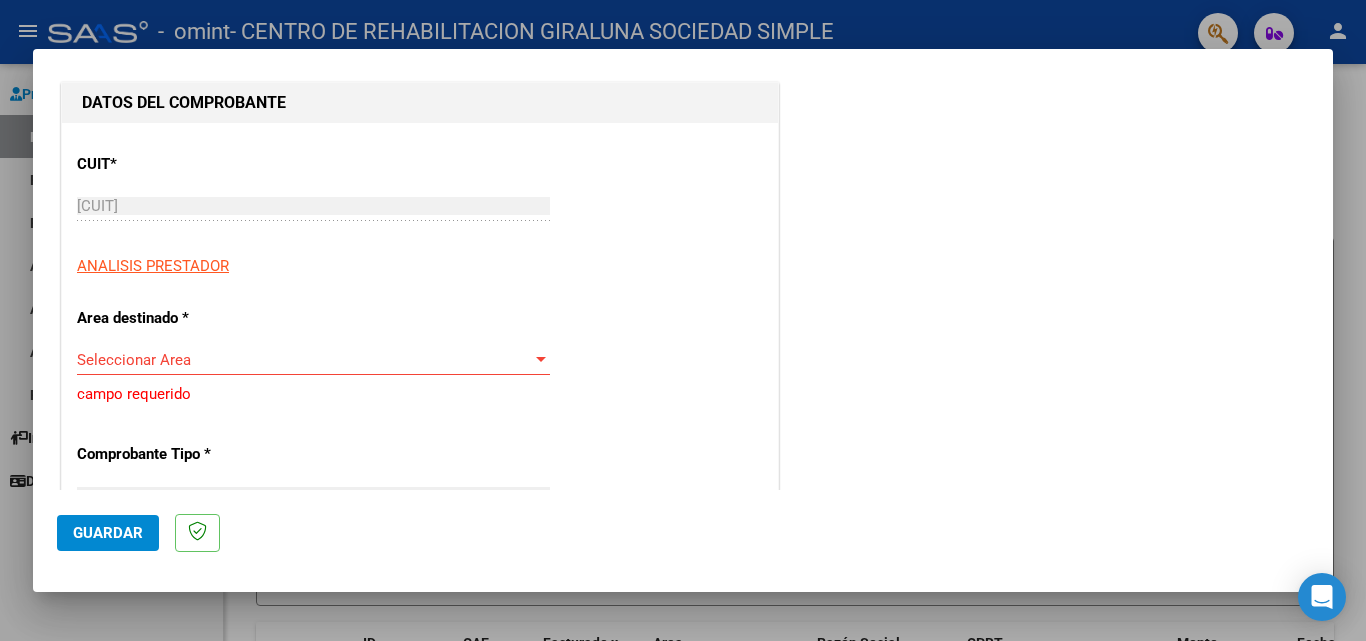 click on "CUIT  *   [CUIT] Ingresar CUIT  ANALISIS PRESTADOR  Area destinado * Seleccionar Area Seleccionar Area campo requerido  Comprobante Tipo * Factura A Seleccionar Tipo Punto de Venta  *   2 Ingresar el Nro.  Número  *   2681 Ingresar el Nro.  Monto  *   $ 435.376,56 Ingresar el monto  Fecha del Cpbt.  *   2025-08-05 Ingresar la fecha  CAE / CAEA (no ingrese CAI)    75313064525498 Ingresar el CAE o CAEA (no ingrese CAI)  Fecha de Vencimiento    Ingresar la fecha  Ref. Externa    Ingresar la ref.  N° Liquidación    Ingresar el N° Liquidación" at bounding box center [420, 773] 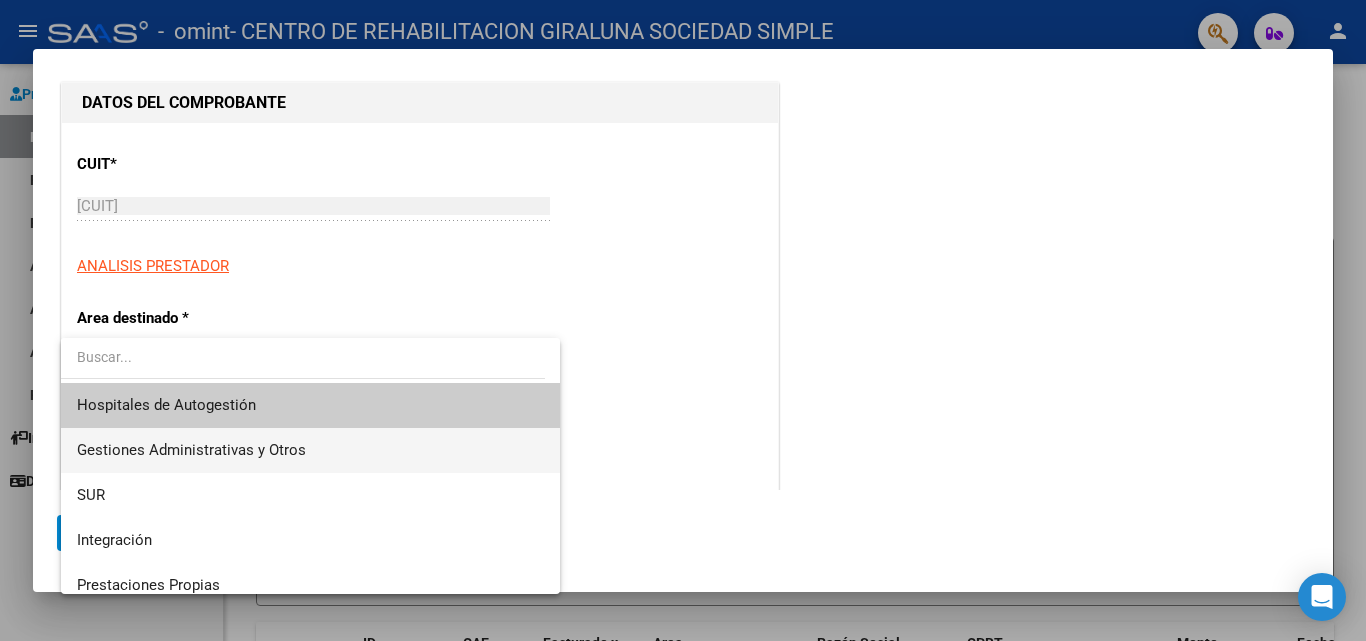 scroll, scrollTop: 100, scrollLeft: 0, axis: vertical 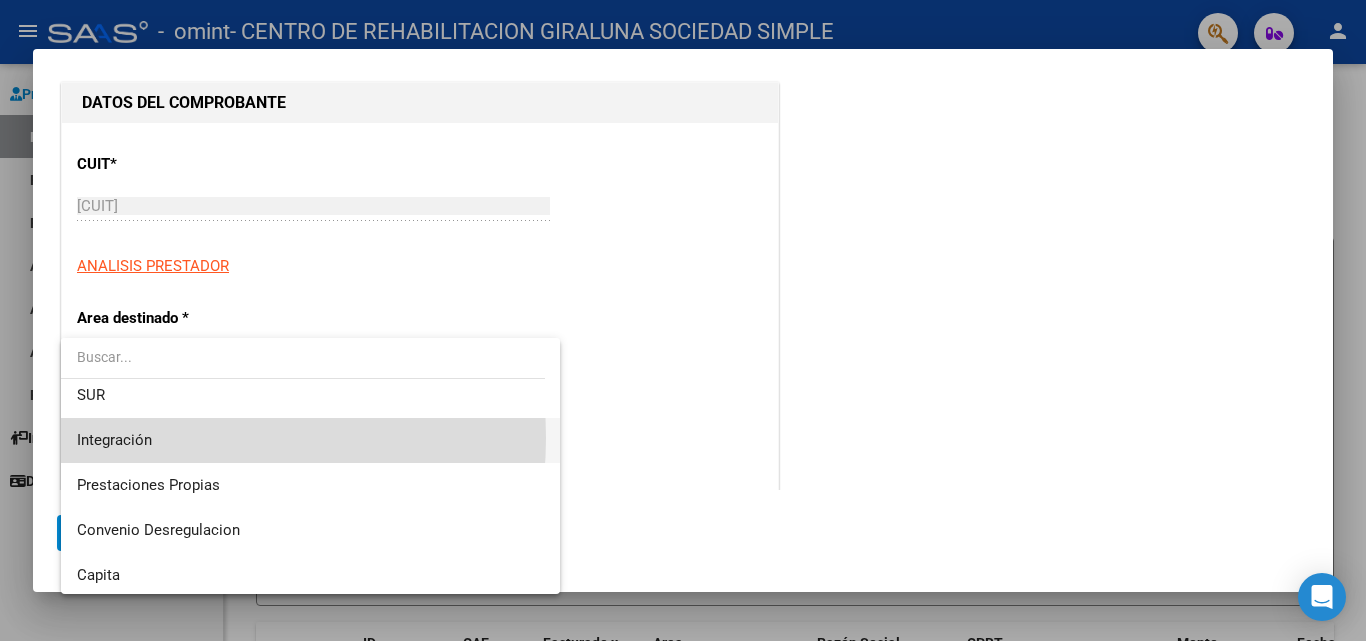 click on "Integración" at bounding box center [310, 440] 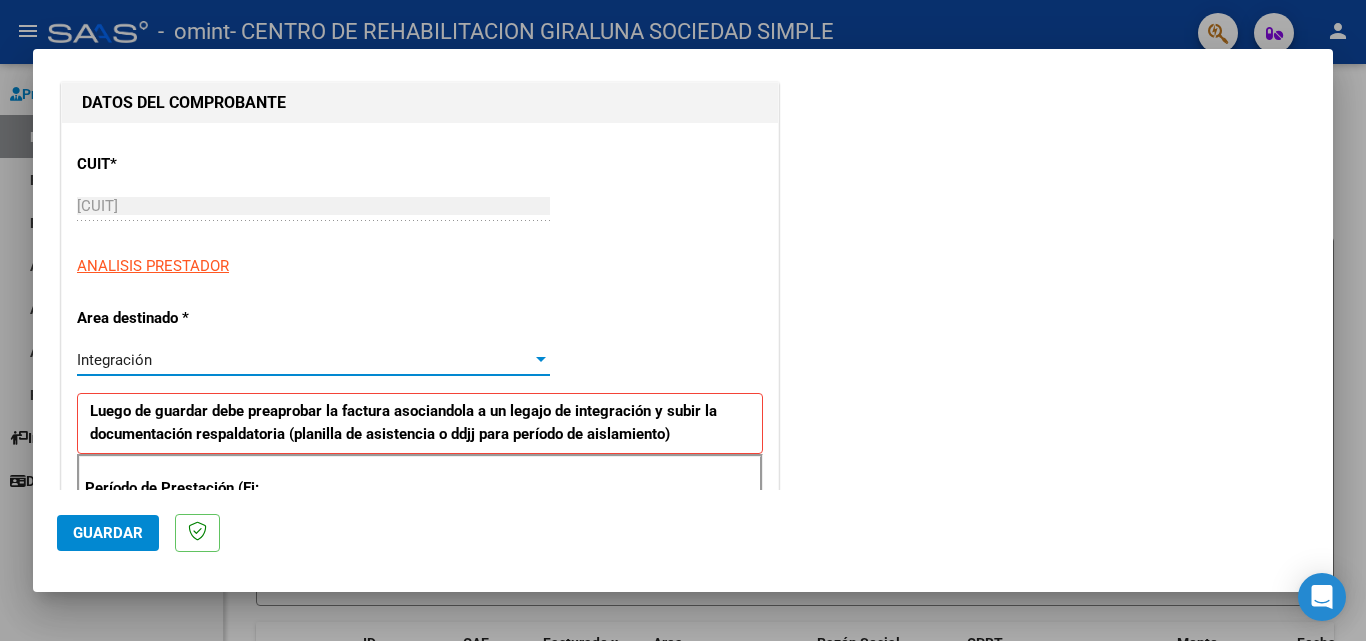 click on "ANALISIS PRESTADOR" at bounding box center [420, 266] 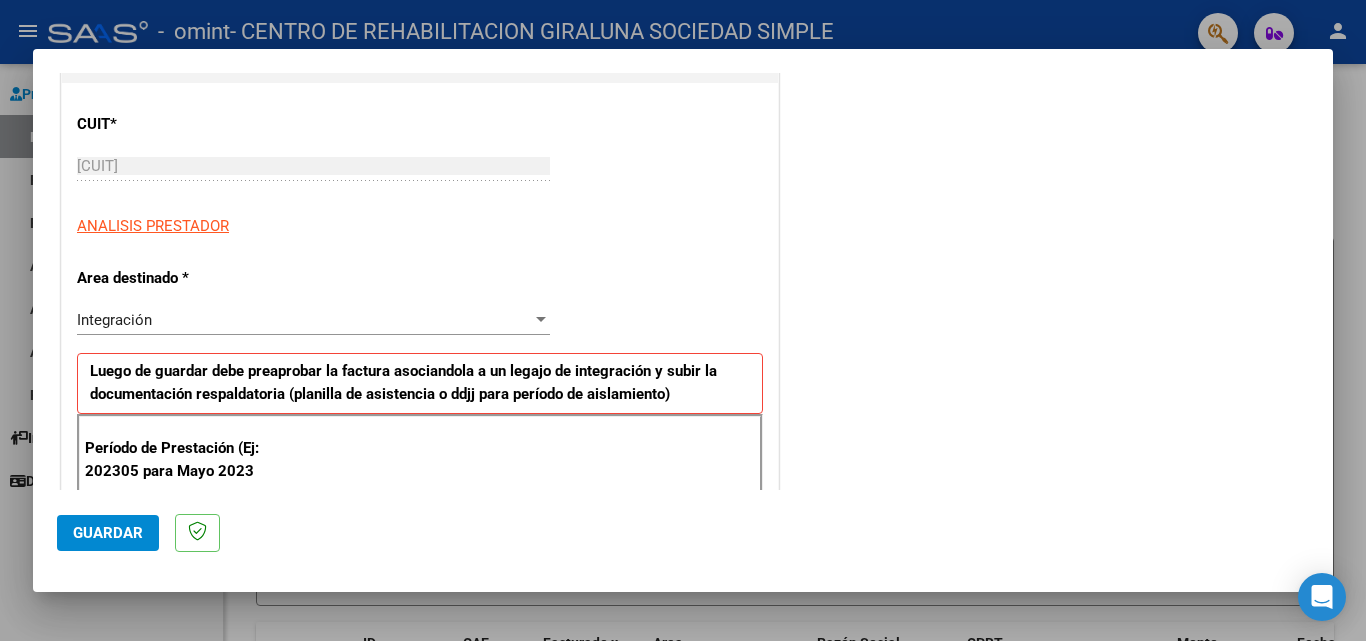 scroll, scrollTop: 280, scrollLeft: 0, axis: vertical 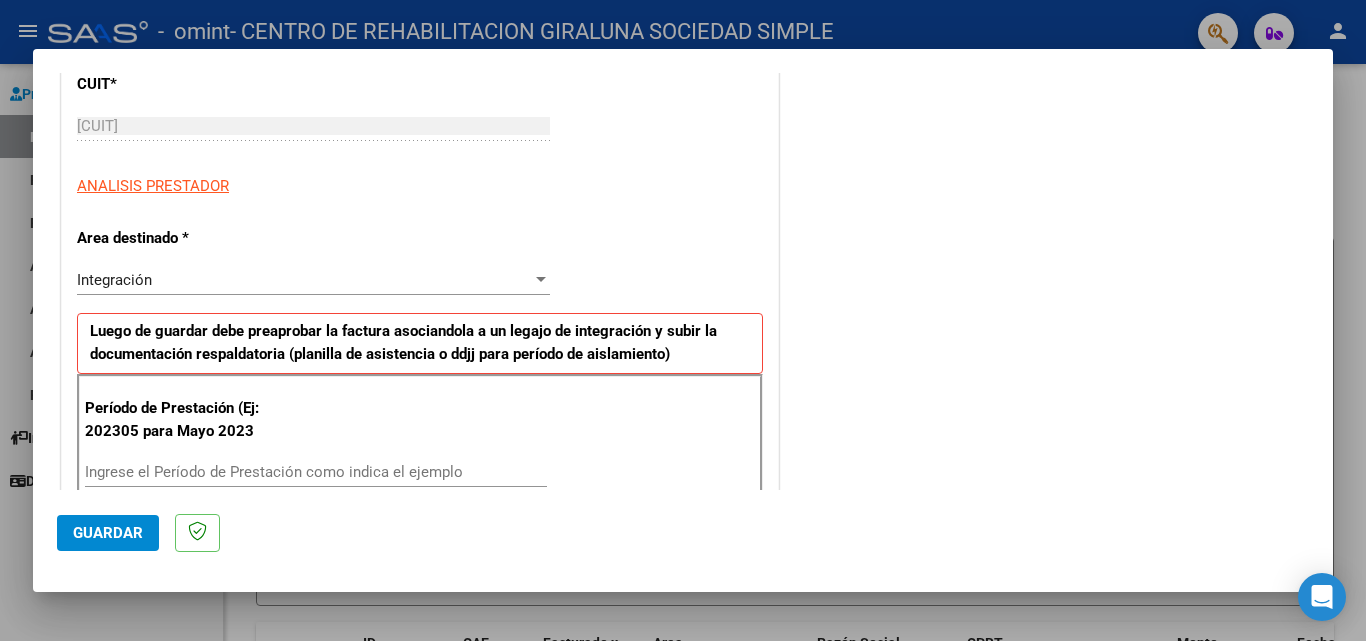 click on "CUIT  *   [CUIT] Ingresar CUIT  ANALISIS PRESTADOR  Area destinado * Integración Seleccionar Area Luego de guardar debe preaprobar la factura asociandola a un legajo de integración y subir la documentación respaldatoria (planilla de asistencia o ddjj para período de aislamiento)  Período de Prestación (Ej: 202305 para Mayo 2023    Ingrese el Período de Prestación como indica el ejemplo   Comprobante Tipo * Factura A Seleccionar Tipo Punto de Venta  *   2 Ingresar el Nro.  Número  *   2681 Ingresar el Nro.  Monto  *   $ 435.376,56 Ingresar el monto  Fecha del Cpbt.  *   2025-08-05 Ingresar la fecha  CAE / CAEA (no ingrese CAI)    75313064525498 Ingresar el CAE o CAEA (no ingrese CAI)  Fecha de Vencimiento    Ingresar la fecha  Ref. Externa    Ingresar la ref.  N° Liquidación    Ingresar el N° Liquidación" at bounding box center (420, 776) 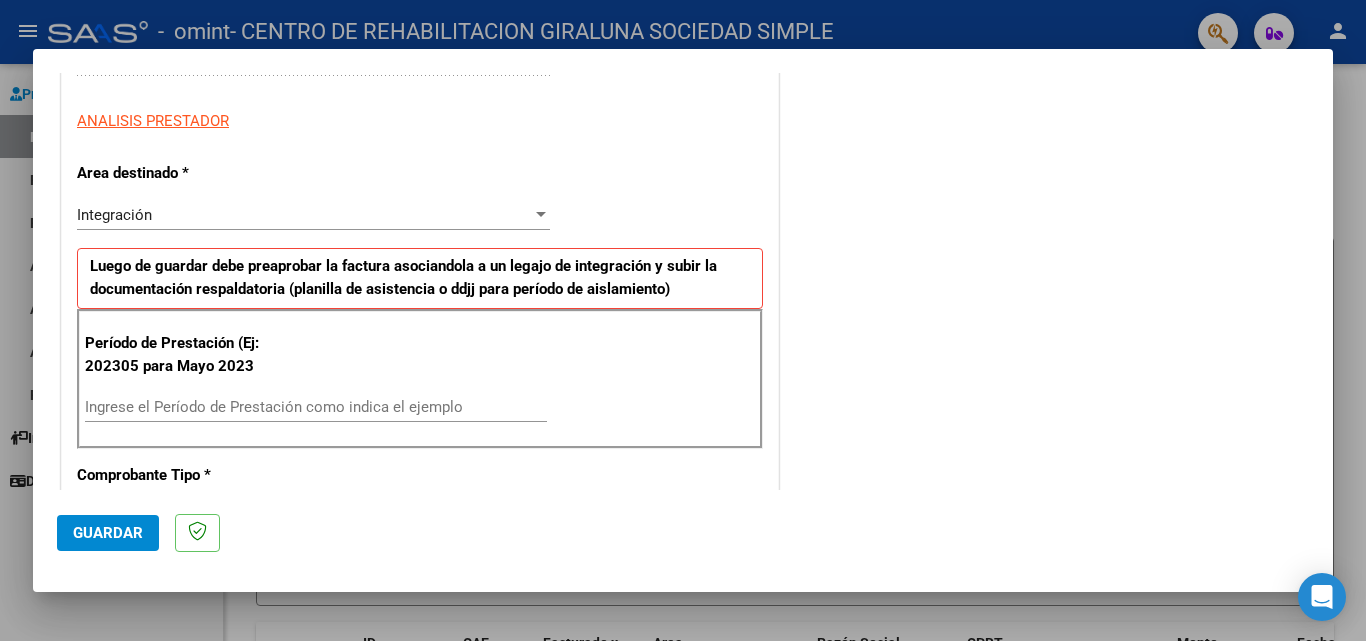 scroll, scrollTop: 380, scrollLeft: 0, axis: vertical 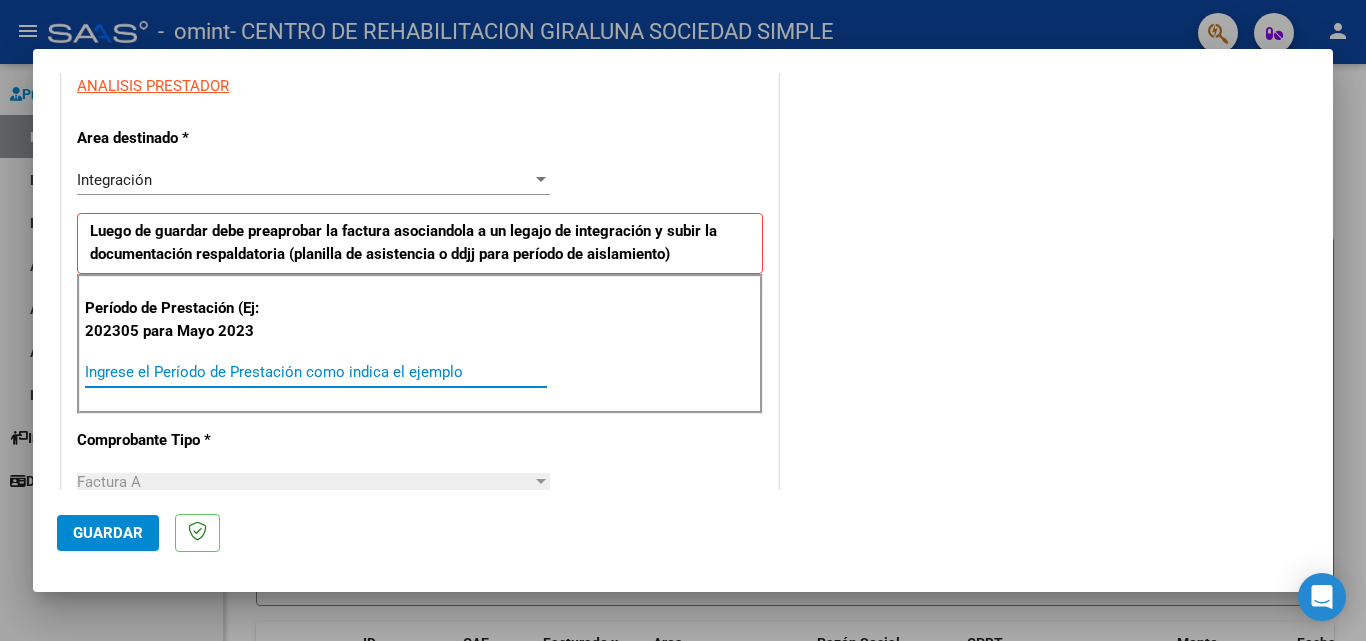 click on "Ingrese el Período de Prestación como indica el ejemplo" at bounding box center [316, 372] 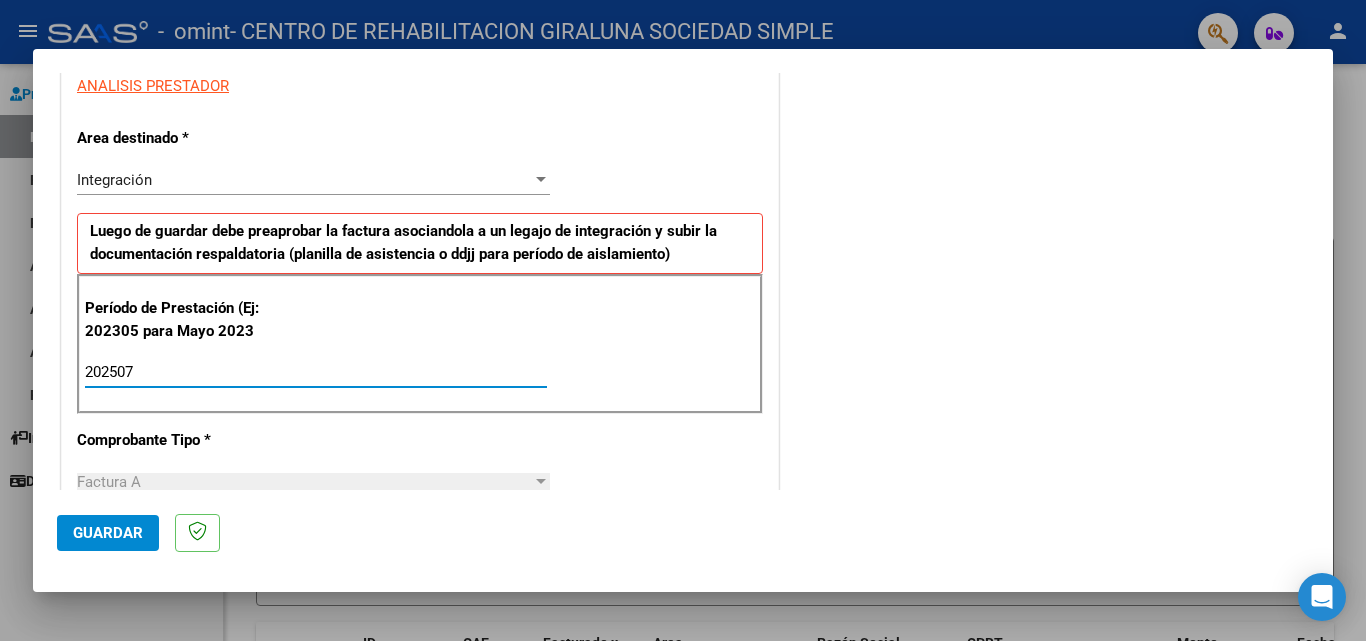 type on "202507" 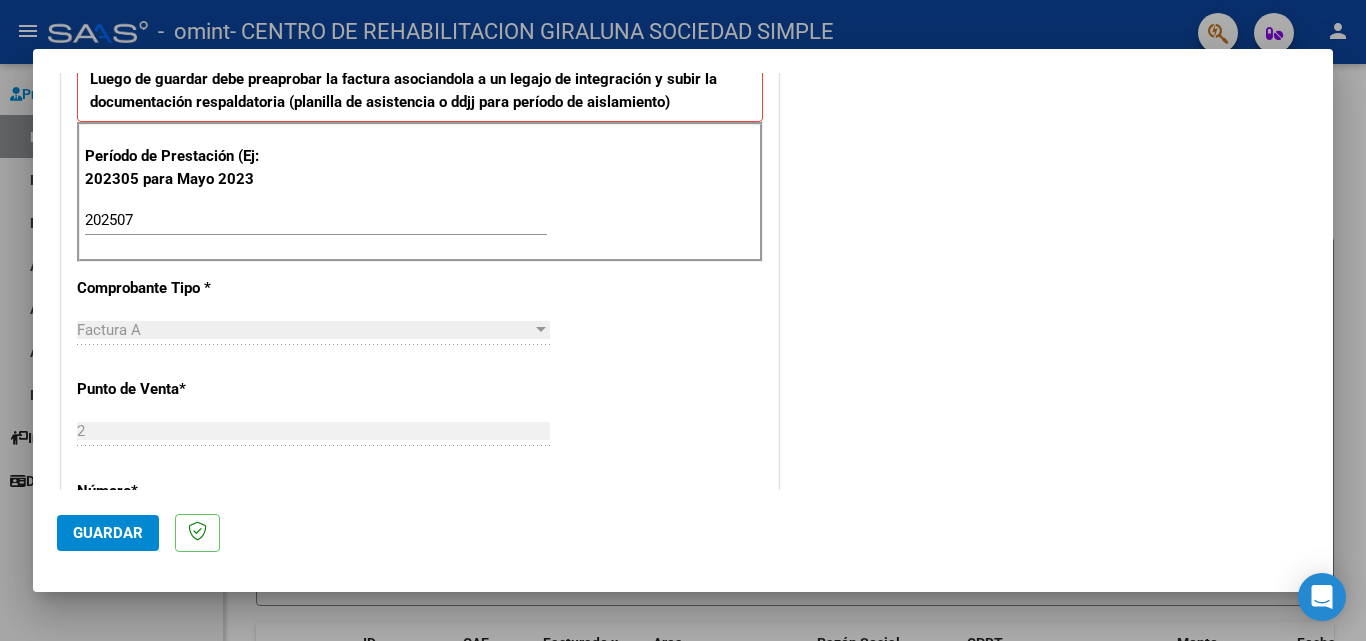 scroll, scrollTop: 540, scrollLeft: 0, axis: vertical 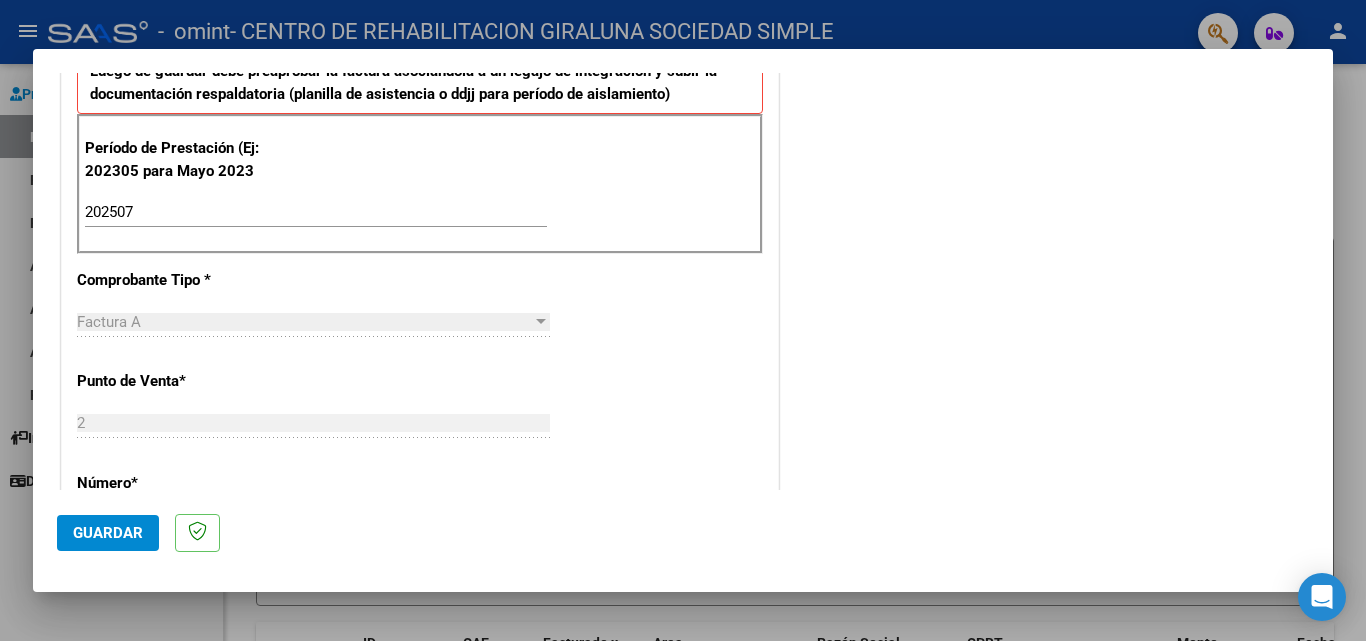click at bounding box center (541, 321) 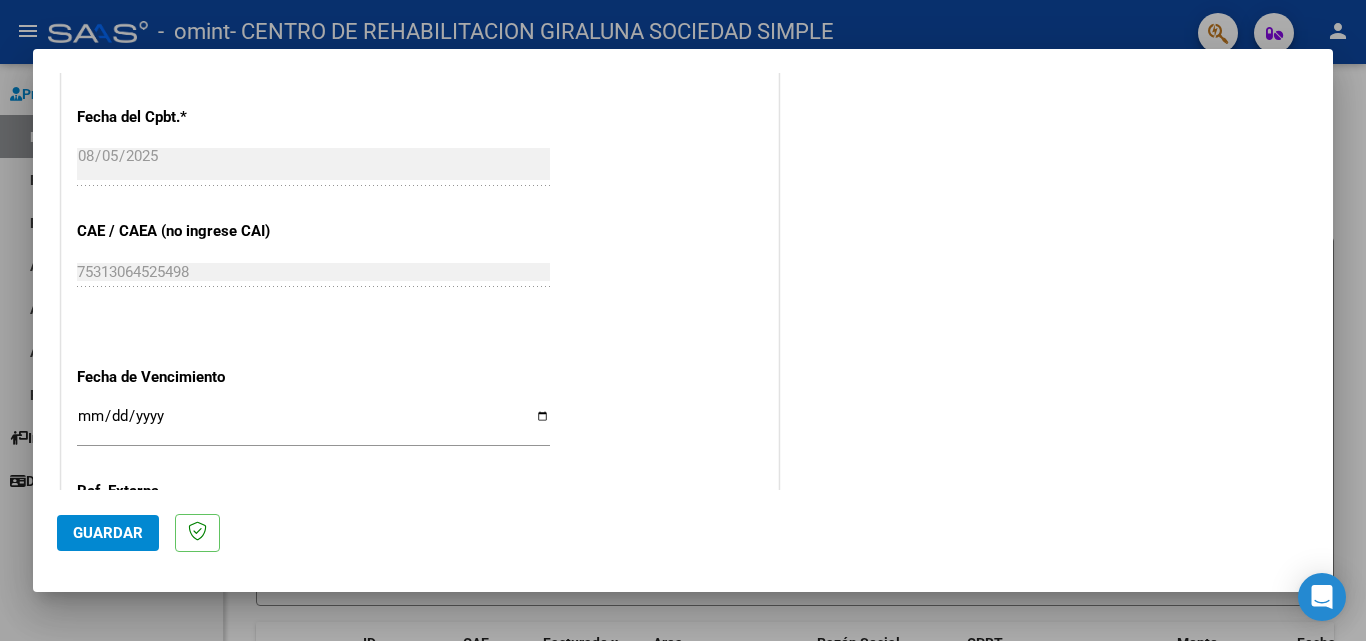 scroll, scrollTop: 1126, scrollLeft: 0, axis: vertical 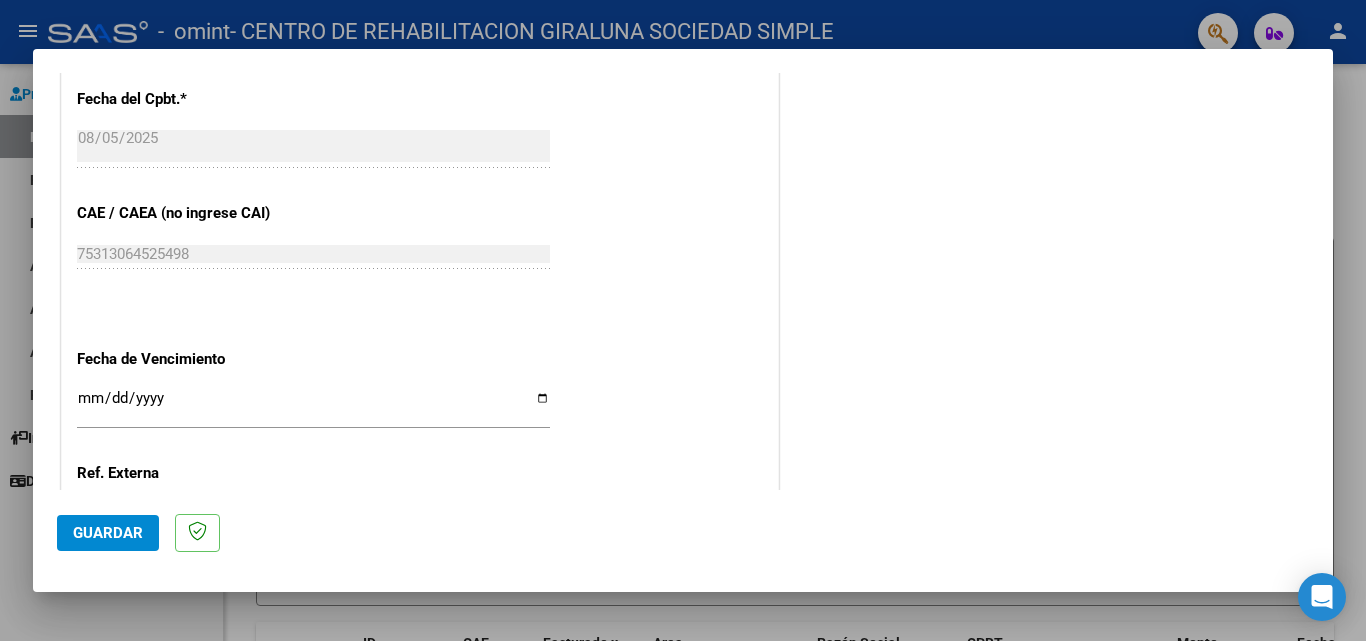 click on "Ingresar la fecha" at bounding box center (313, 406) 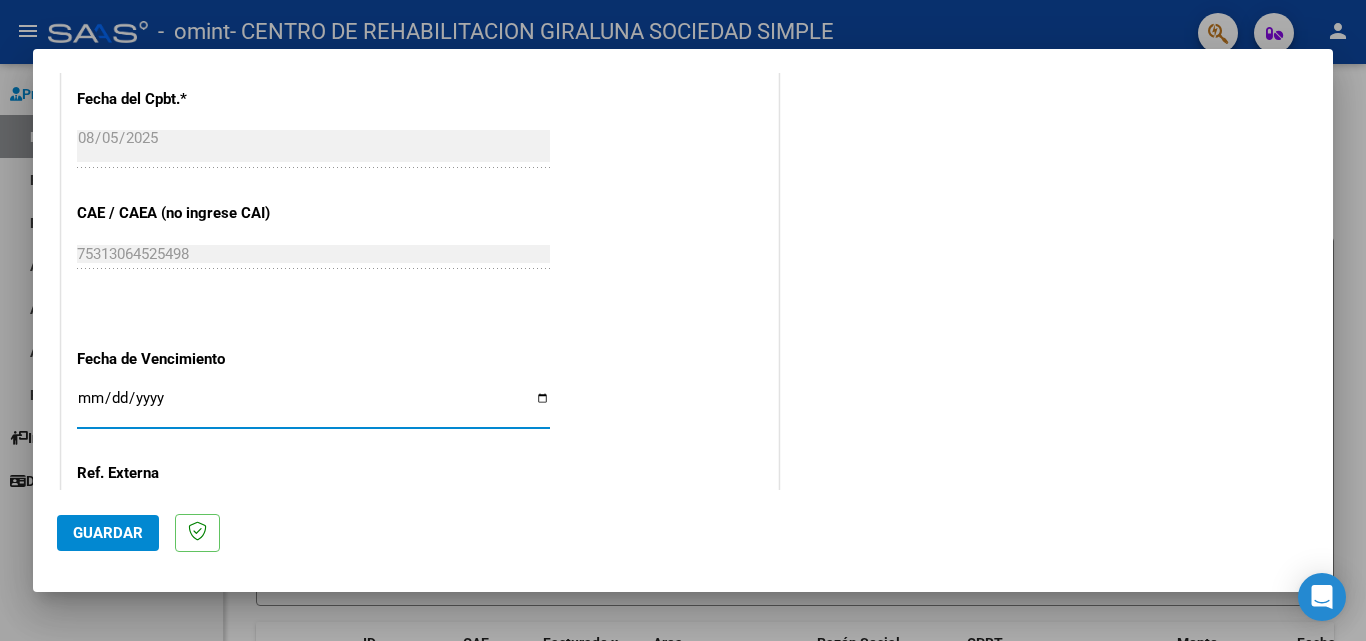 click on "Ingresar la fecha" at bounding box center (313, 406) 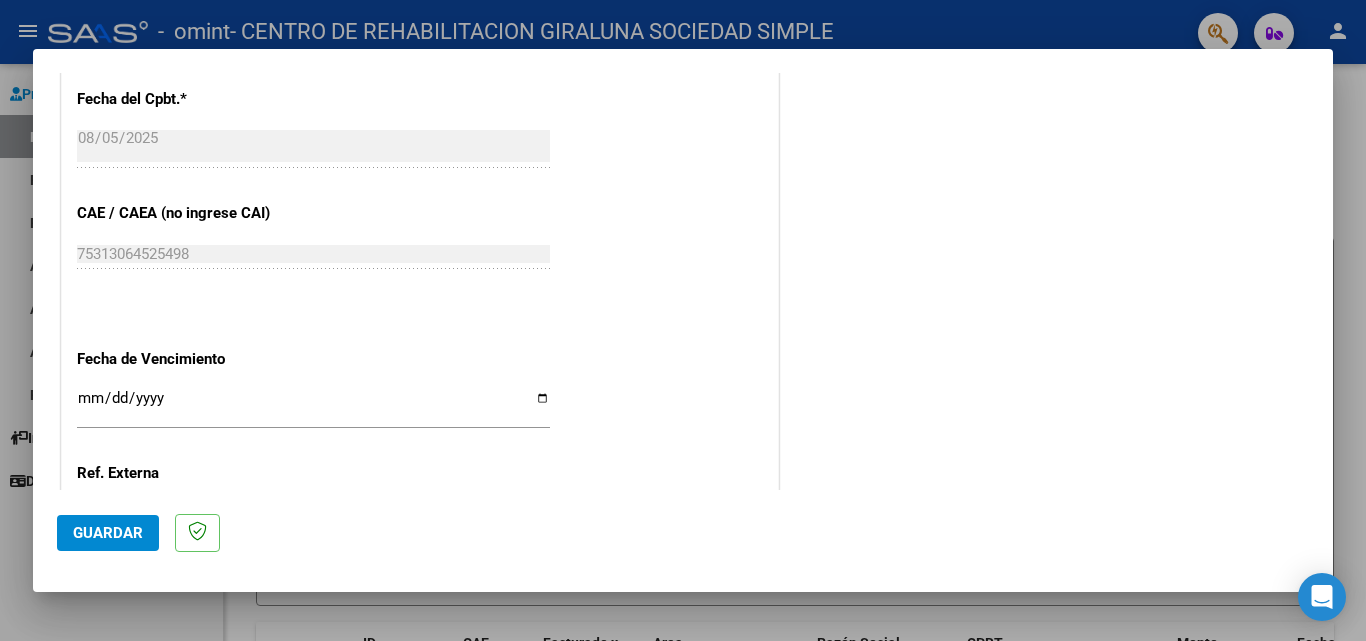 click on "CUIT  *   [CUIT] Ingresar CUIT  ANALISIS PRESTADOR  Area destinado * Integración Seleccionar Area Luego de guardar debe preaprobar la factura asociandola a un legajo de integración y subir la documentación respaldatoria (planilla de asistencia o ddjj para período de aislamiento)  Período de Prestación (Ej: 202305 para Mayo 2023    202507 Ingrese el Período de Prestación como indica el ejemplo   Comprobante Tipo * Factura A Seleccionar Tipo Punto de Venta  *   2 Ingresar el Nro.  Número  *   2681 Ingresar el Nro.  Monto  *   $ 435.376,56 Ingresar el monto  Fecha del Cpbt.  *   2025-08-05 Ingresar la fecha  CAE / CAEA (no ingrese CAI)    75313064525498 Ingresar el CAE o CAEA (no ingrese CAI)  Fecha de Vencimiento    Ingresar la fecha  Ref. Externa    Ingresar la ref.  N° Liquidación    Ingresar el N° Liquidación" at bounding box center (420, -70) 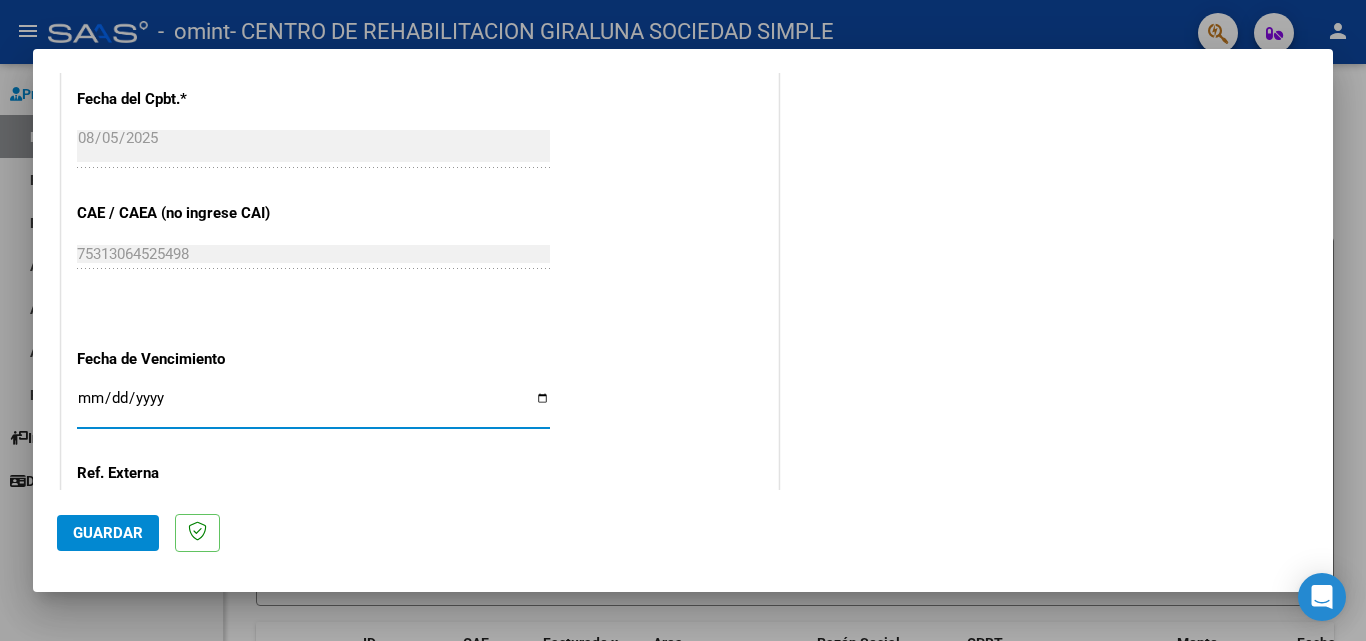 click on "Ingresar la fecha" at bounding box center [313, 406] 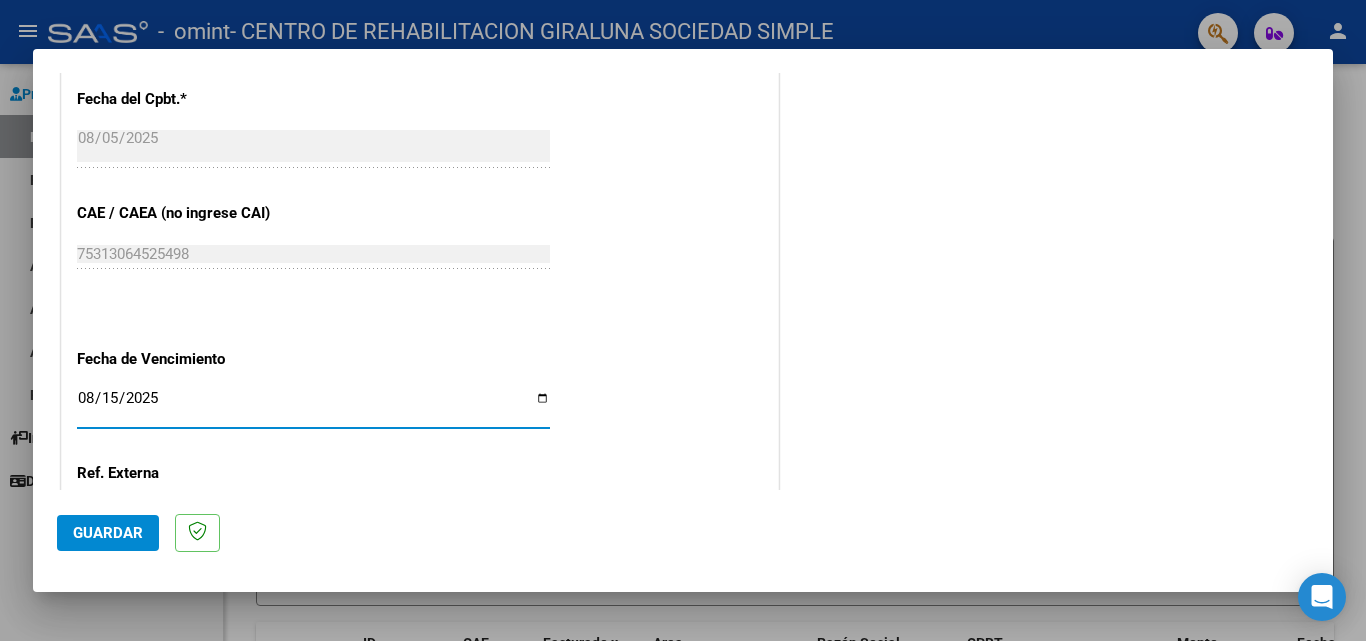 type on "2025-08-15" 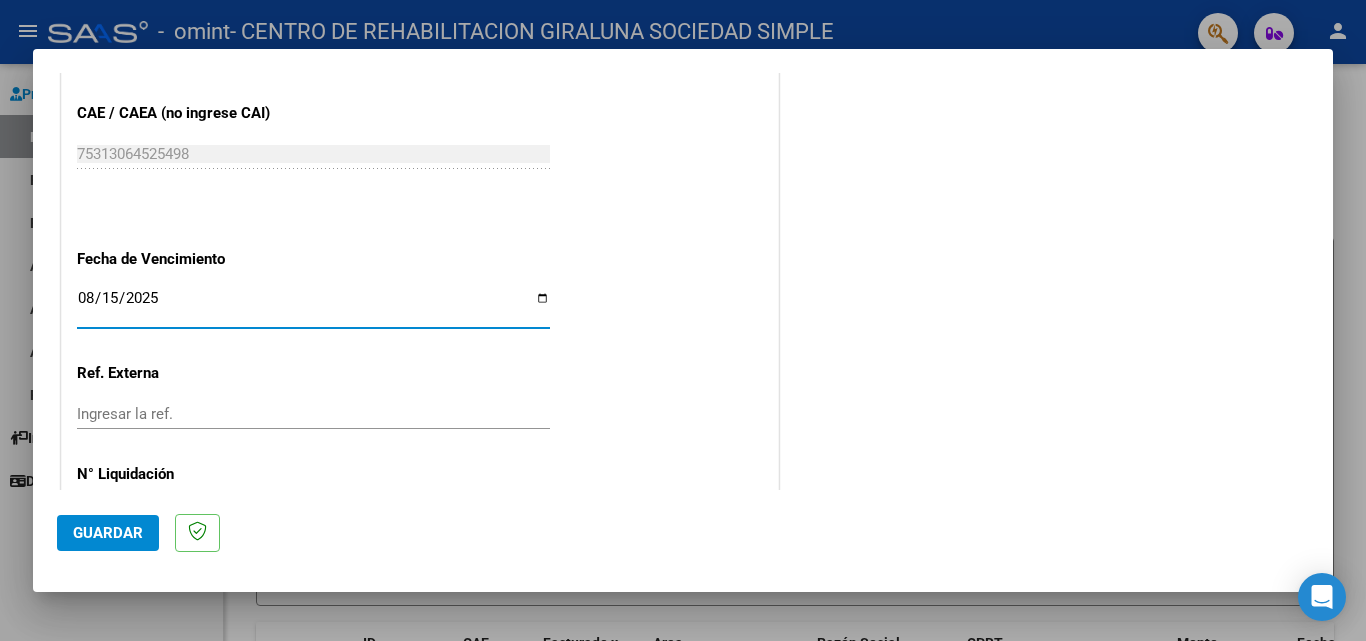 scroll, scrollTop: 1305, scrollLeft: 0, axis: vertical 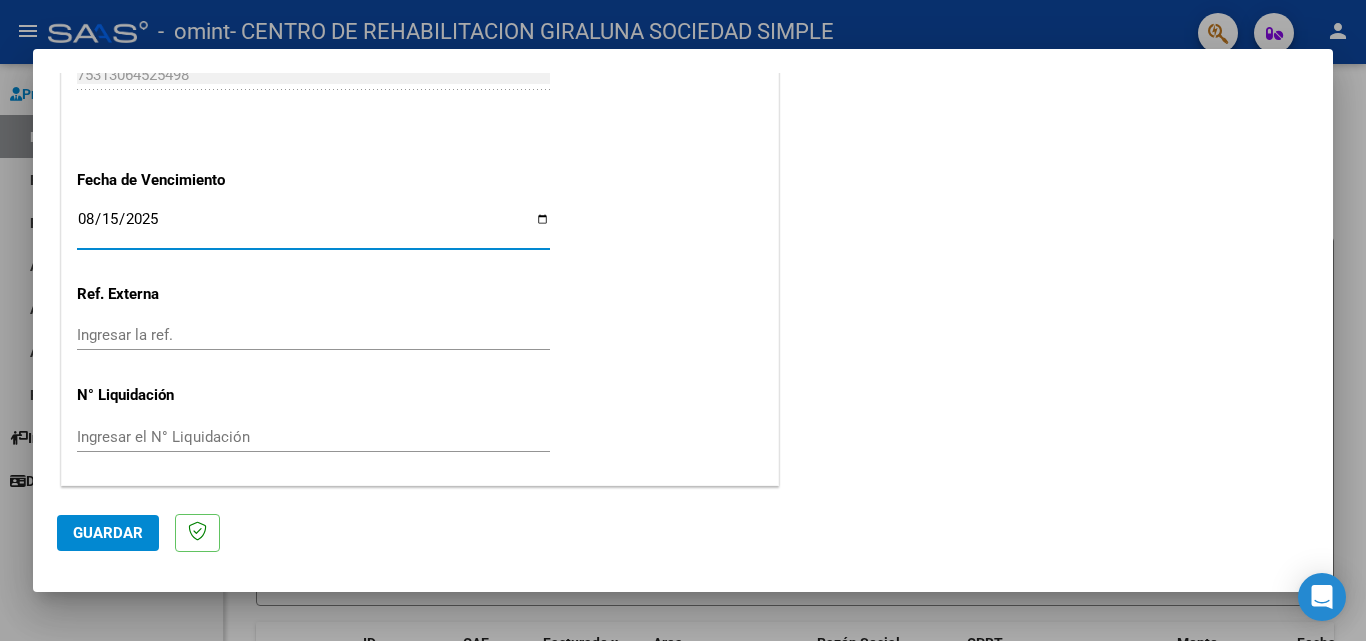 click on "Ingresar la ref." at bounding box center (313, 335) 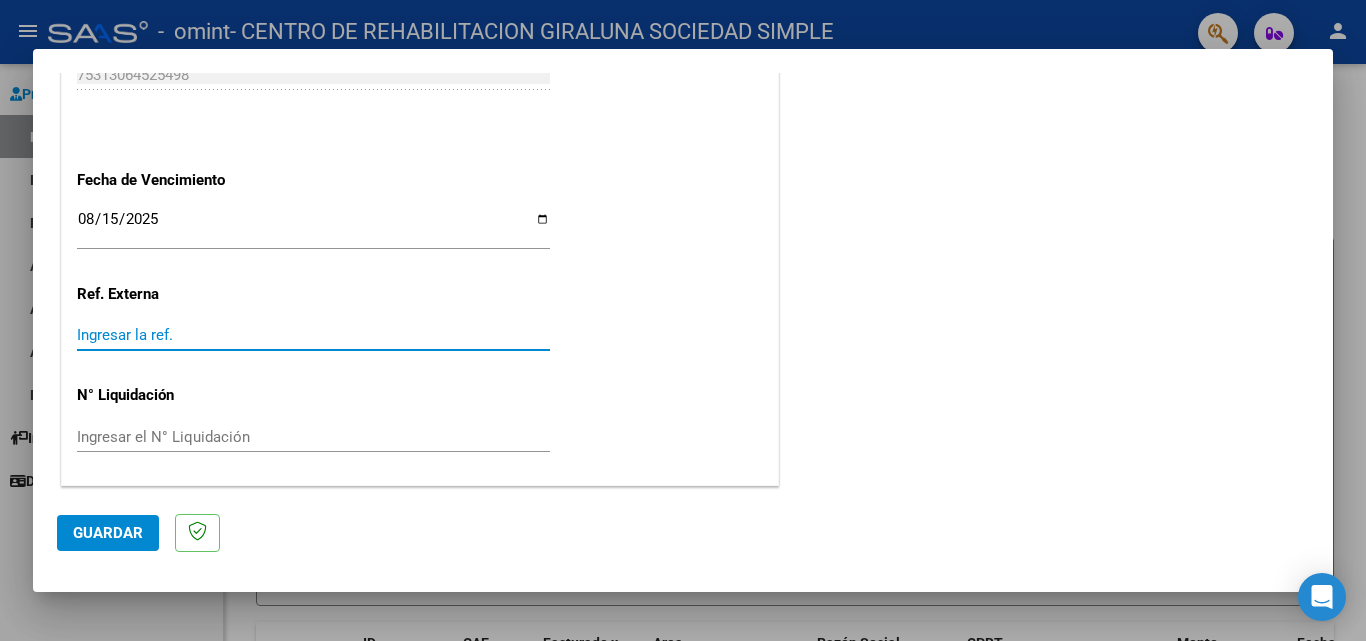 click on "CUIT  *   [CUIT] Ingresar CUIT  ANALISIS PRESTADOR  Area destinado * Integración Seleccionar Area Luego de guardar debe preaprobar la factura asociandola a un legajo de integración y subir la documentación respaldatoria (planilla de asistencia o ddjj para período de aislamiento)  Período de Prestación (Ej: 202305 para Mayo 2023    202507 Ingrese el Período de Prestación como indica el ejemplo   Comprobante Tipo * Factura A Seleccionar Tipo Punto de Venta  *   2 Ingresar el Nro.  Número  *   2681 Ingresar el Nro.  Monto  *   $ 435.376,56 Ingresar el monto  Fecha del Cpbt.  *   2025-08-05 Ingresar la fecha  CAE / CAEA (no ingrese CAI)    75313064525498 Ingresar el CAE o CAEA (no ingrese CAI)  Fecha de Vencimiento    2025-08-15 Ingresar la fecha  Ref. Externa    Ingresar la ref.  N° Liquidación    Ingresar el N° Liquidación" at bounding box center [420, -249] 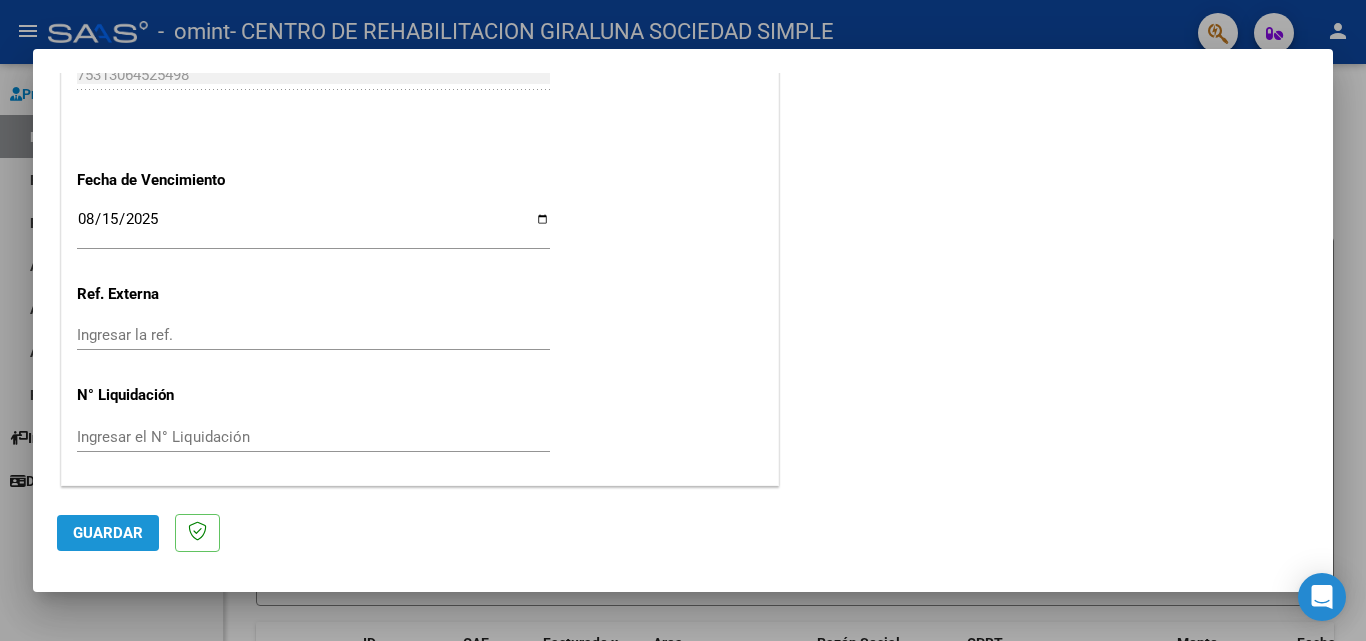 click on "Guardar" 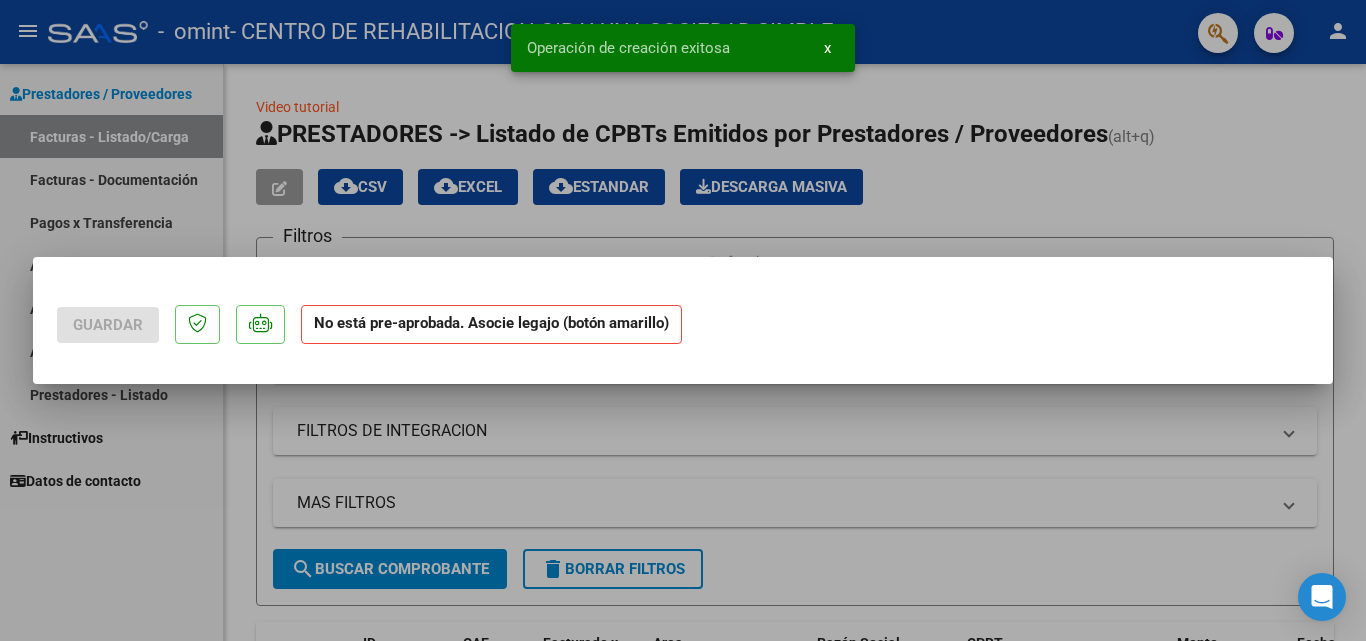 scroll, scrollTop: 0, scrollLeft: 0, axis: both 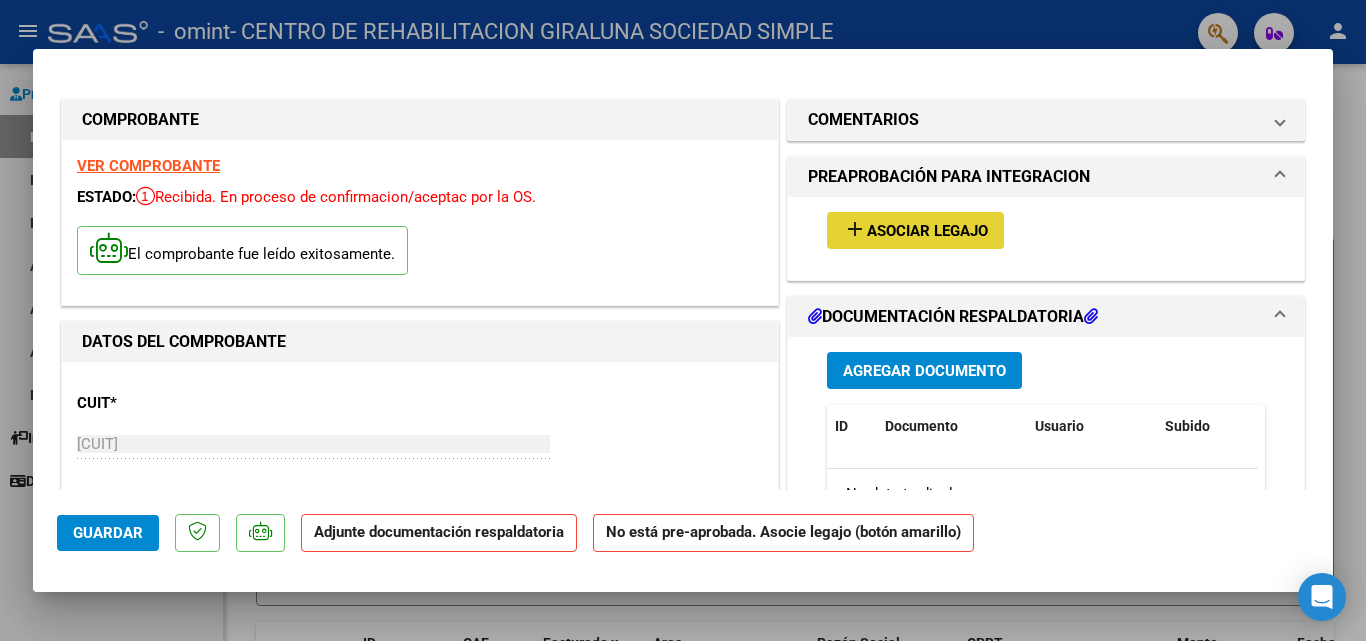 click on "Asociar Legajo" at bounding box center [927, 231] 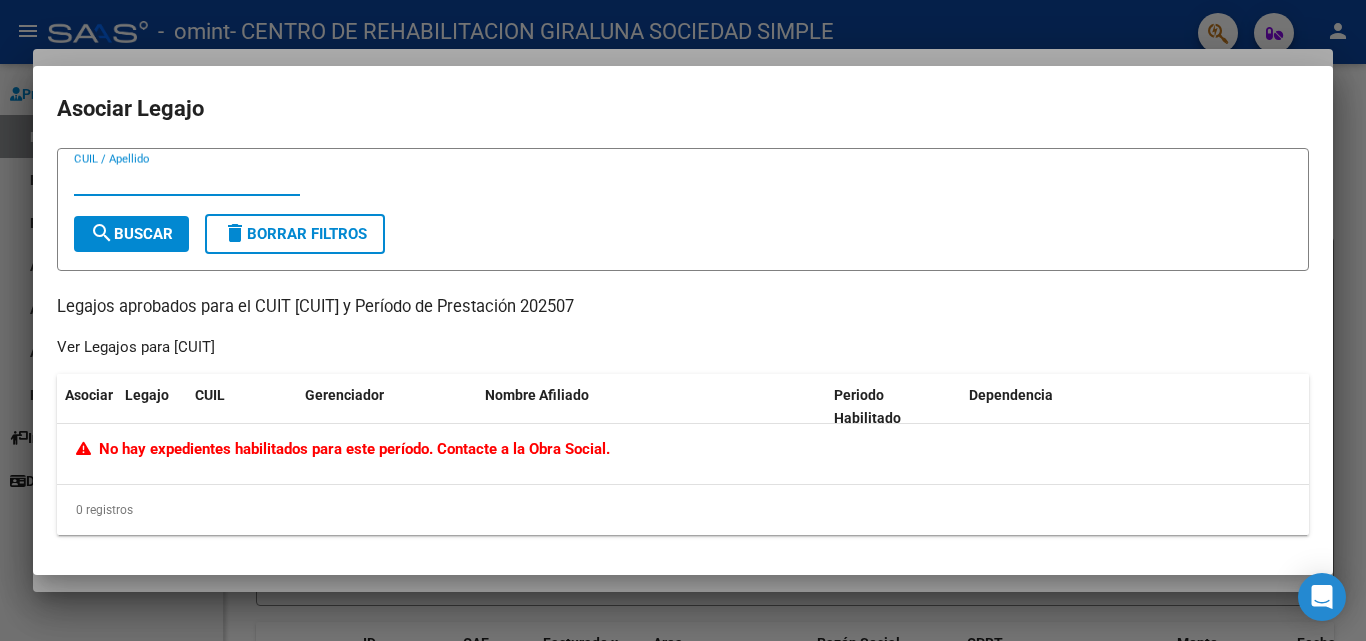 click on "CUIL / Apellido" at bounding box center [187, 180] 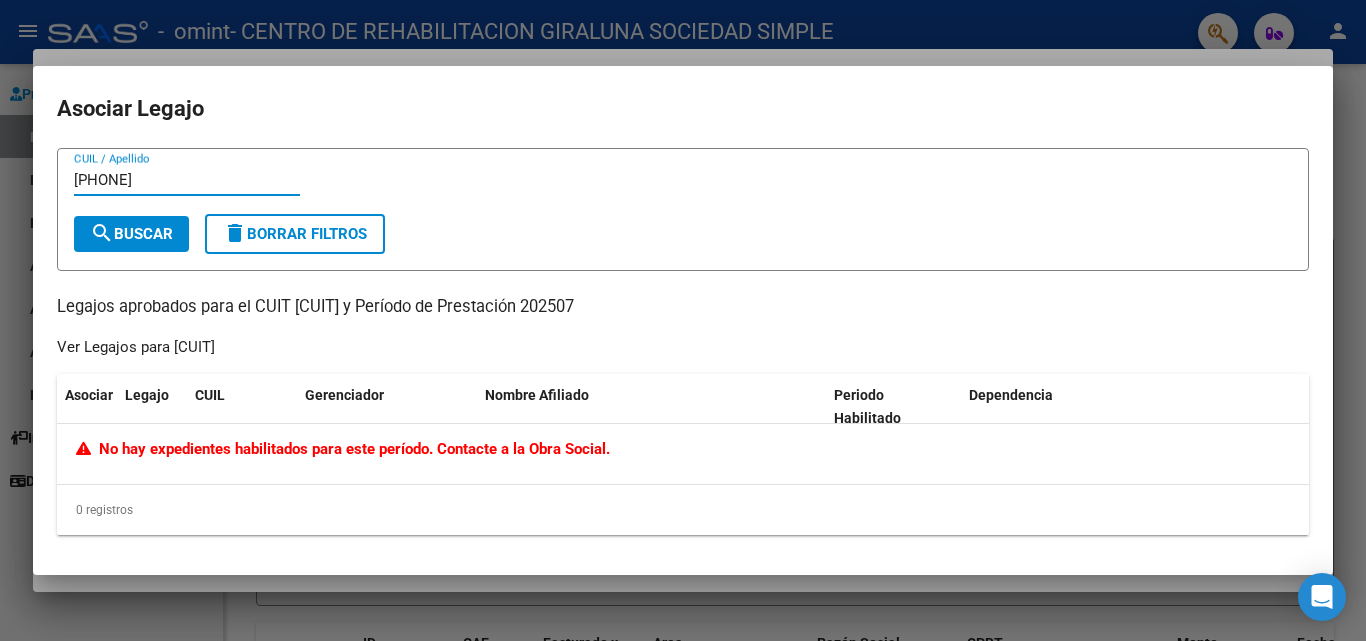 click on "search  Buscar" at bounding box center (131, 234) 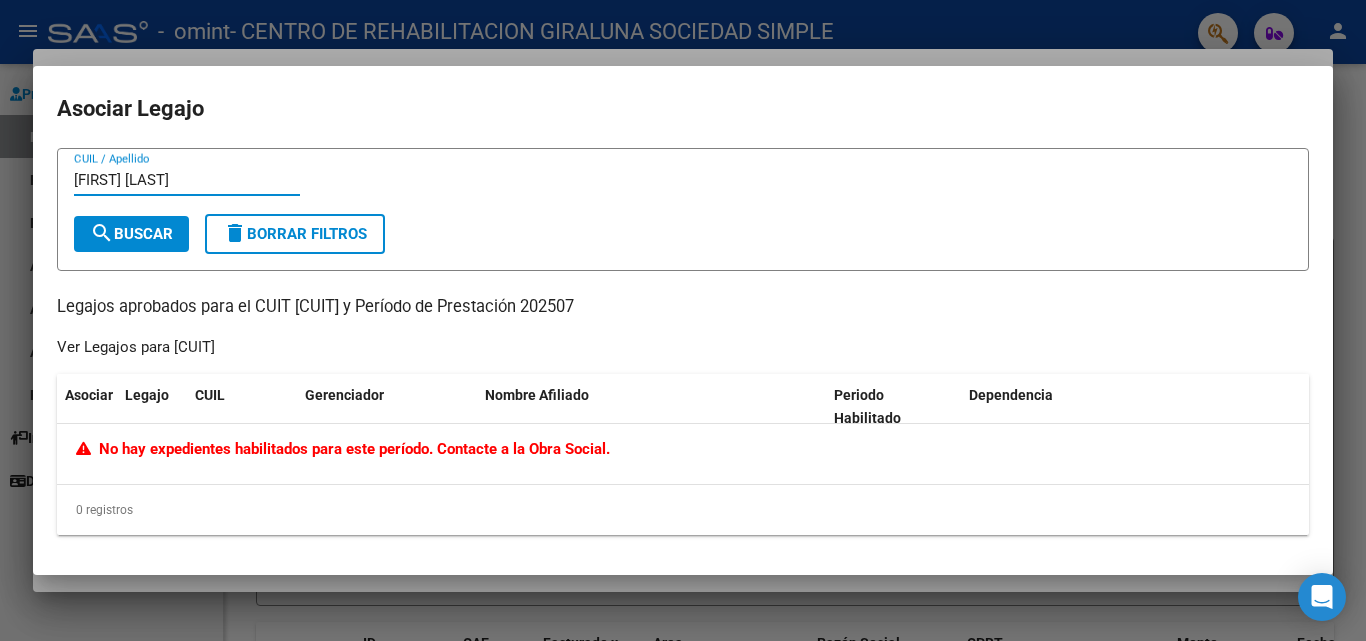 type on "[FIRST] [LAST]" 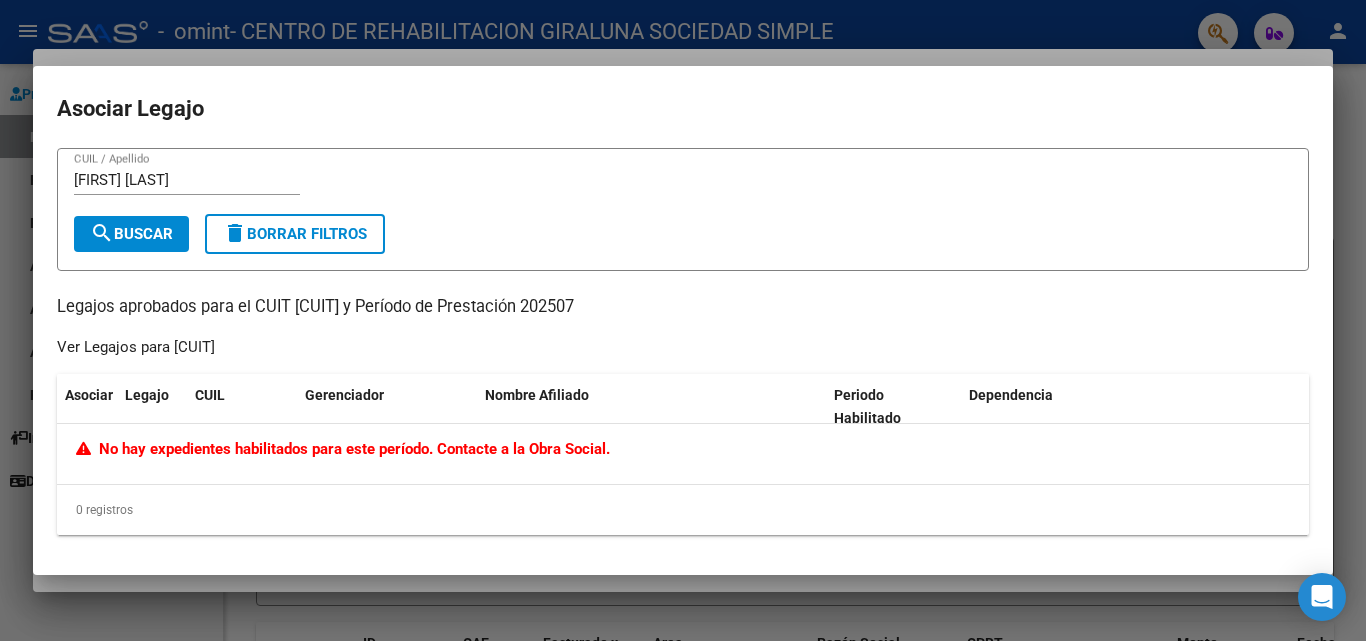 click on "search  Buscar" at bounding box center (131, 234) 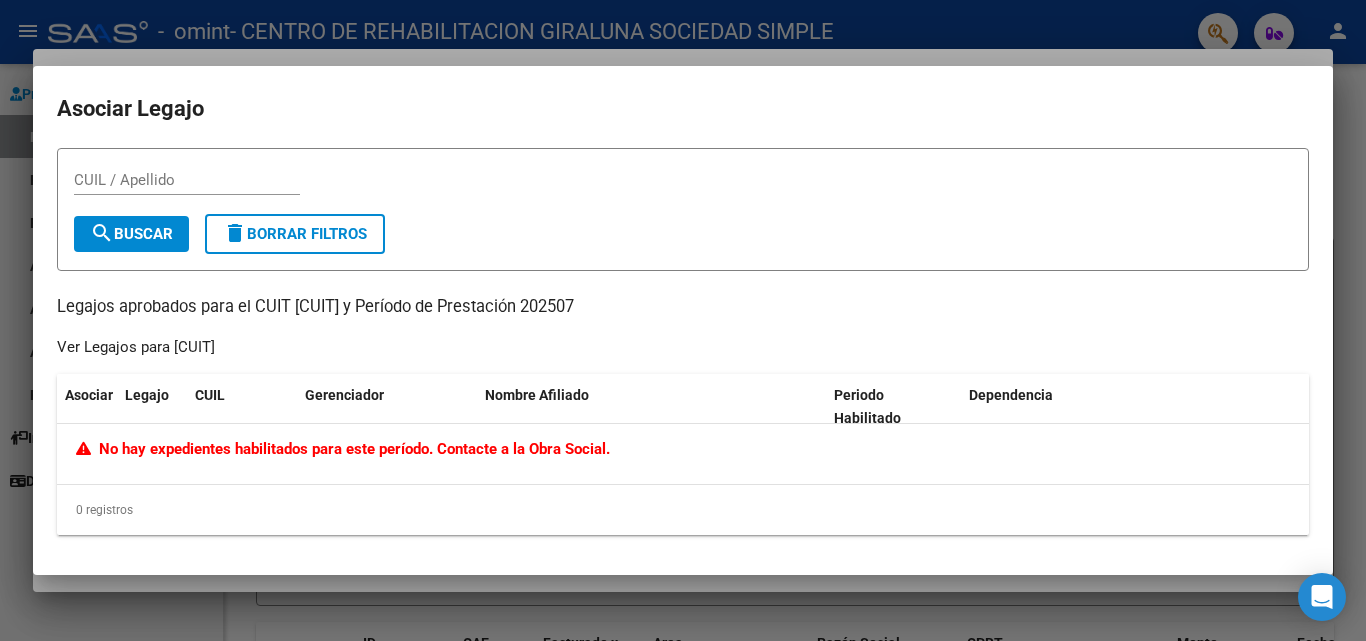 click at bounding box center (683, 320) 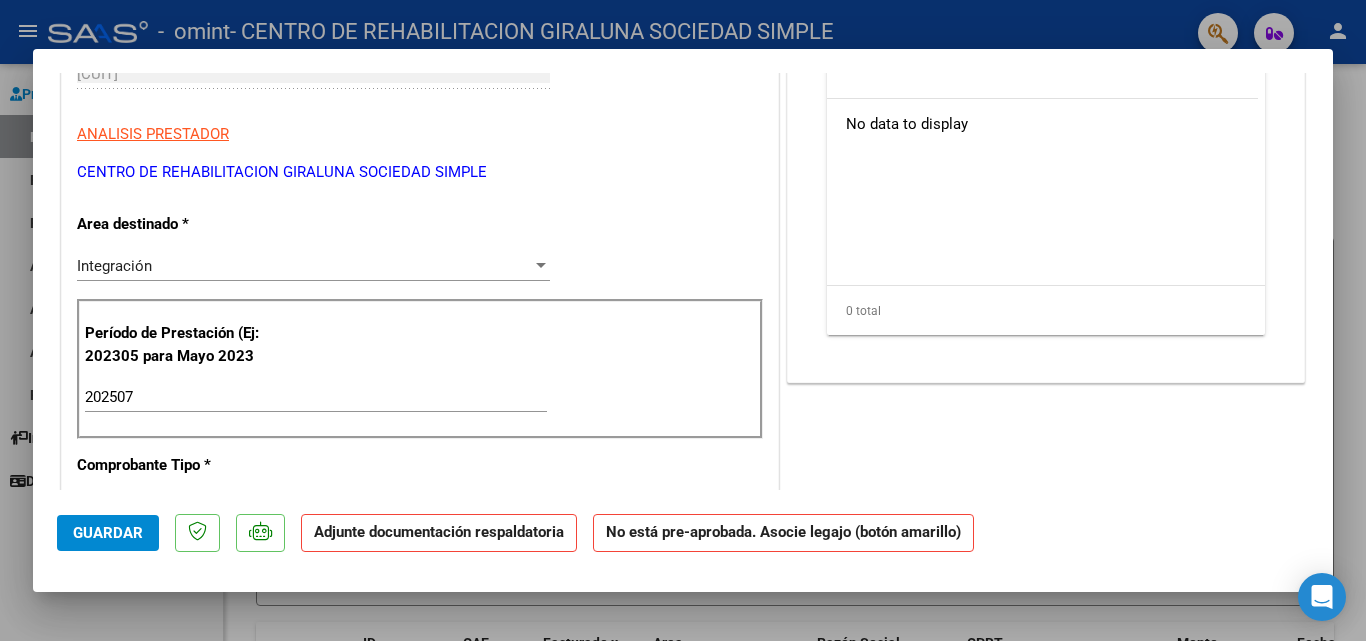 scroll, scrollTop: 400, scrollLeft: 0, axis: vertical 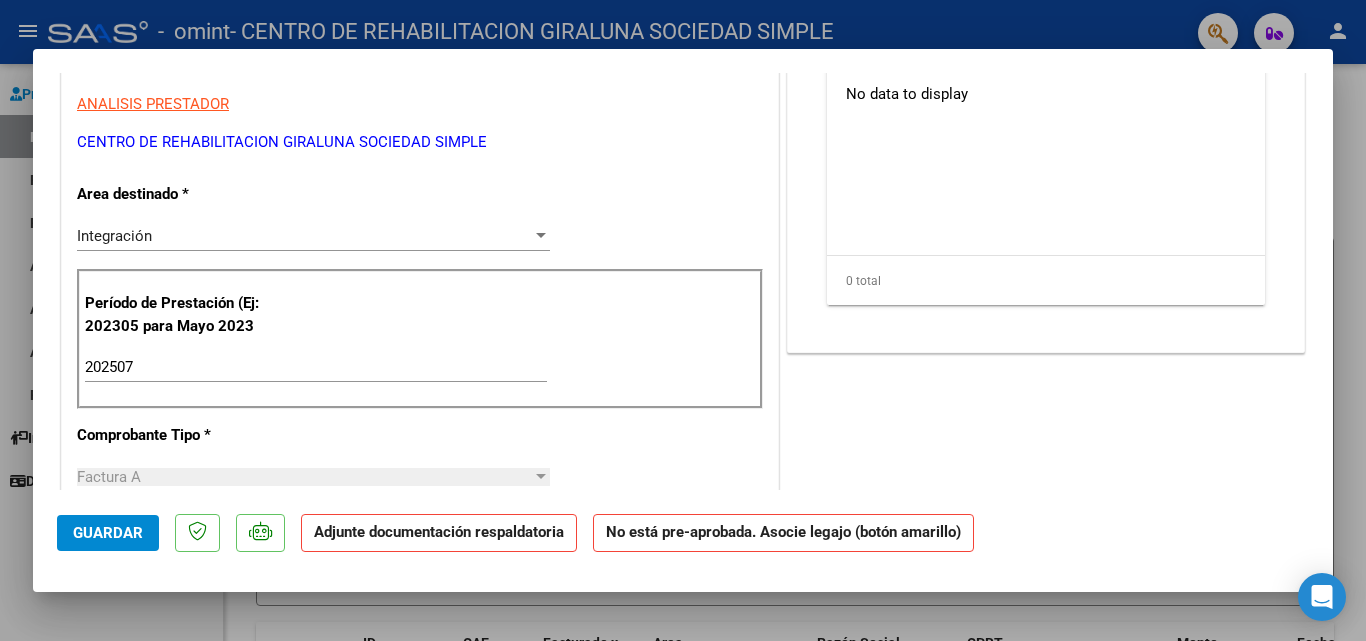 click on "Integración" at bounding box center (304, 236) 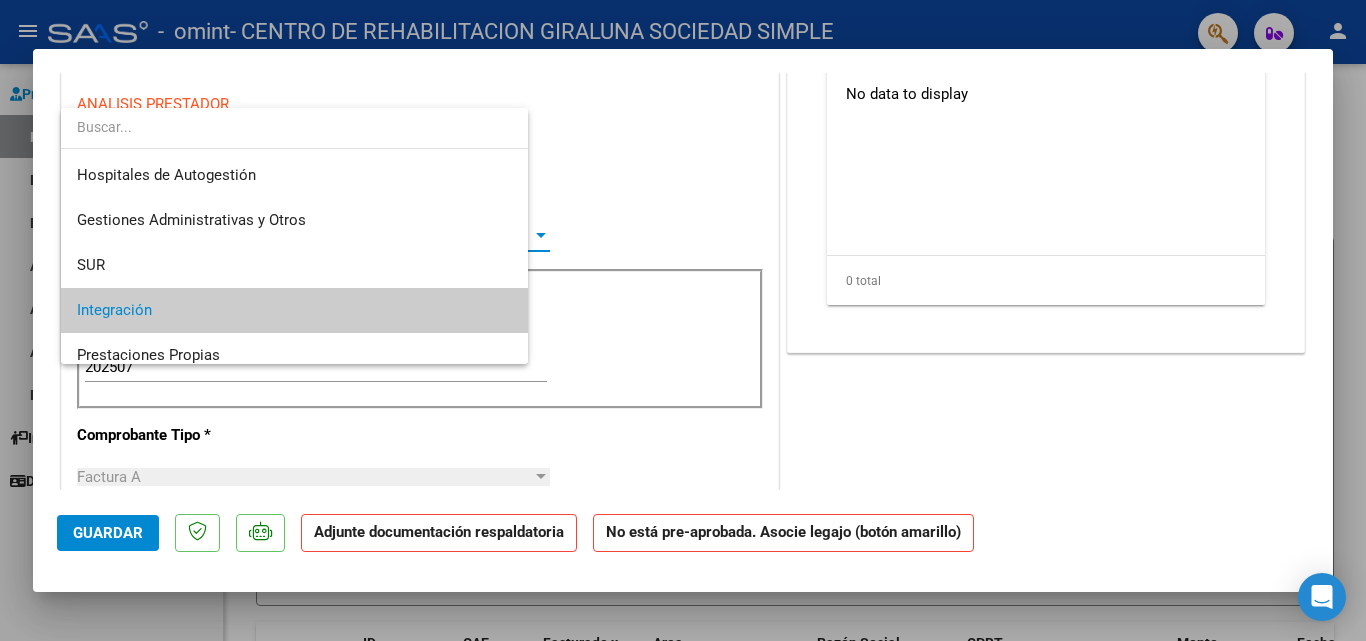 scroll, scrollTop: 75, scrollLeft: 0, axis: vertical 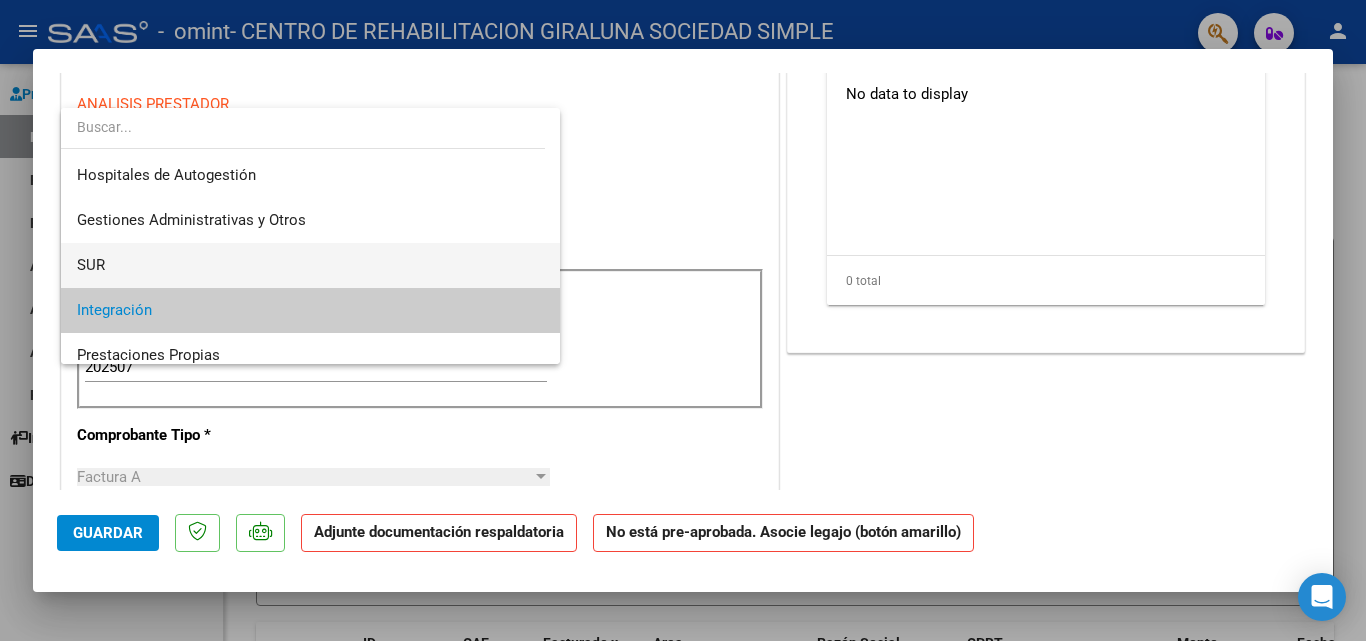 click on "SUR" at bounding box center [310, 265] 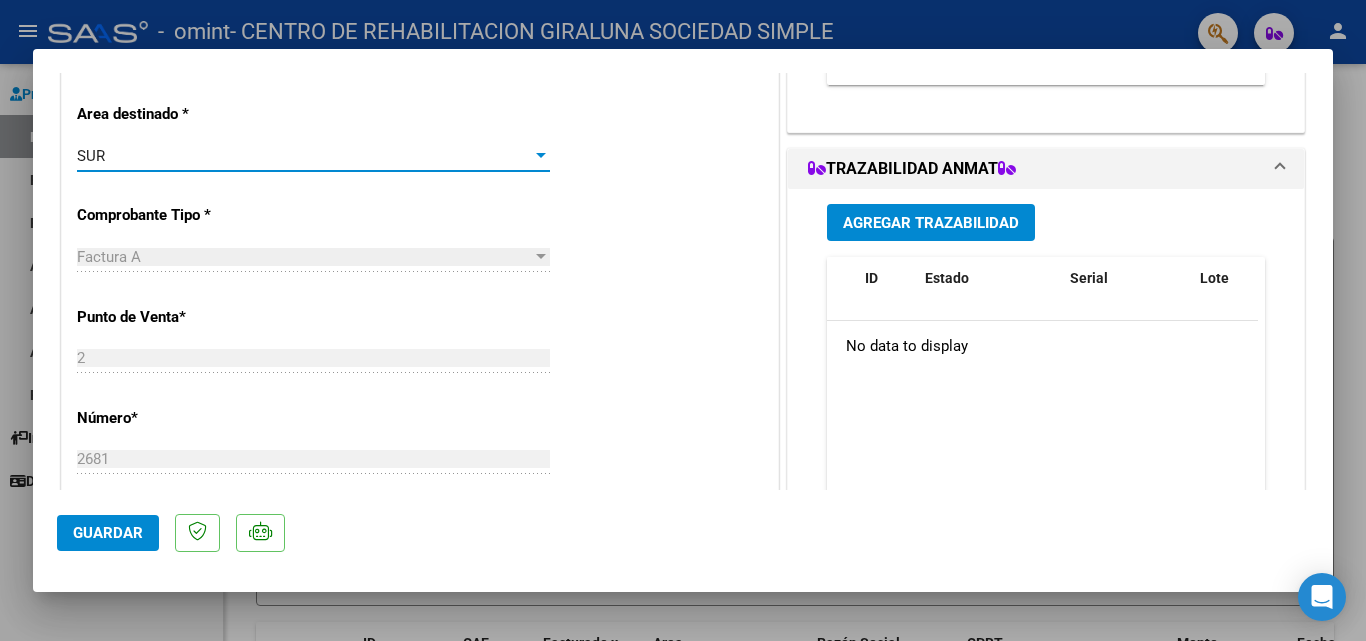 scroll, scrollTop: 400, scrollLeft: 0, axis: vertical 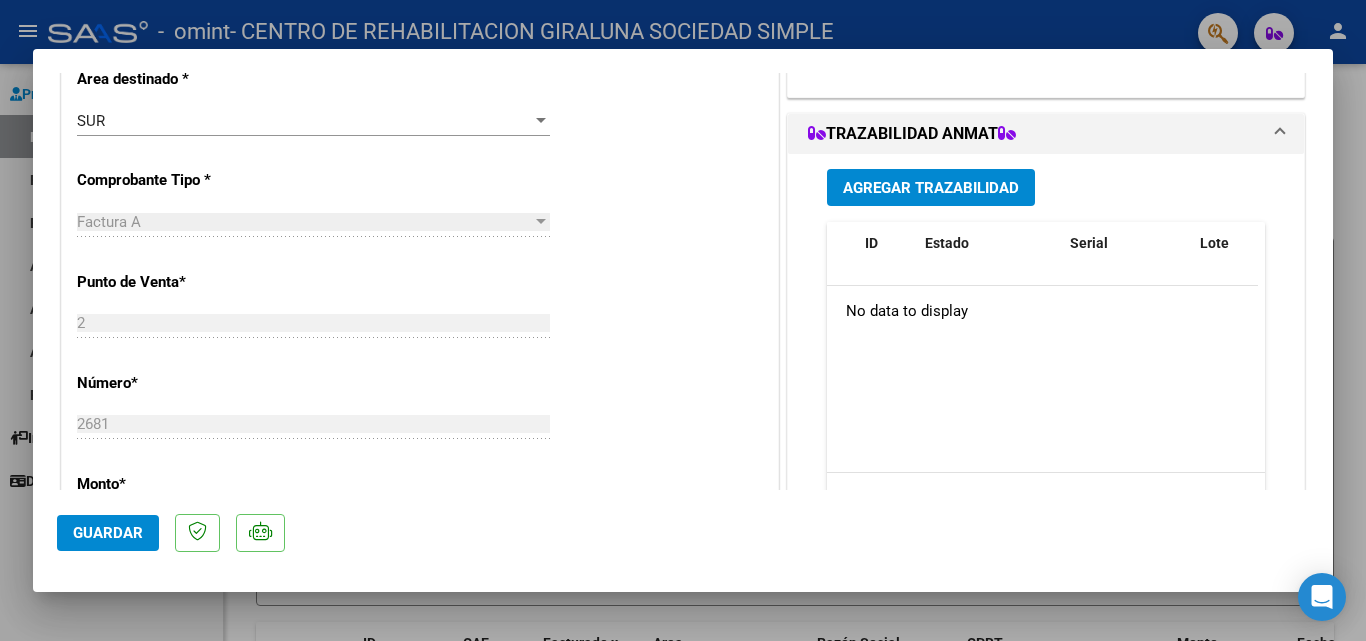 click at bounding box center [541, 120] 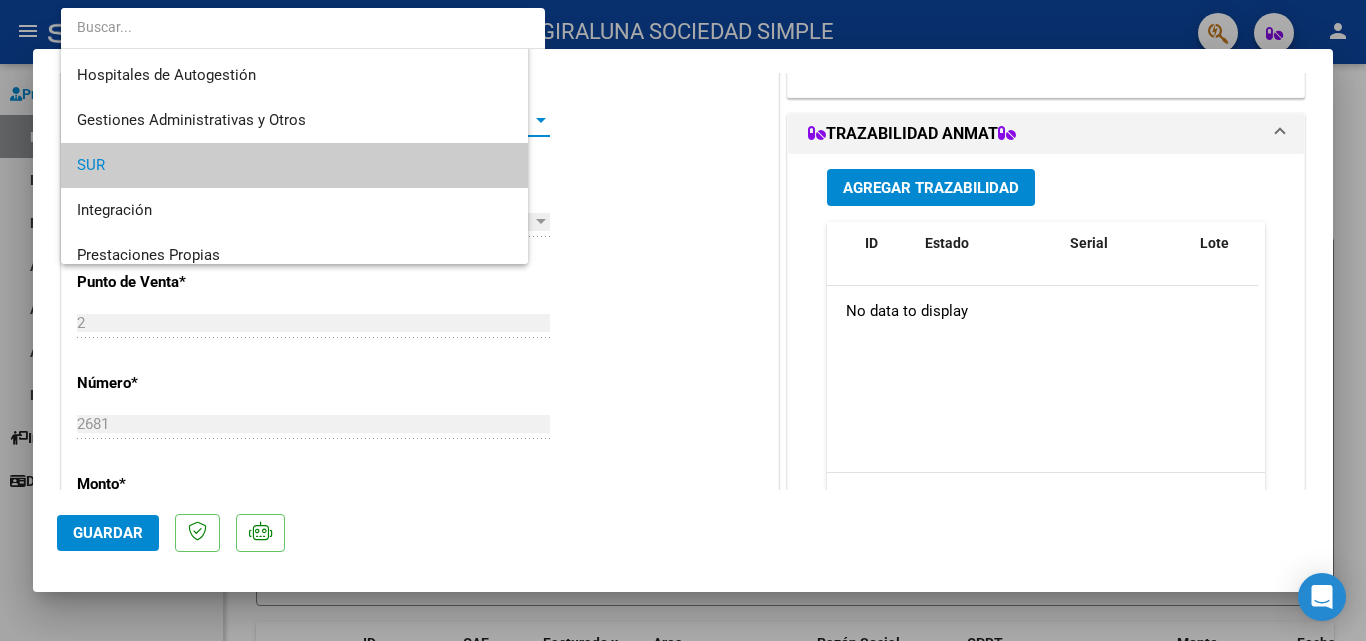 scroll, scrollTop: 45, scrollLeft: 0, axis: vertical 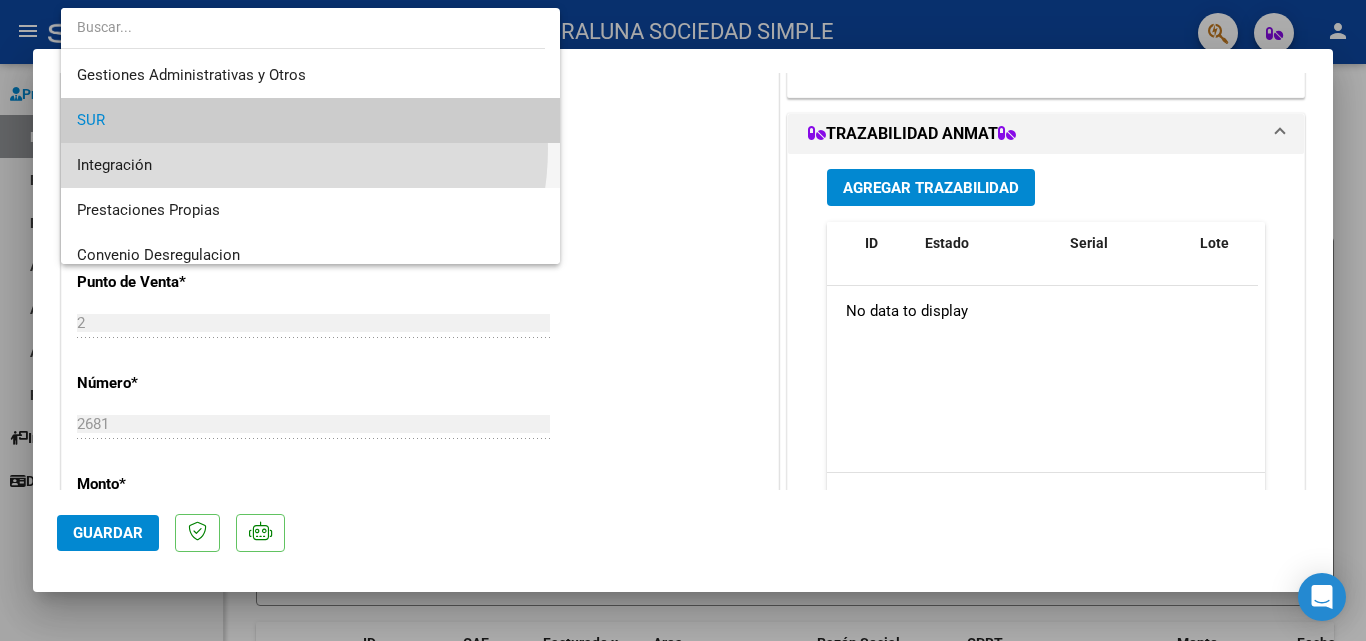 click on "Integración" at bounding box center [310, 165] 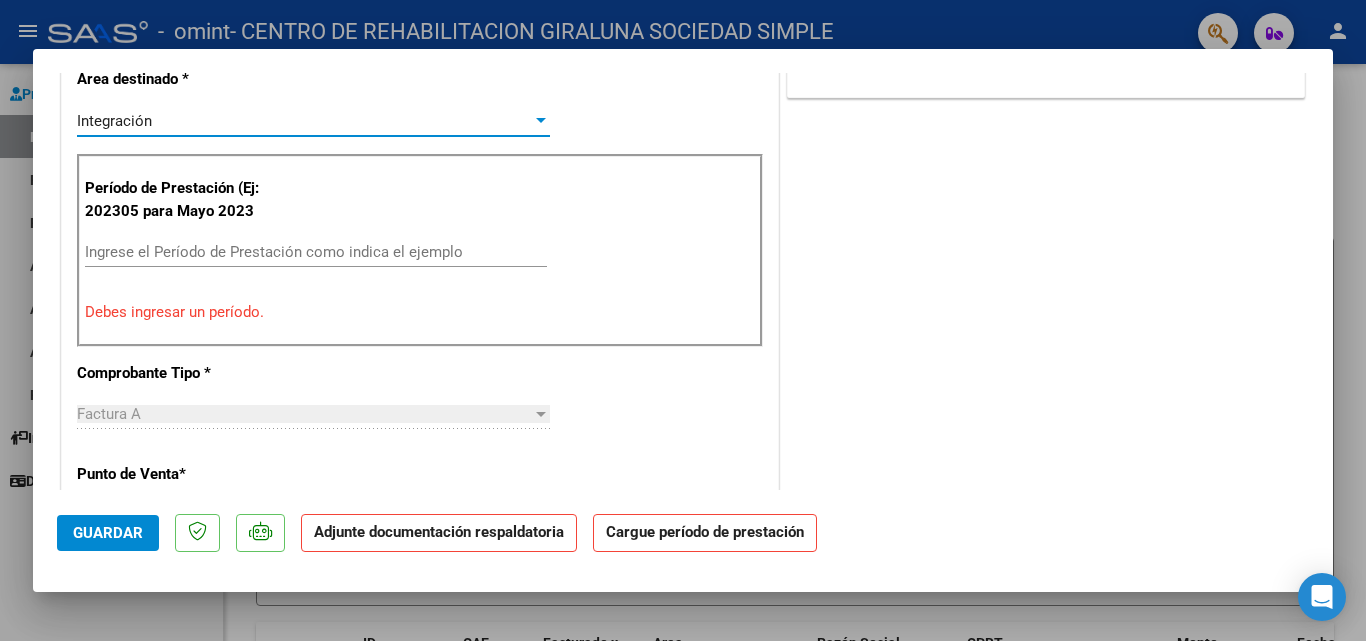 click on "Ingrese el Período de Prestación como indica el ejemplo" at bounding box center (316, 252) 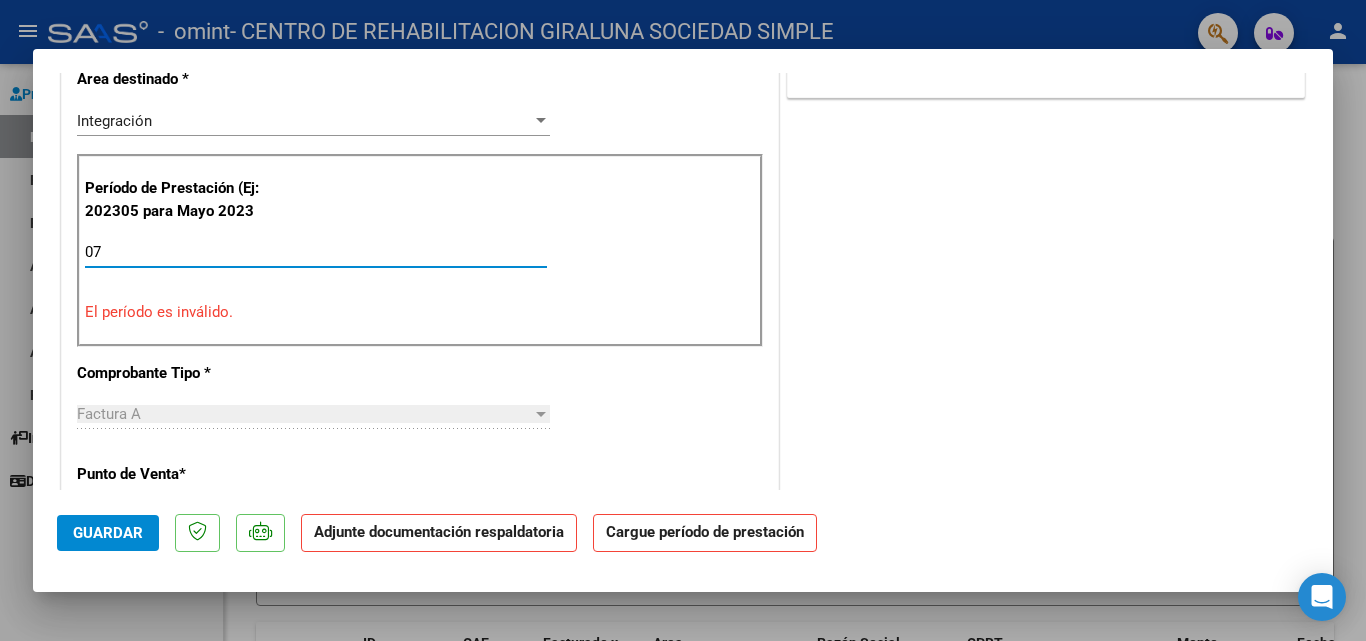type on "0" 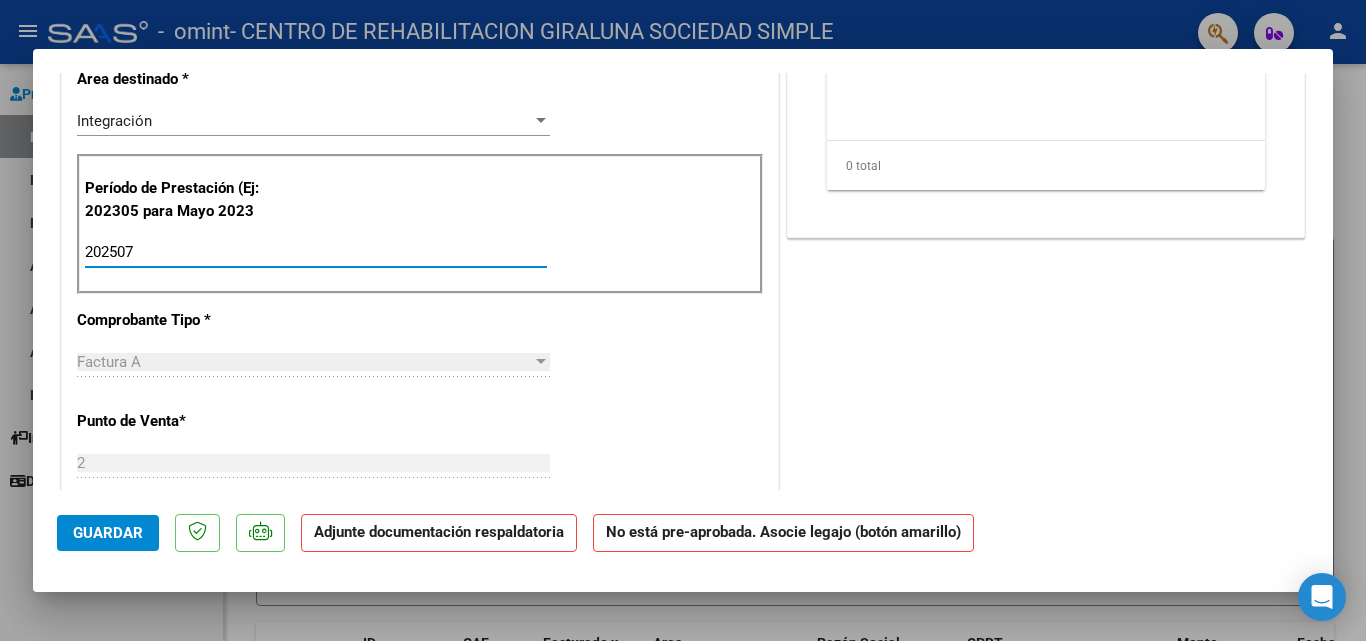 type on "202507" 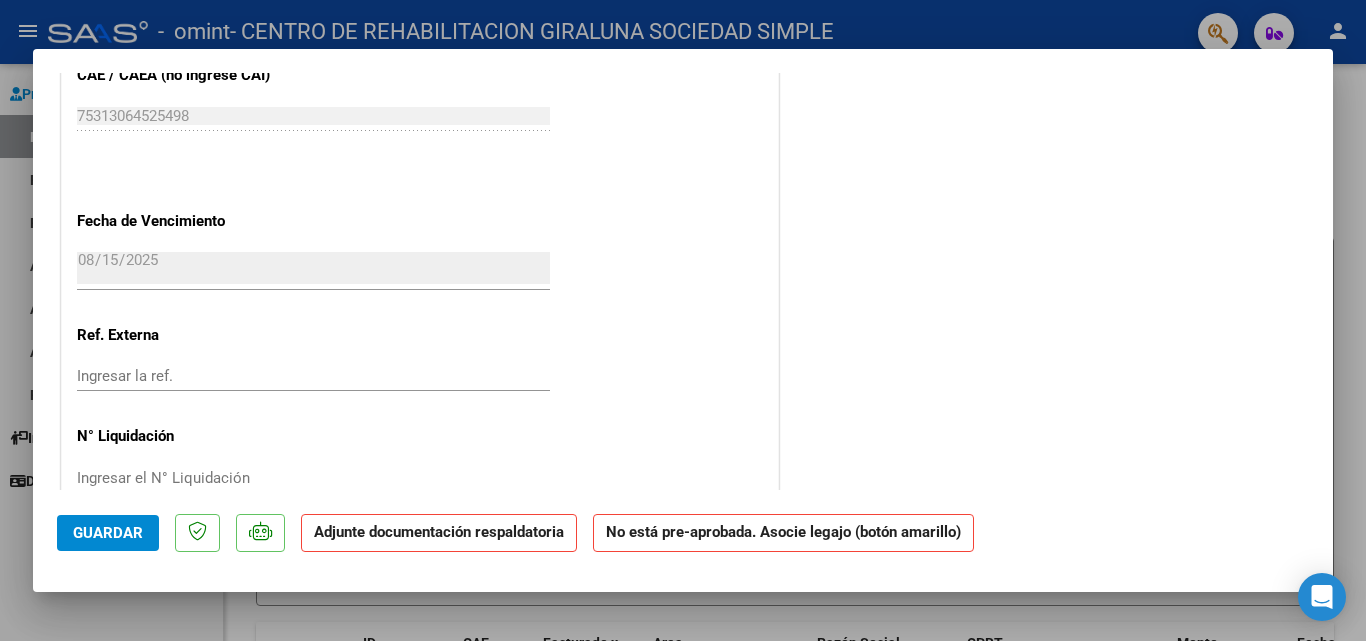scroll, scrollTop: 1320, scrollLeft: 0, axis: vertical 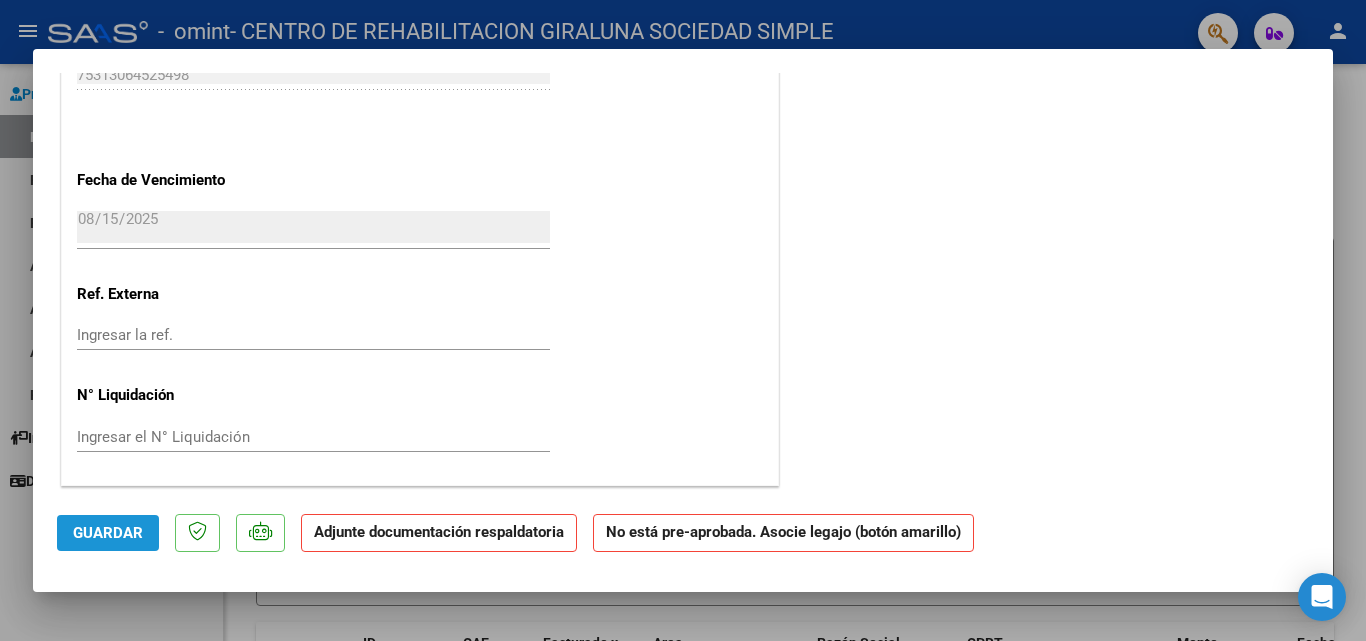 click on "Guardar" 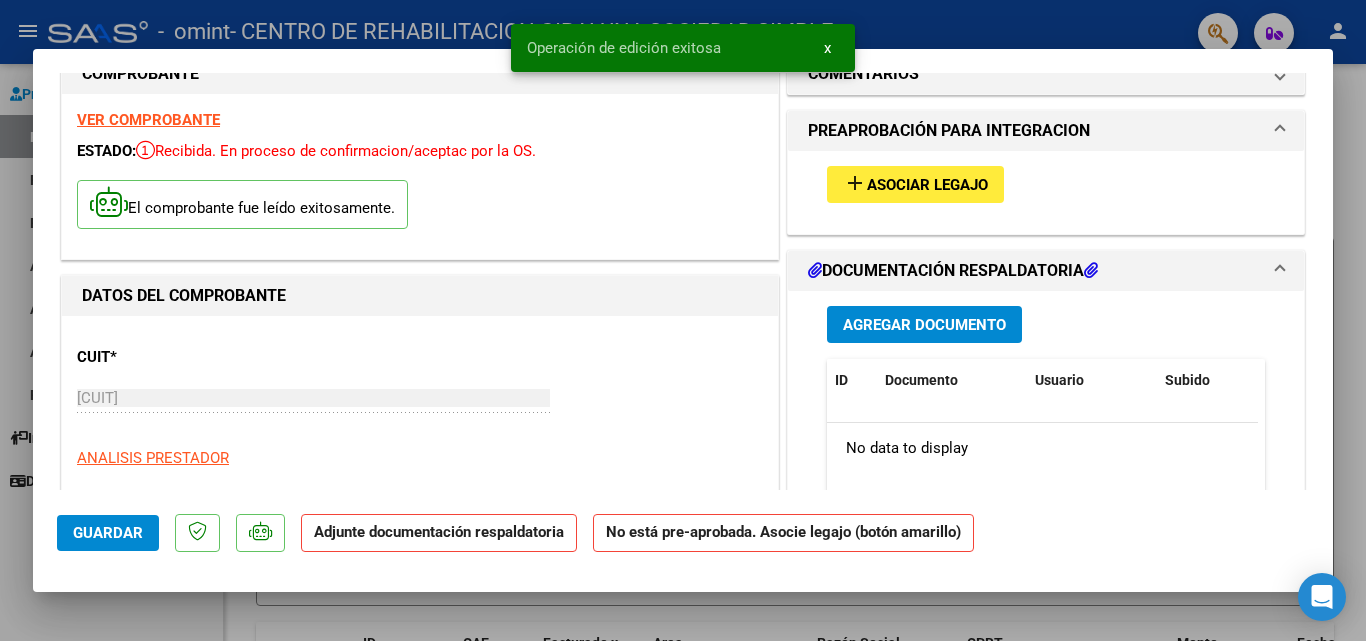 scroll, scrollTop: 0, scrollLeft: 0, axis: both 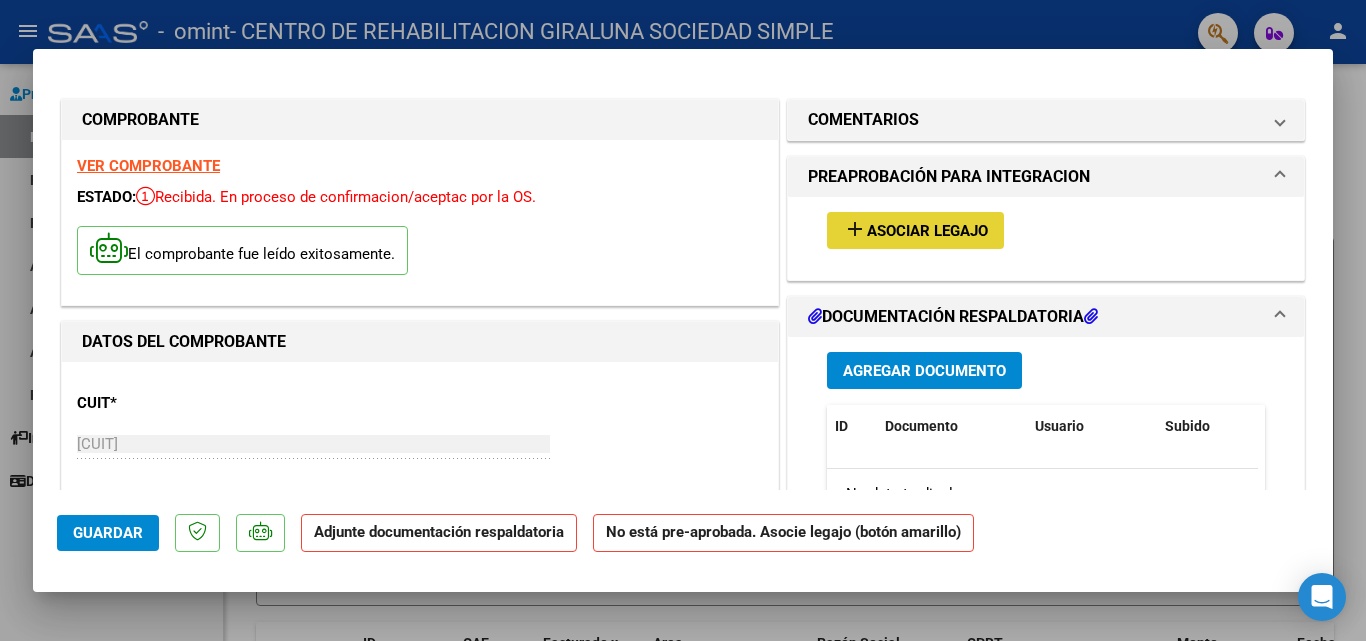 click on "Asociar Legajo" at bounding box center [927, 231] 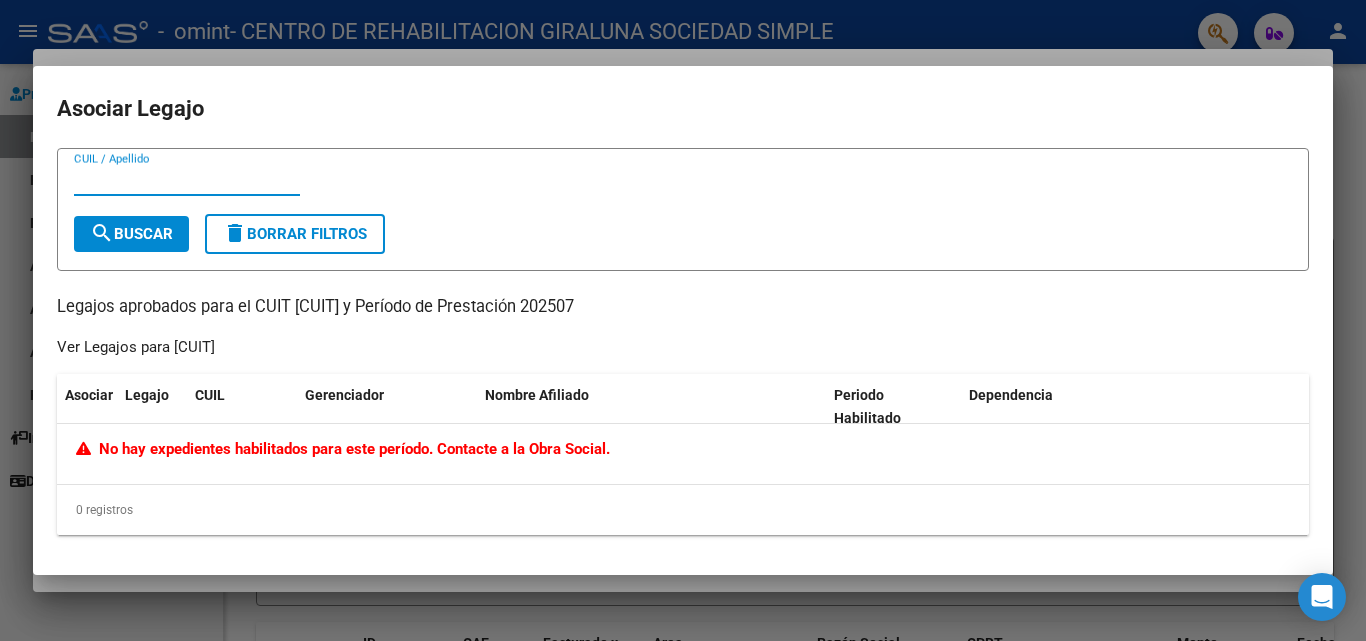 click on "CUIL / Apellido" at bounding box center (187, 180) 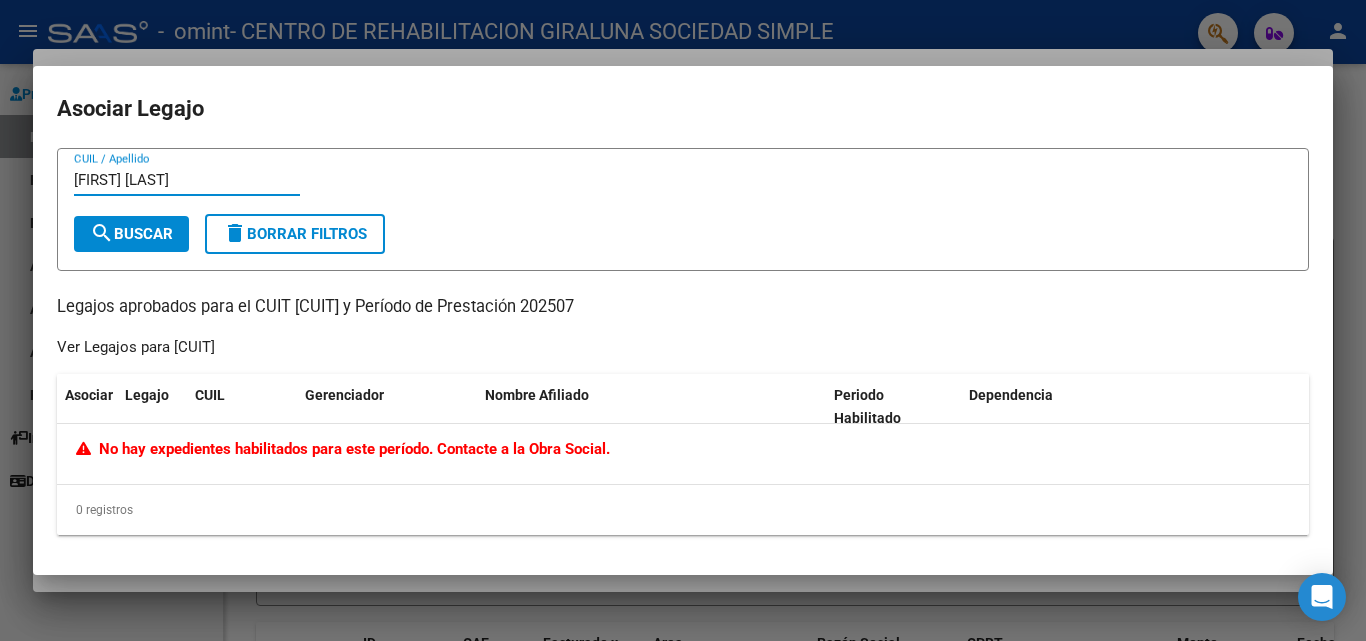 type on "[FIRST] [LAST]" 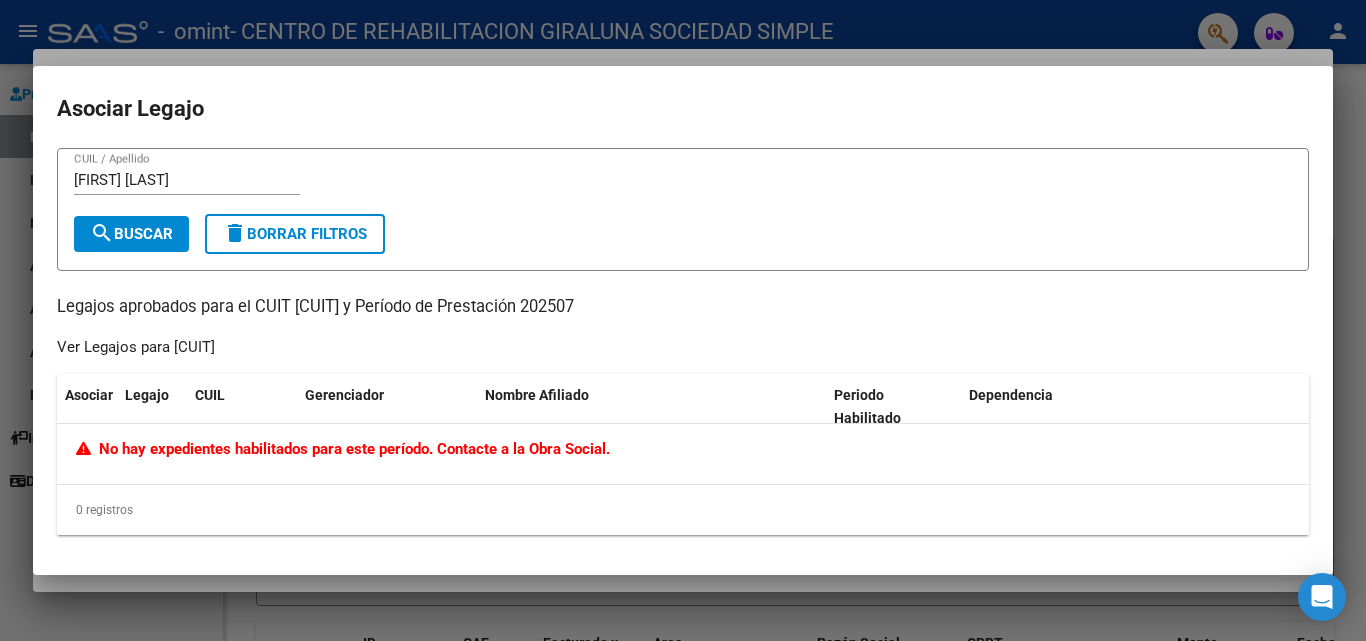 click at bounding box center (683, 320) 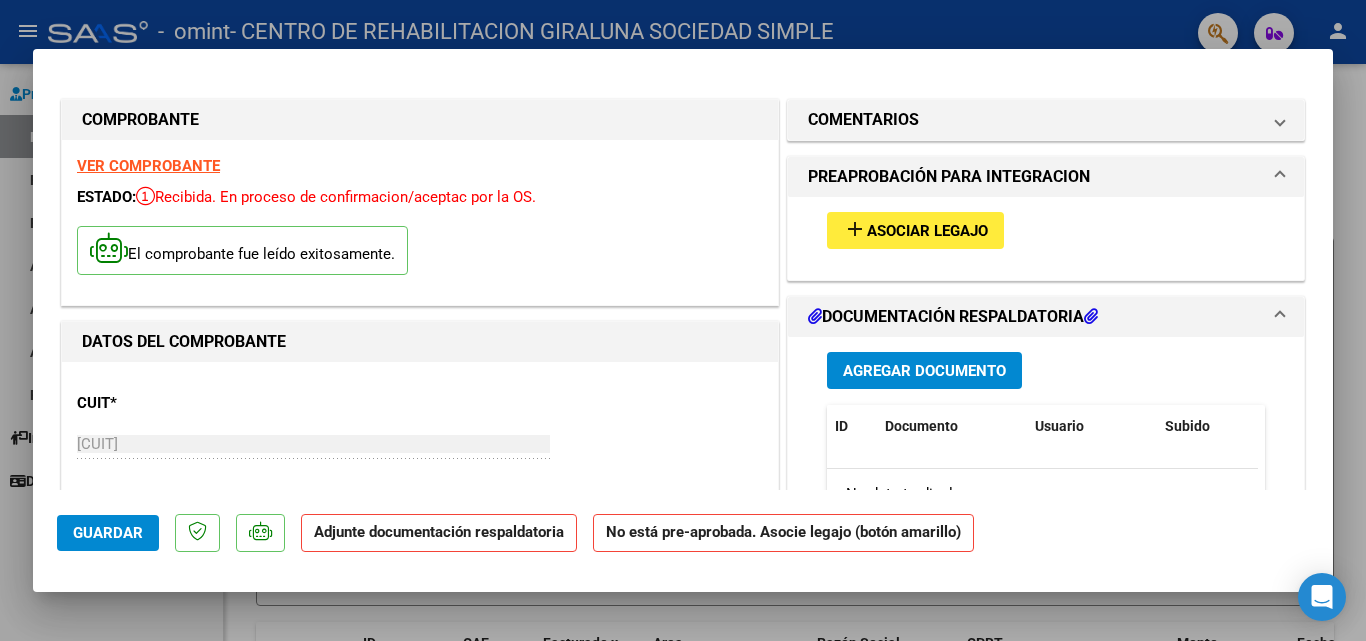 scroll, scrollTop: 100, scrollLeft: 0, axis: vertical 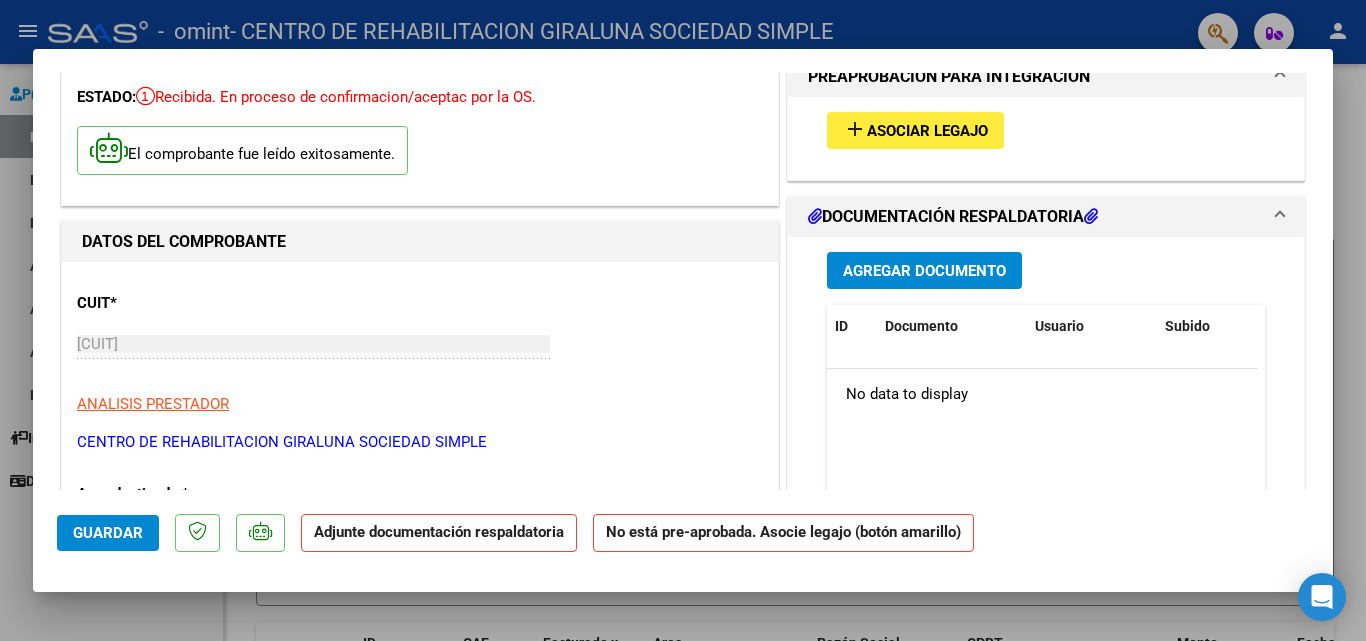 click on "Agregar Documento" at bounding box center [924, 271] 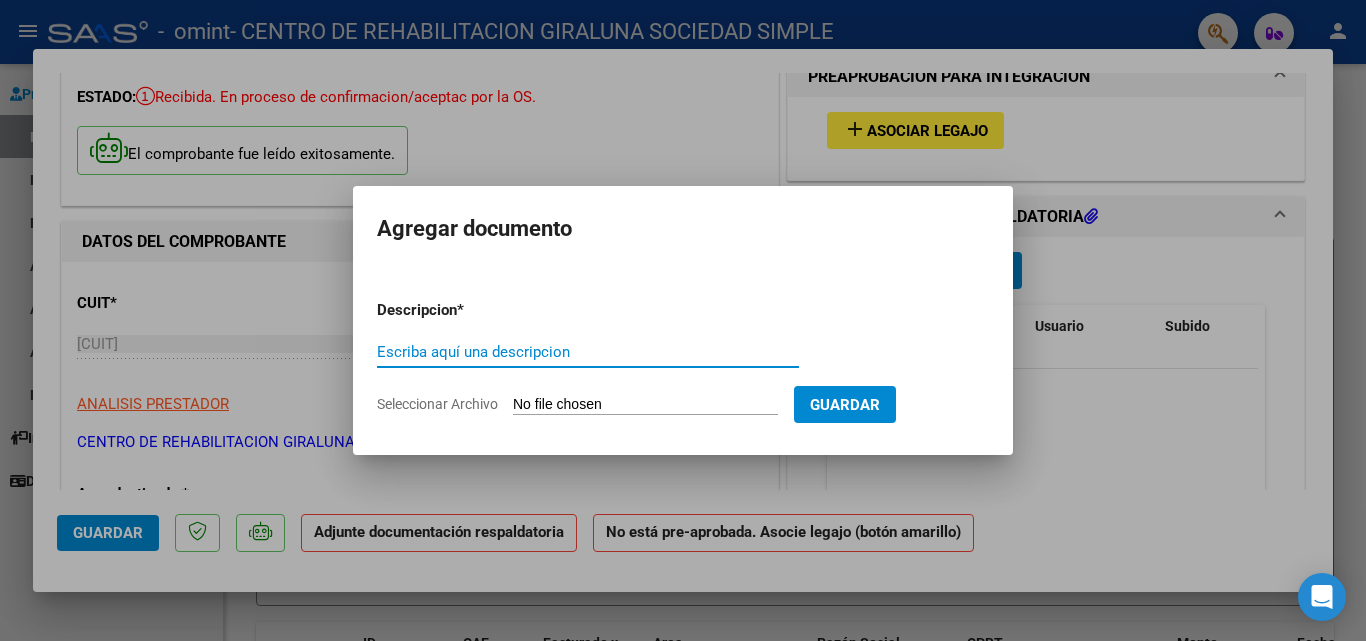 click on "Escriba aquí una descripcion" at bounding box center [588, 352] 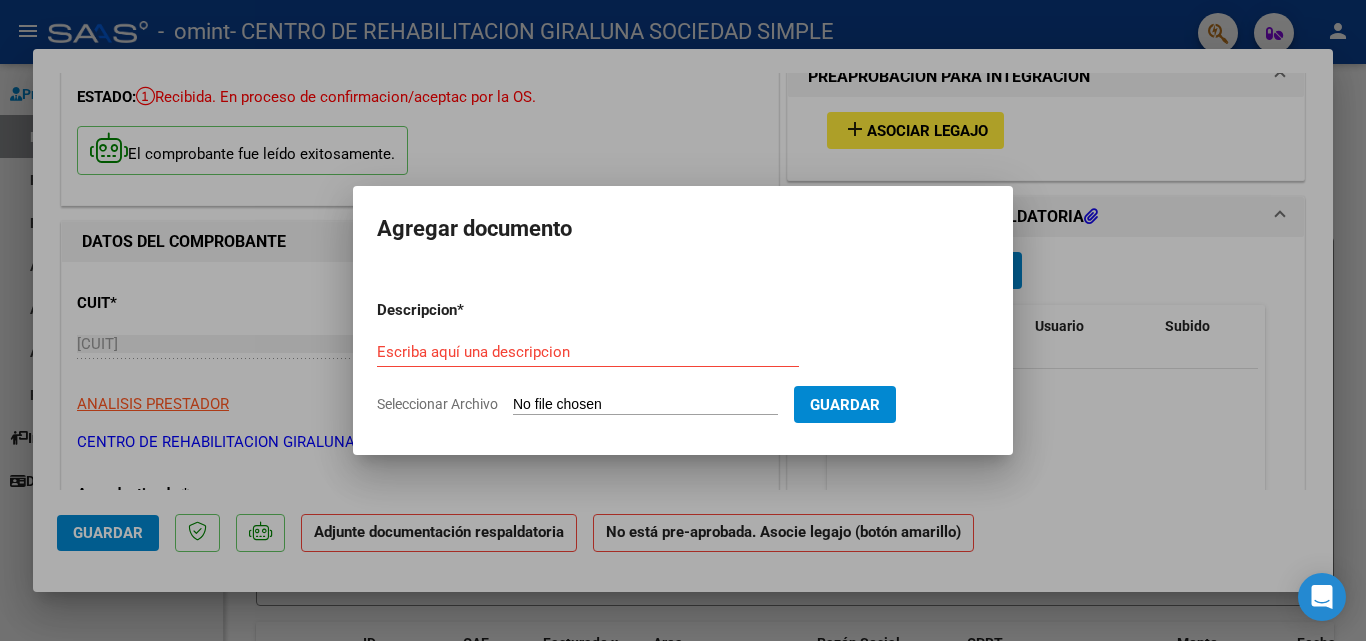 type on "C:\fakepath\[LAST] - ASIST. REHAB. JULIO 2025.pdf" 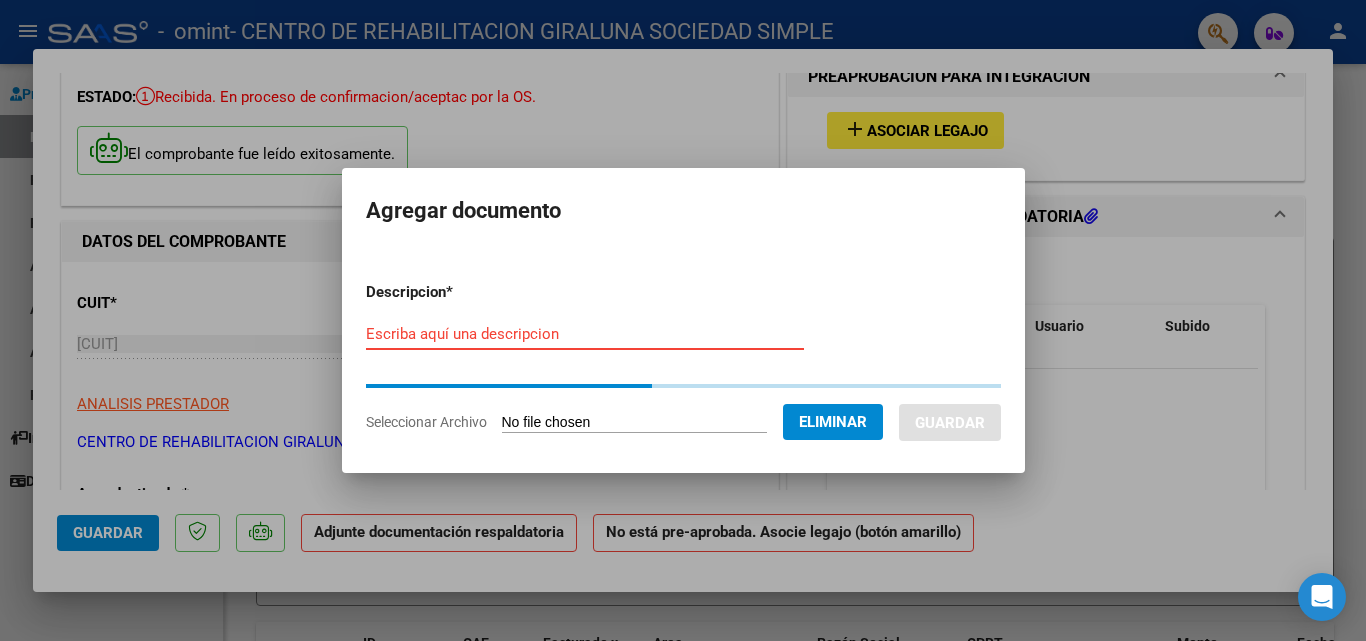 click on "Escriba aquí una descripcion" at bounding box center (585, 334) 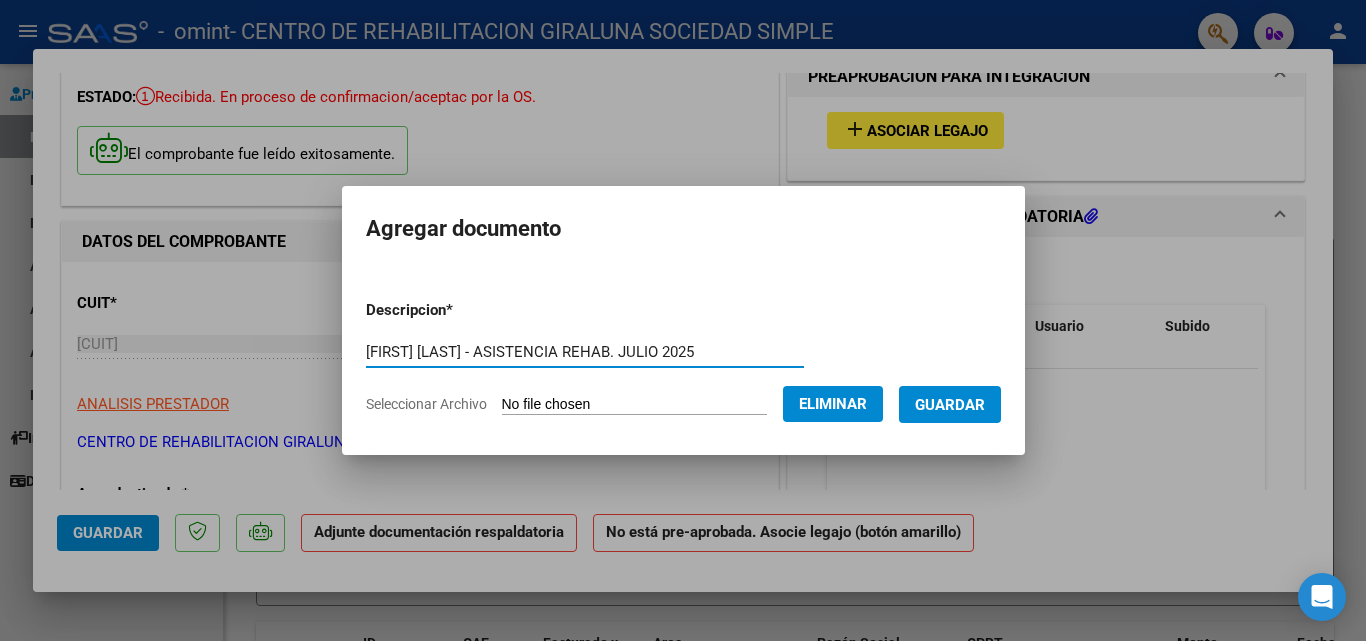 type on "[FIRST] [LAST] - ASISTENCIA REHAB. JULIO 2025" 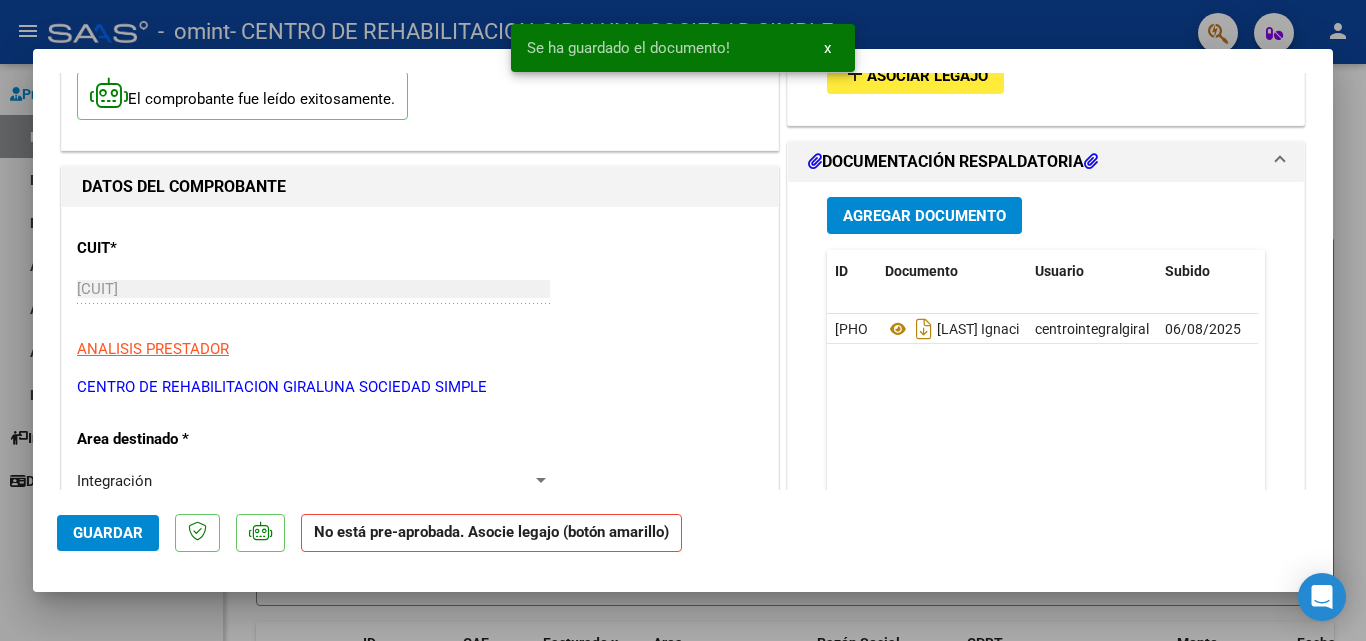 scroll, scrollTop: 164, scrollLeft: 0, axis: vertical 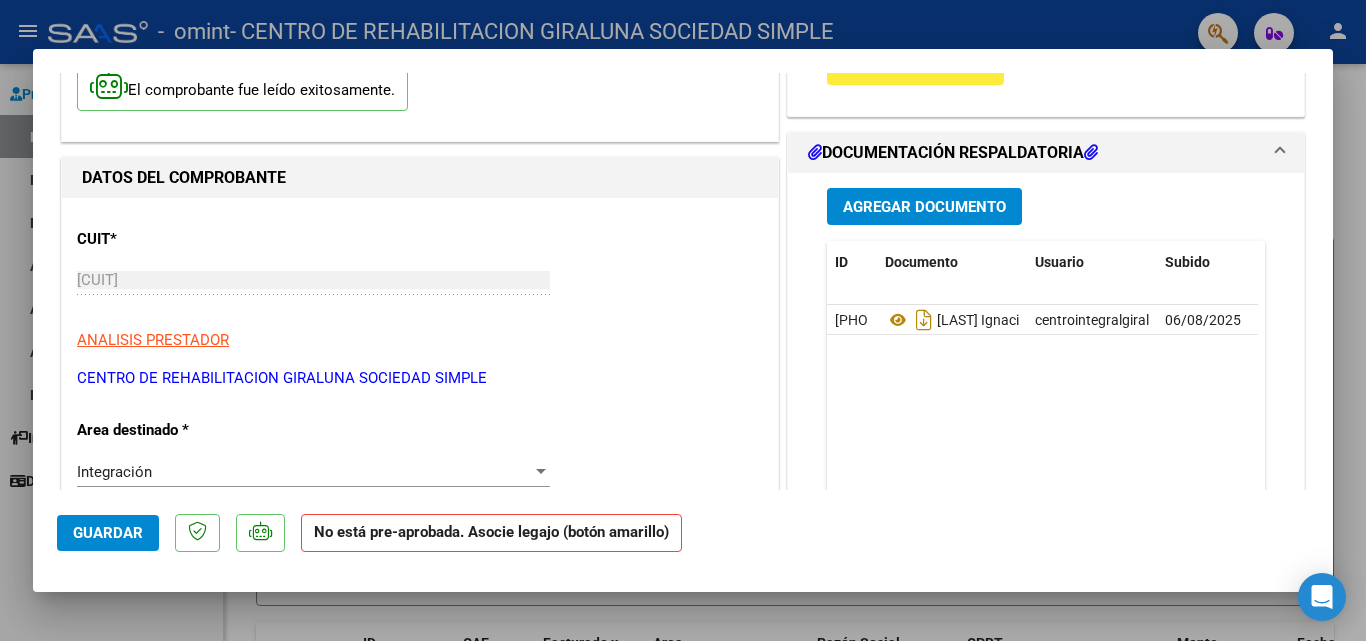 click on "No está pre-aprobada. Asocie legajo (botón amarillo)" 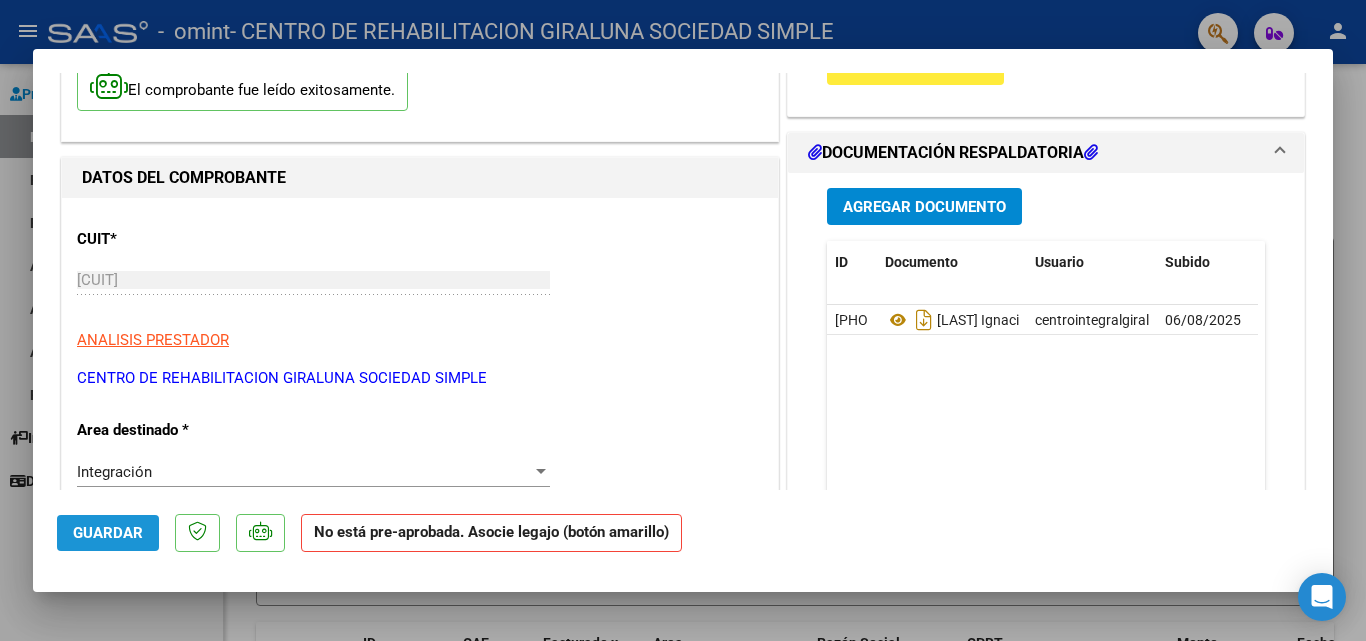 click on "Guardar" 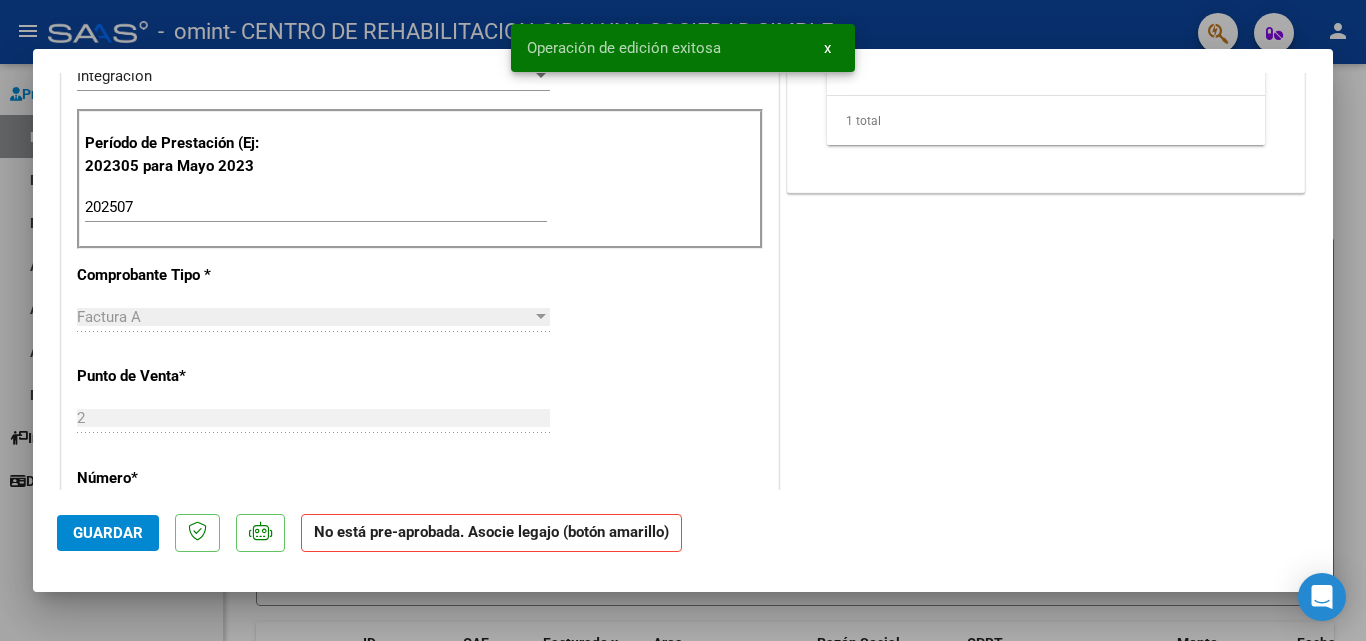 scroll, scrollTop: 564, scrollLeft: 0, axis: vertical 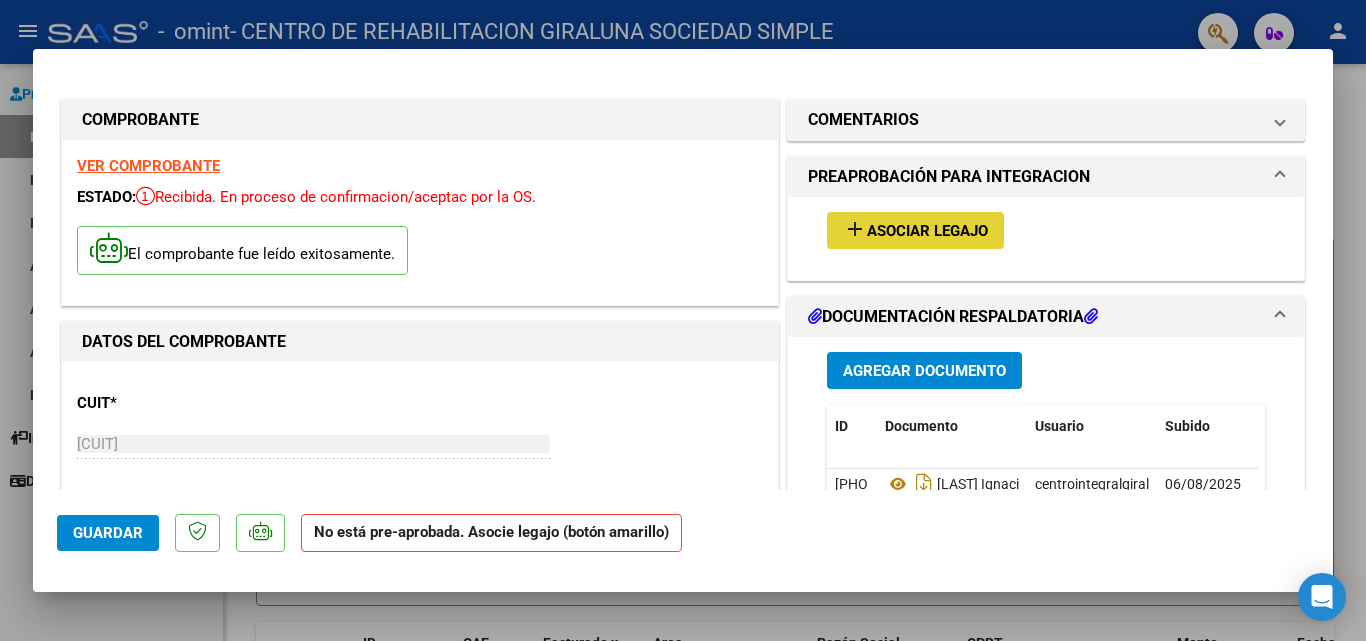 click on "Asociar Legajo" at bounding box center (927, 231) 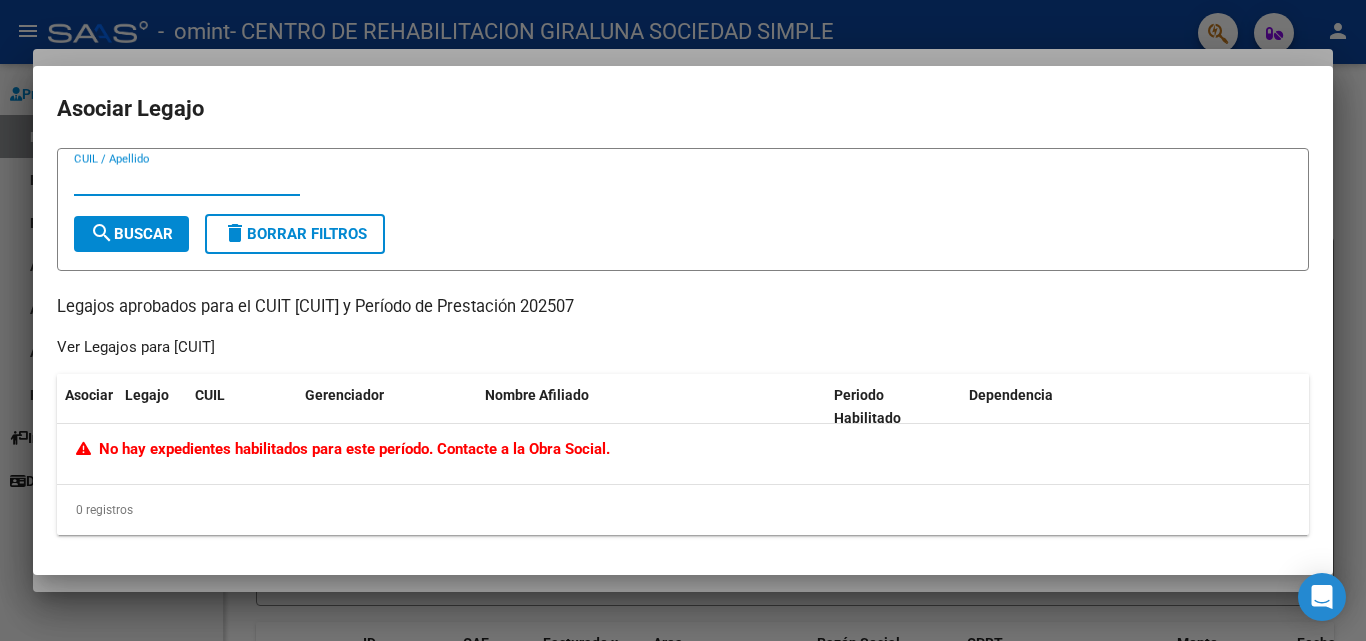 click on "CUIL / Apellido" at bounding box center (187, 180) 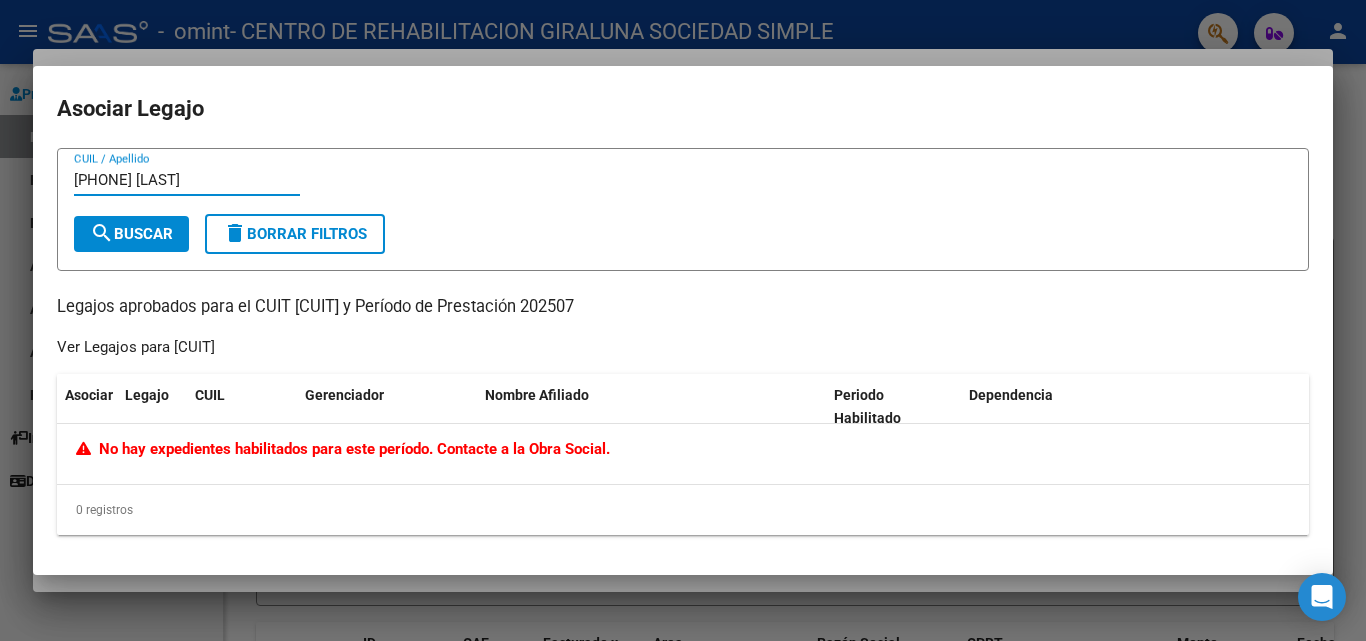 type on "[PHONE] [LAST]" 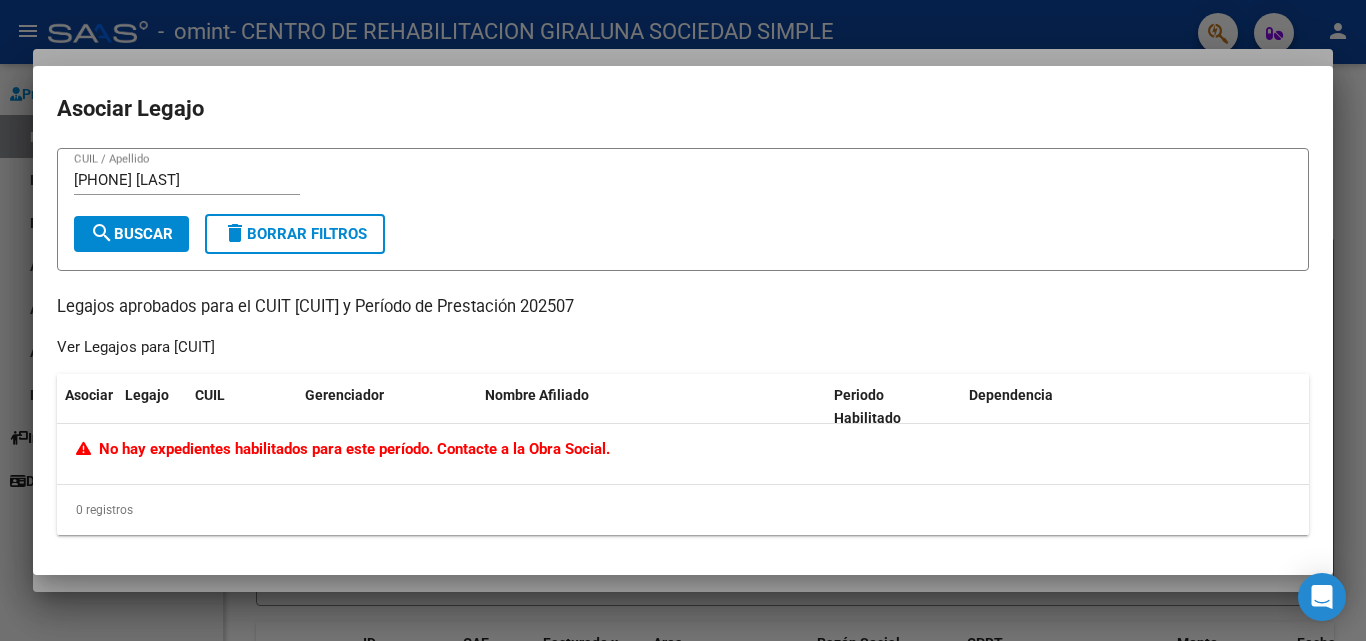 click on "delete  Borrar Filtros" at bounding box center (295, 234) 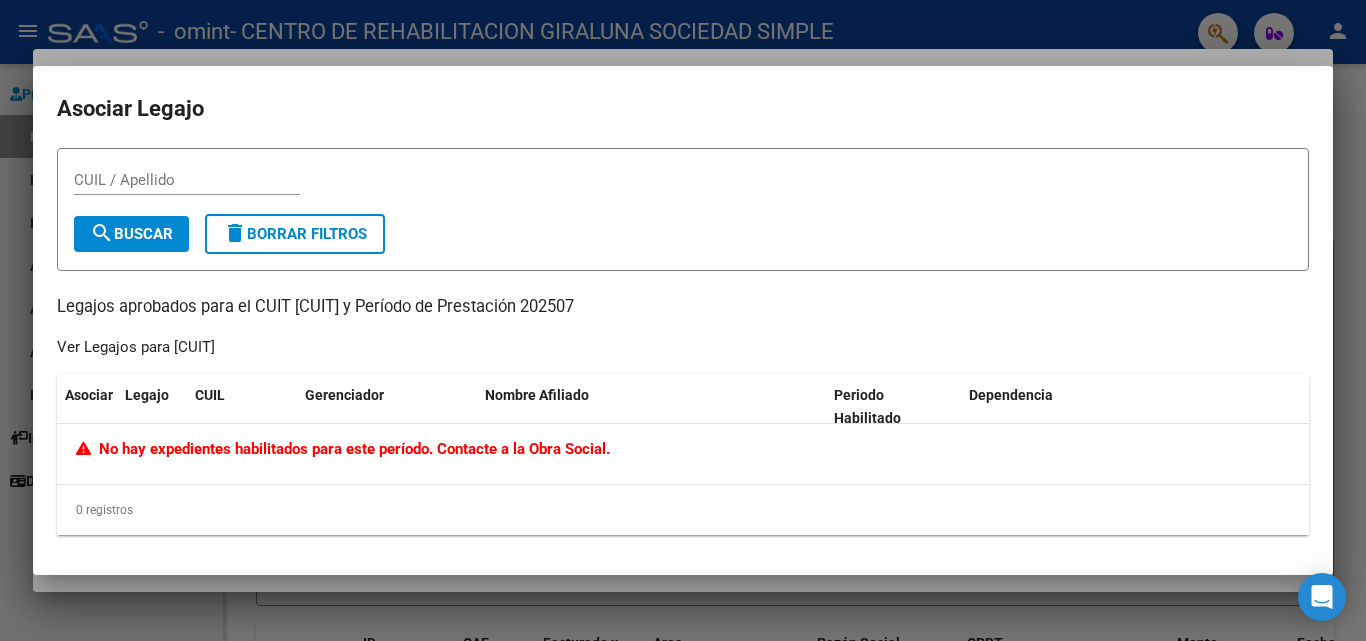 click at bounding box center (683, 320) 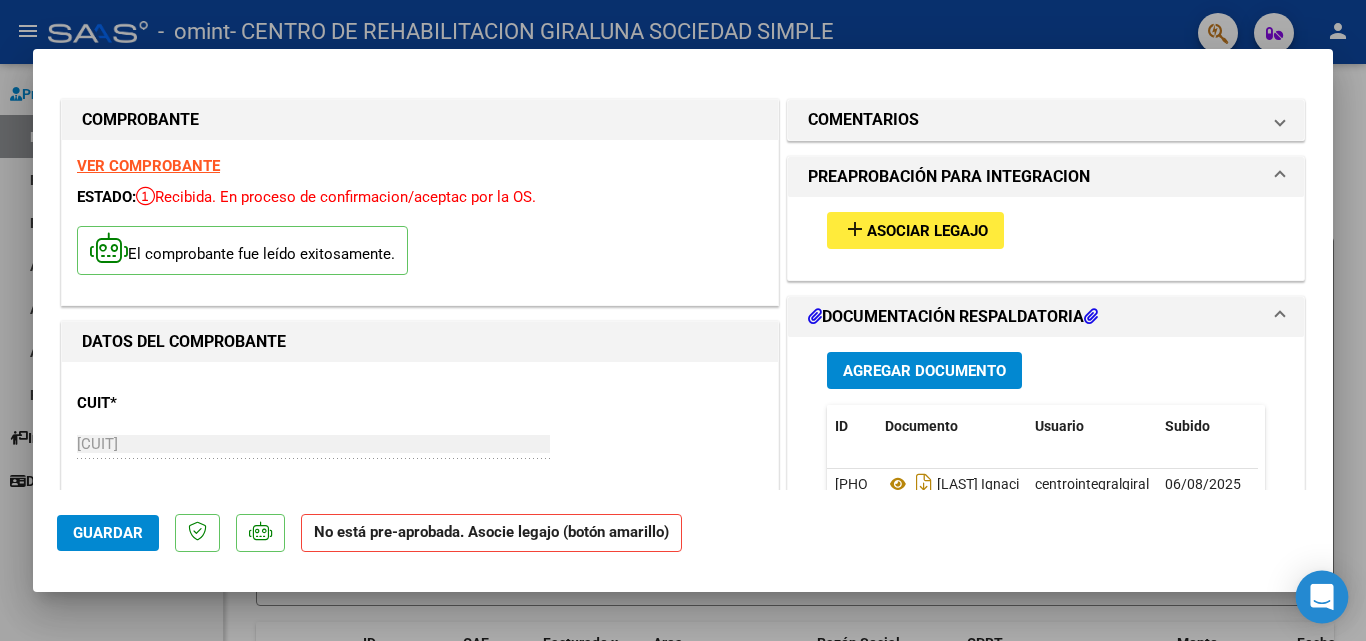 click at bounding box center [1322, 597] 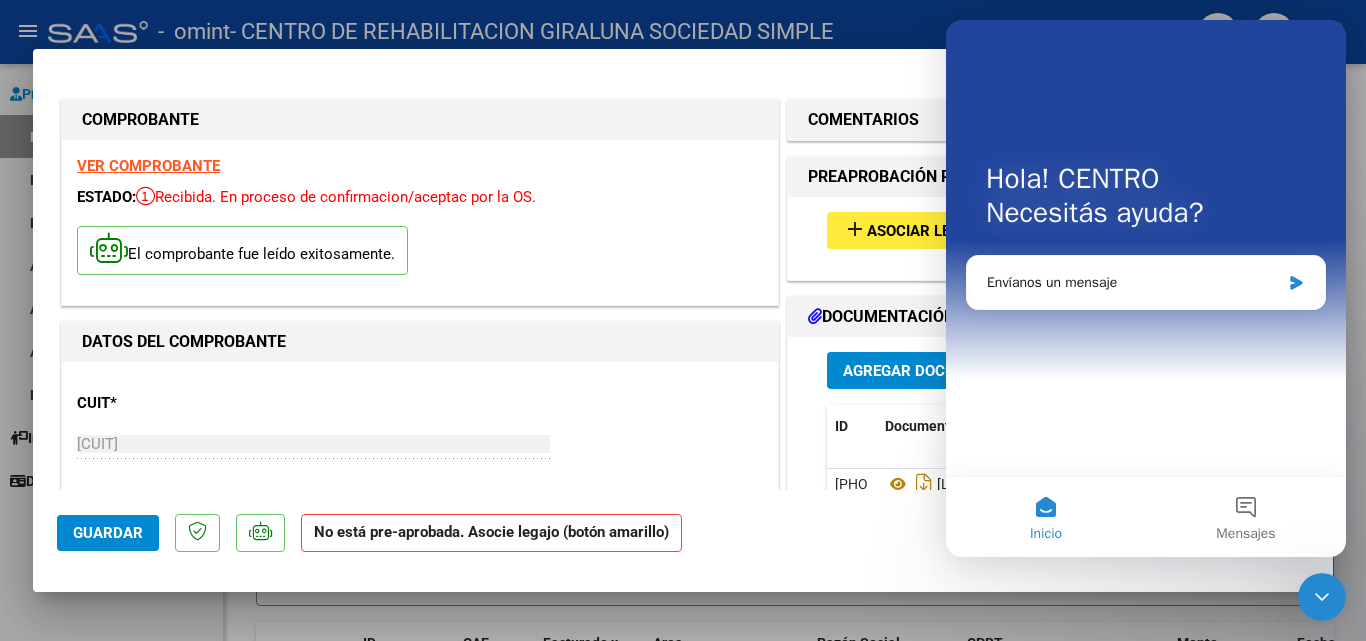 scroll, scrollTop: 0, scrollLeft: 0, axis: both 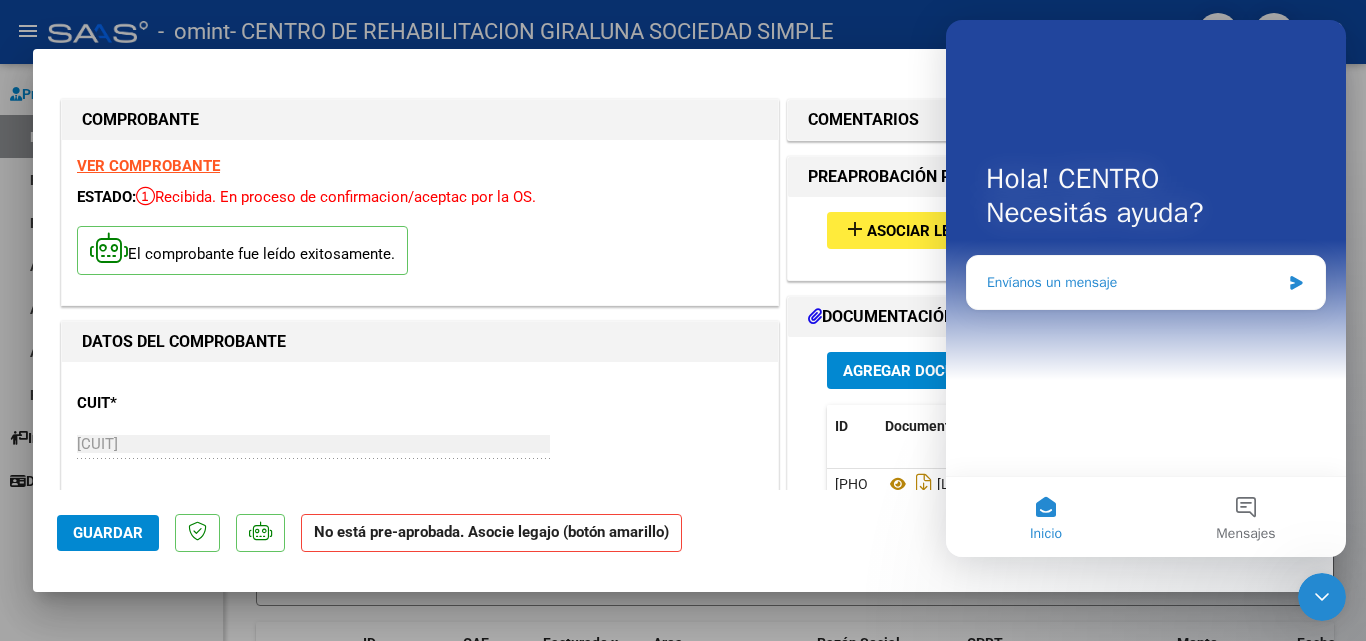 click on "Envíanos un mensaje" at bounding box center (1133, 282) 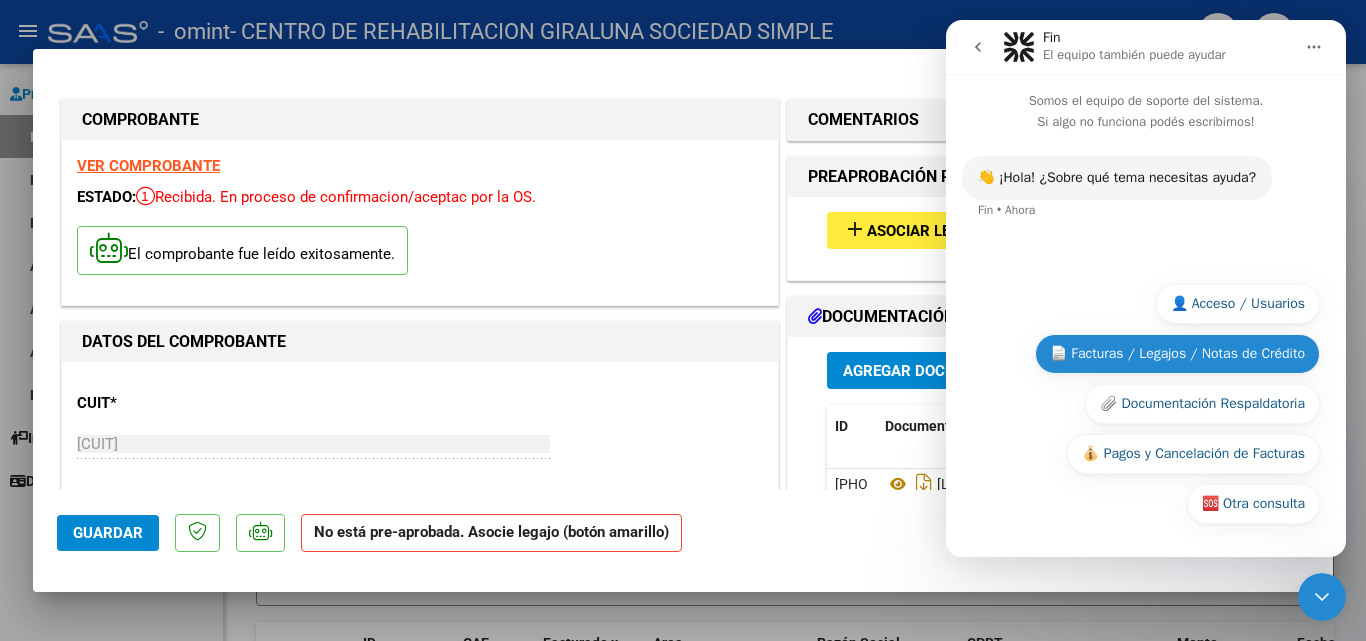 click on "📄 Facturas / Legajos / Notas de Crédito" at bounding box center (1177, 354) 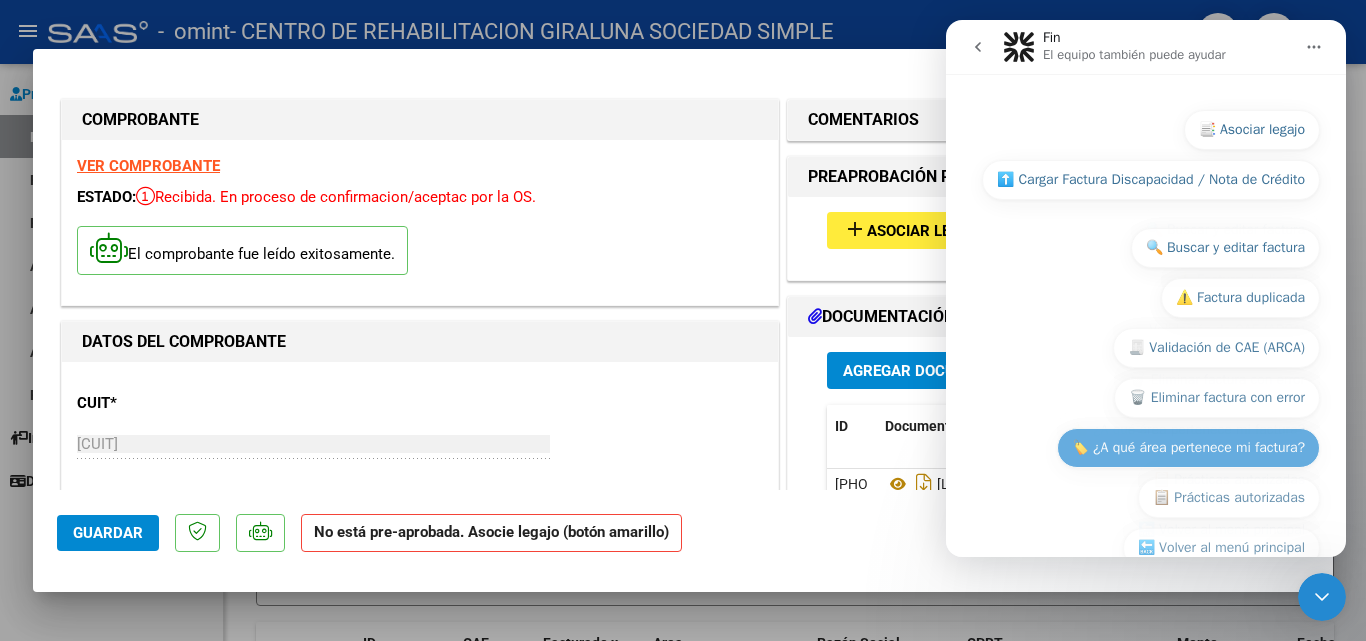 scroll, scrollTop: 349, scrollLeft: 0, axis: vertical 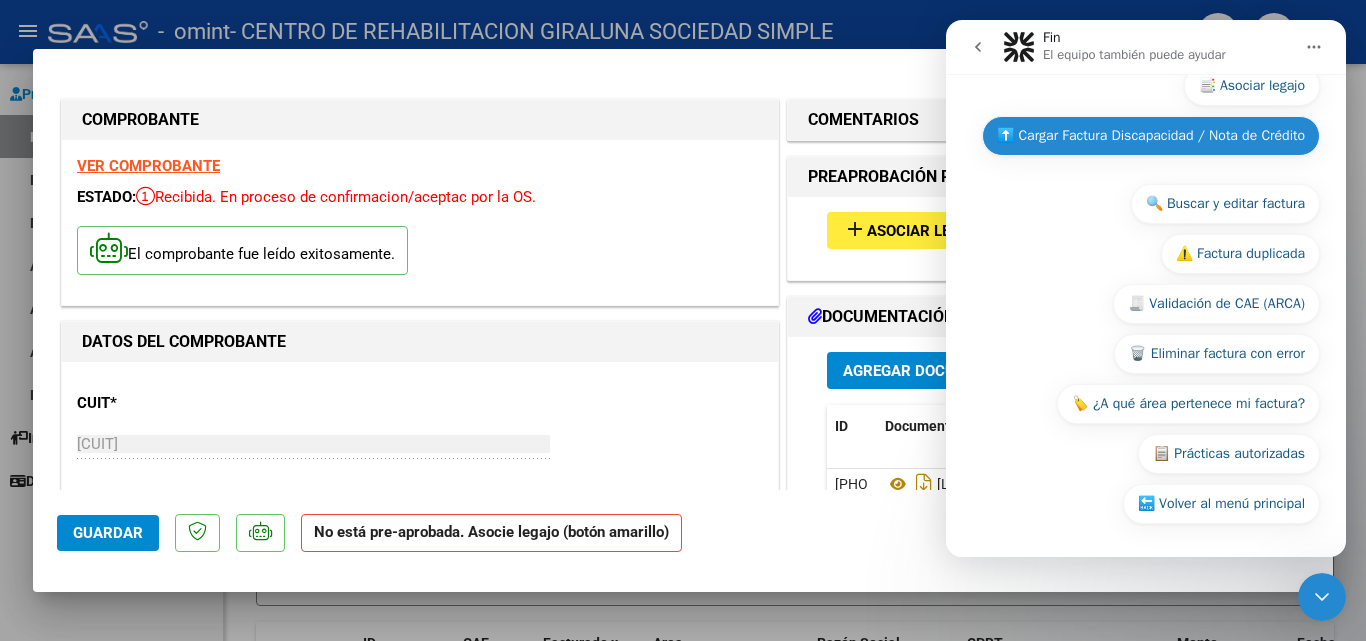 click on "⬆️ Cargar Factura Discapacidad / Nota de Crédito" at bounding box center (1151, 136) 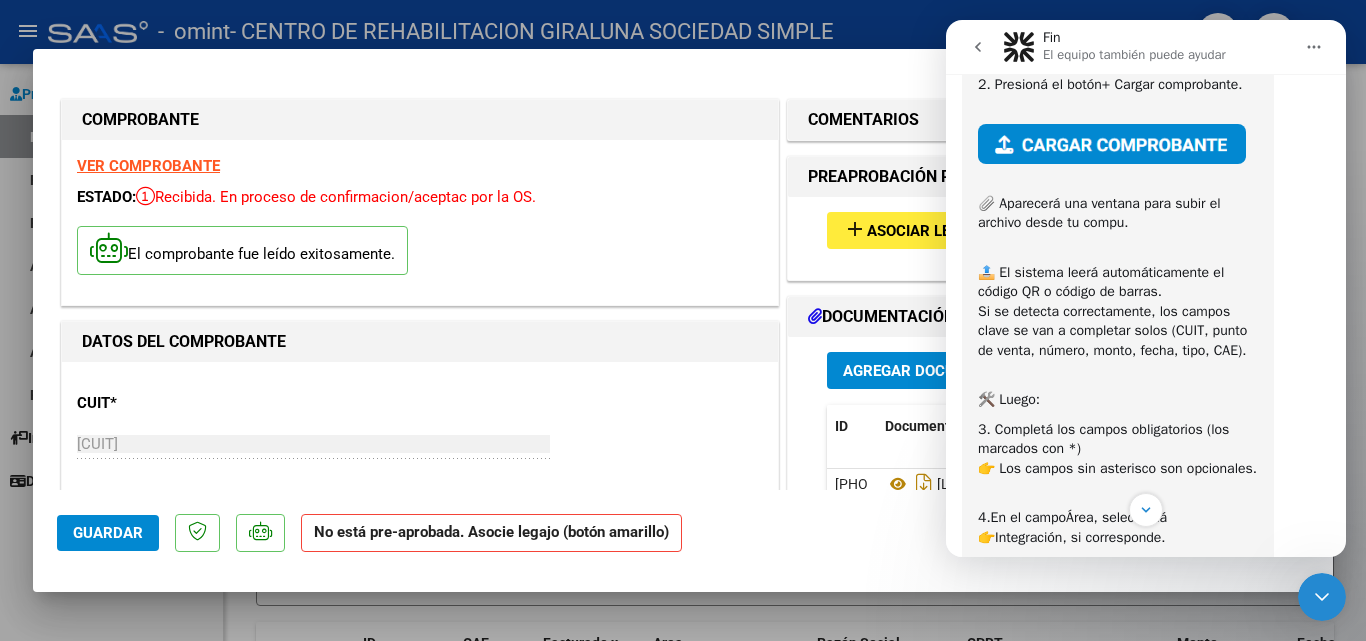 scroll, scrollTop: 775, scrollLeft: 0, axis: vertical 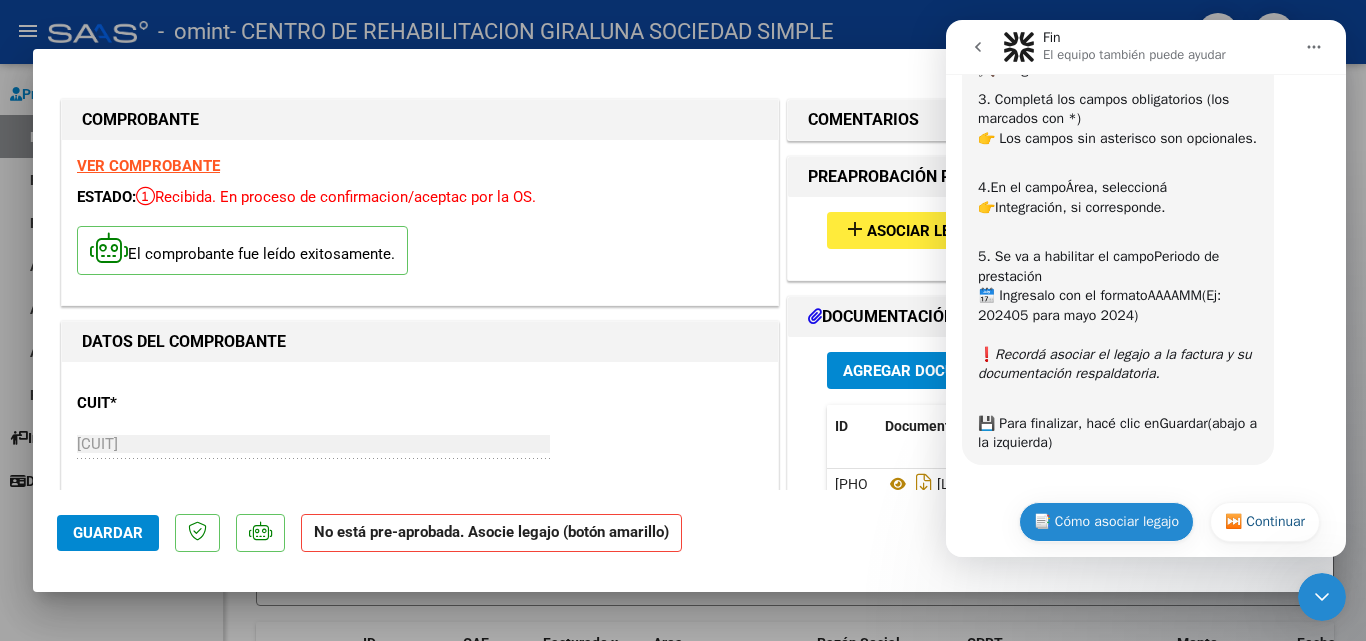click on "📑 Cómo asociar legajo" at bounding box center (1106, 522) 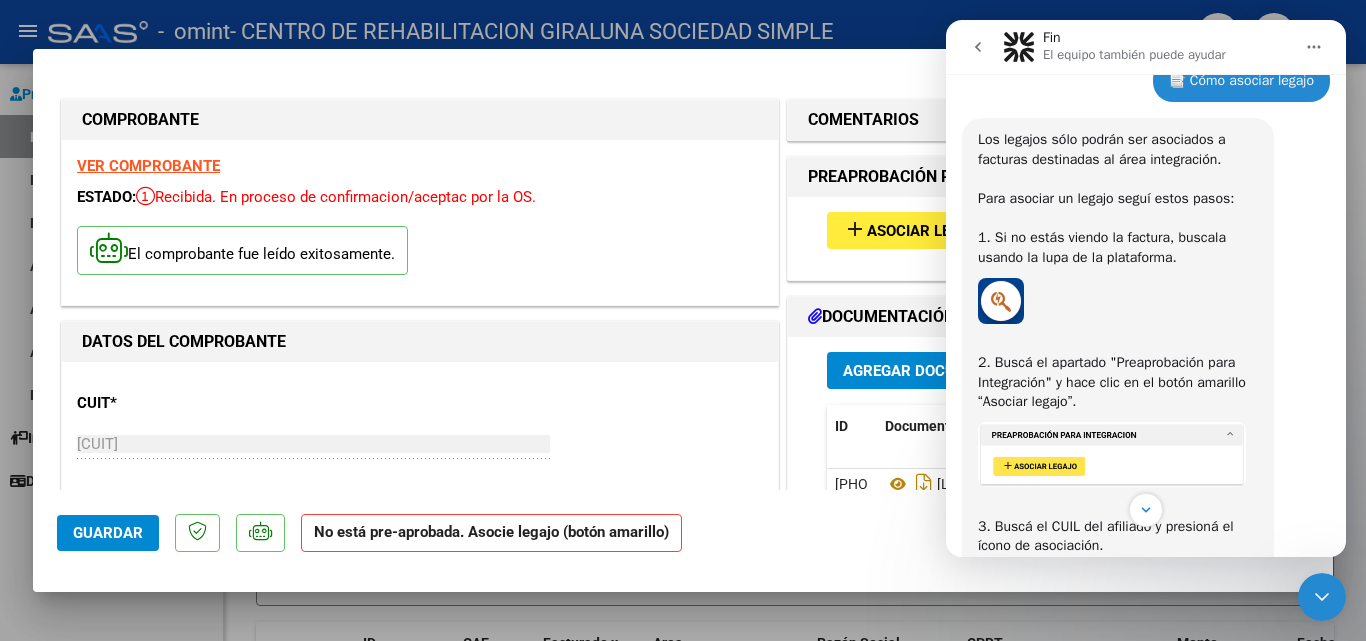 scroll, scrollTop: 1523, scrollLeft: 0, axis: vertical 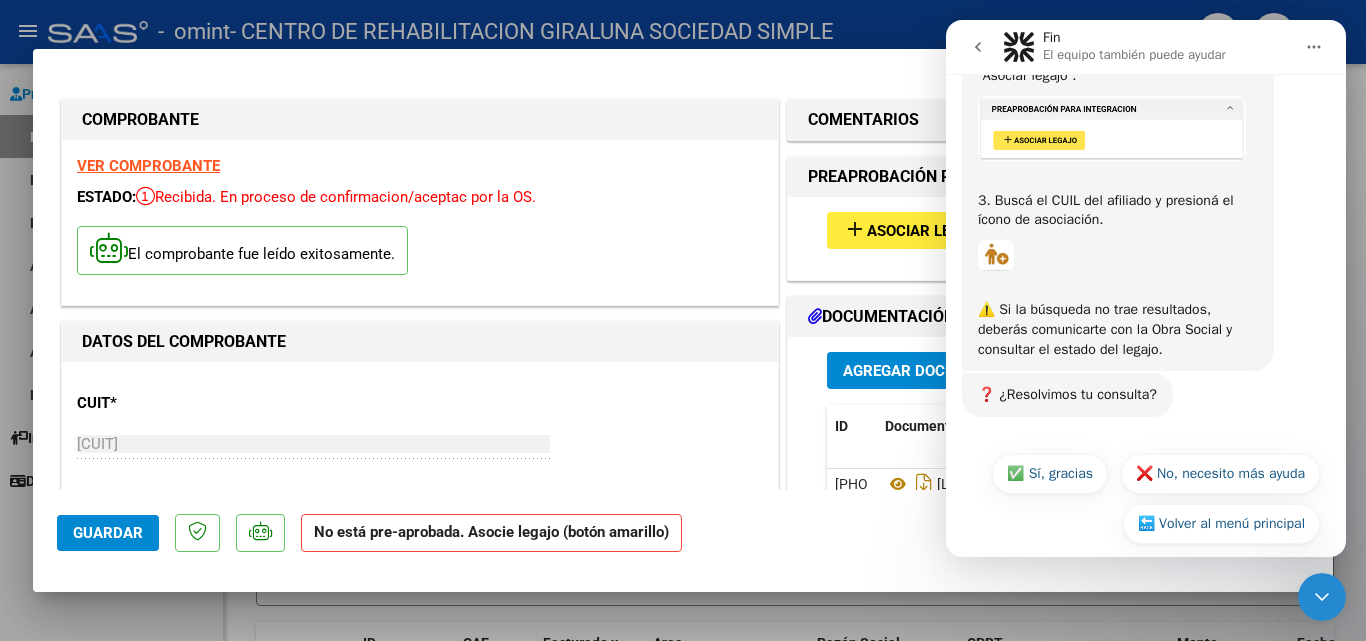 click on "ESTADO:   Recibida. En proceso de confirmacion/aceptac por la OS." at bounding box center (420, 197) 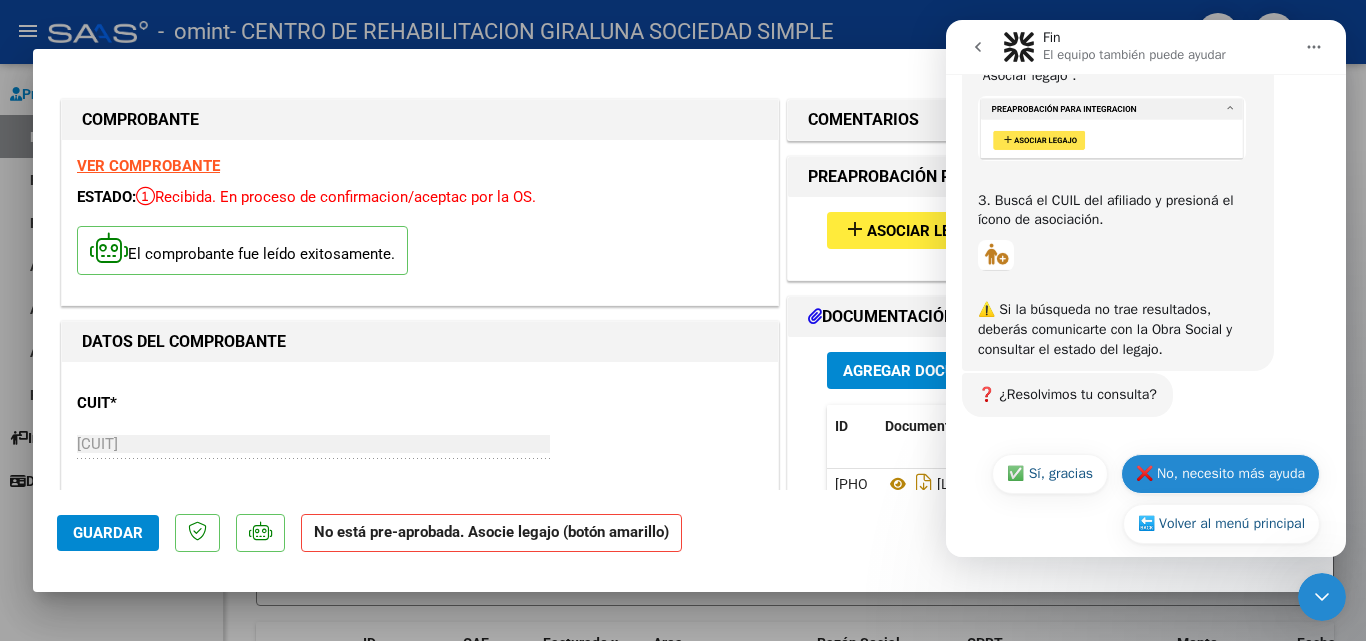 click on "❌ No, necesito más ayuda" at bounding box center (1220, 474) 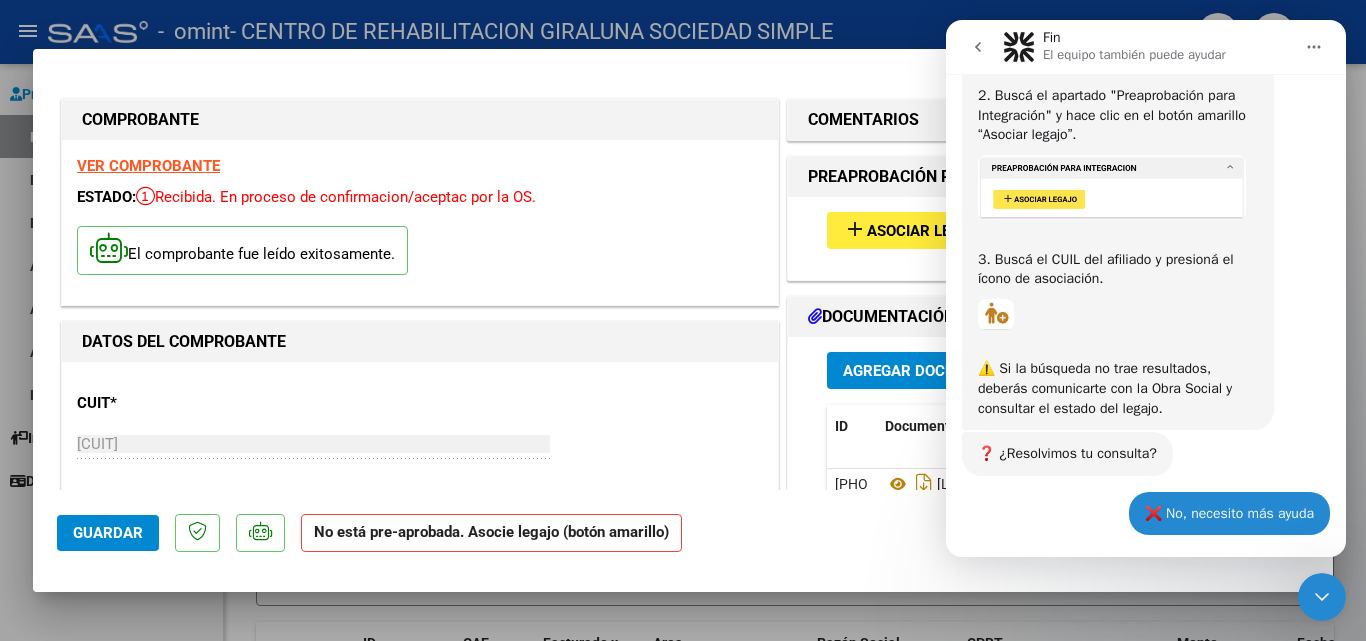 scroll, scrollTop: 1829, scrollLeft: 0, axis: vertical 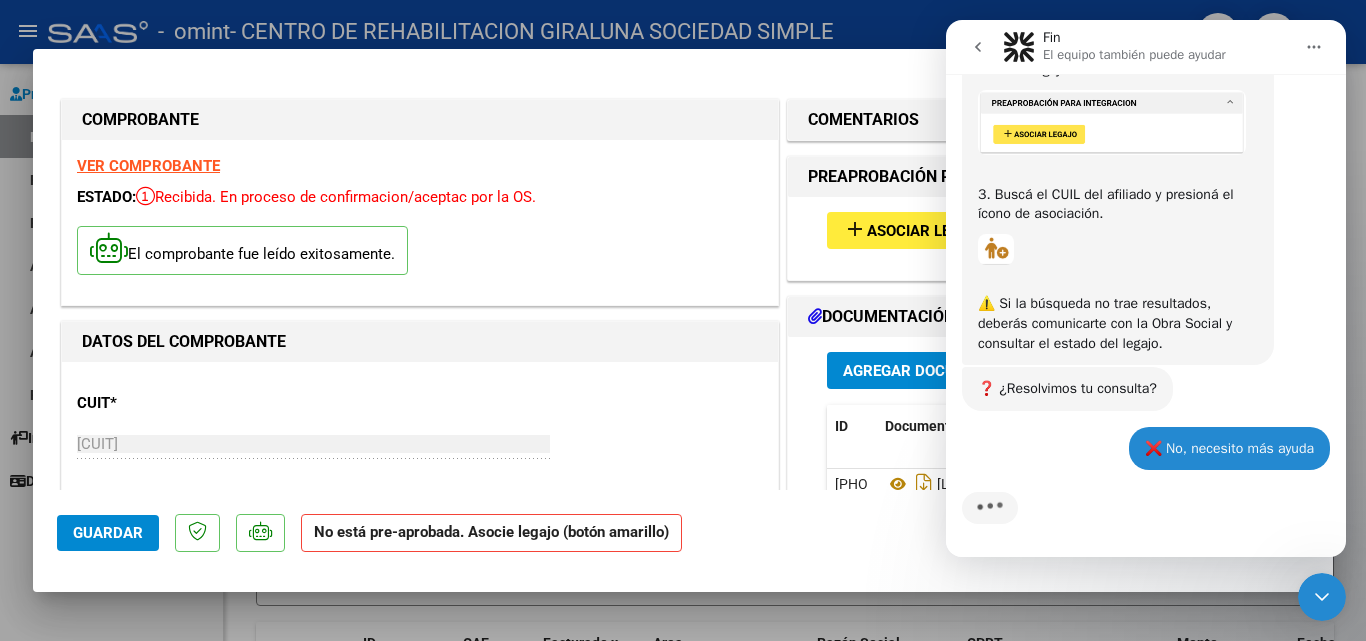 click 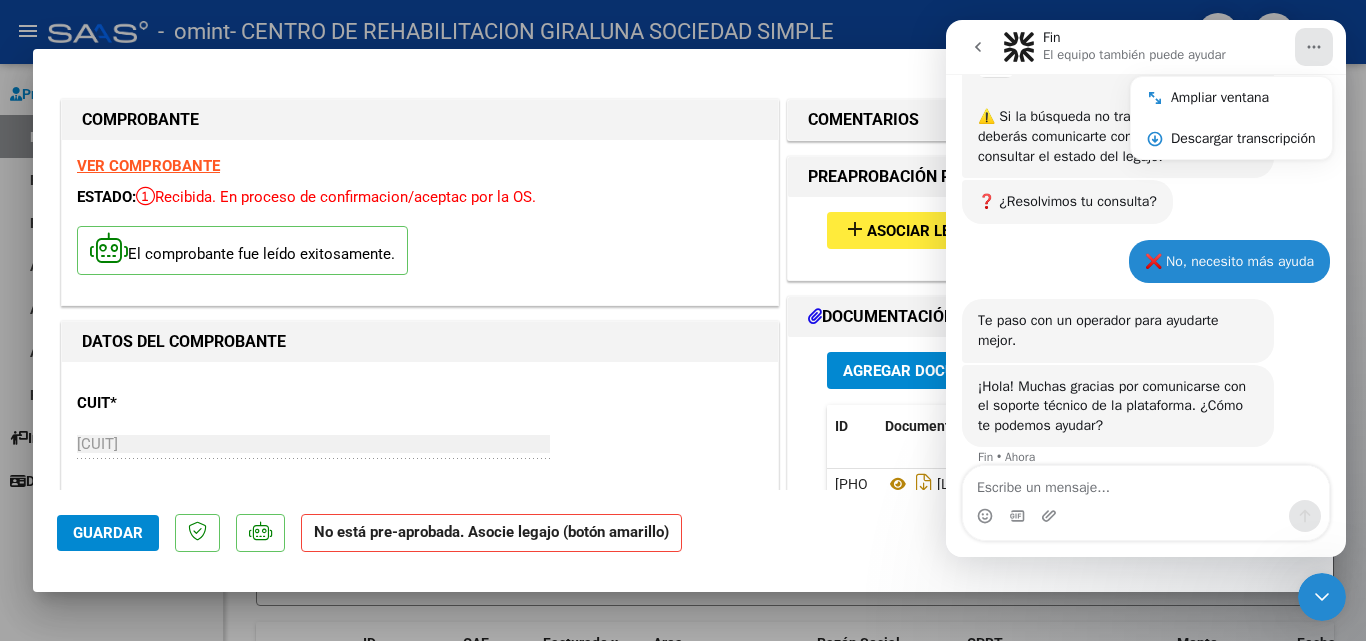 scroll, scrollTop: 2020, scrollLeft: 0, axis: vertical 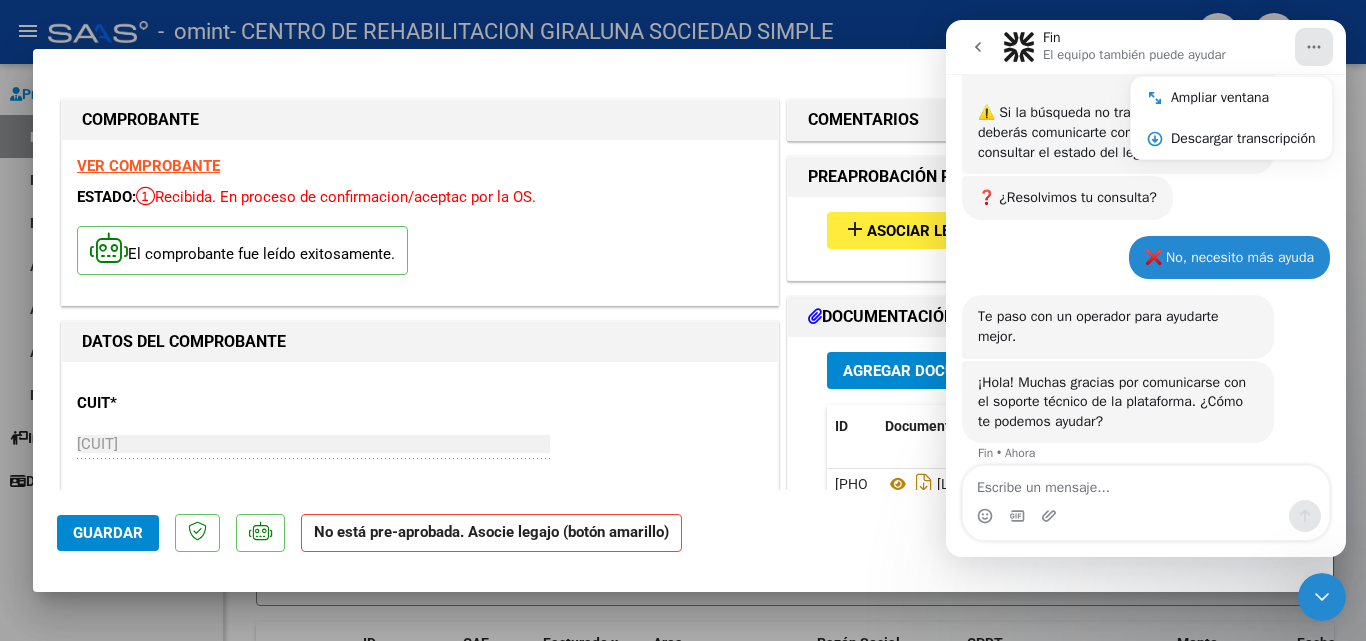 click 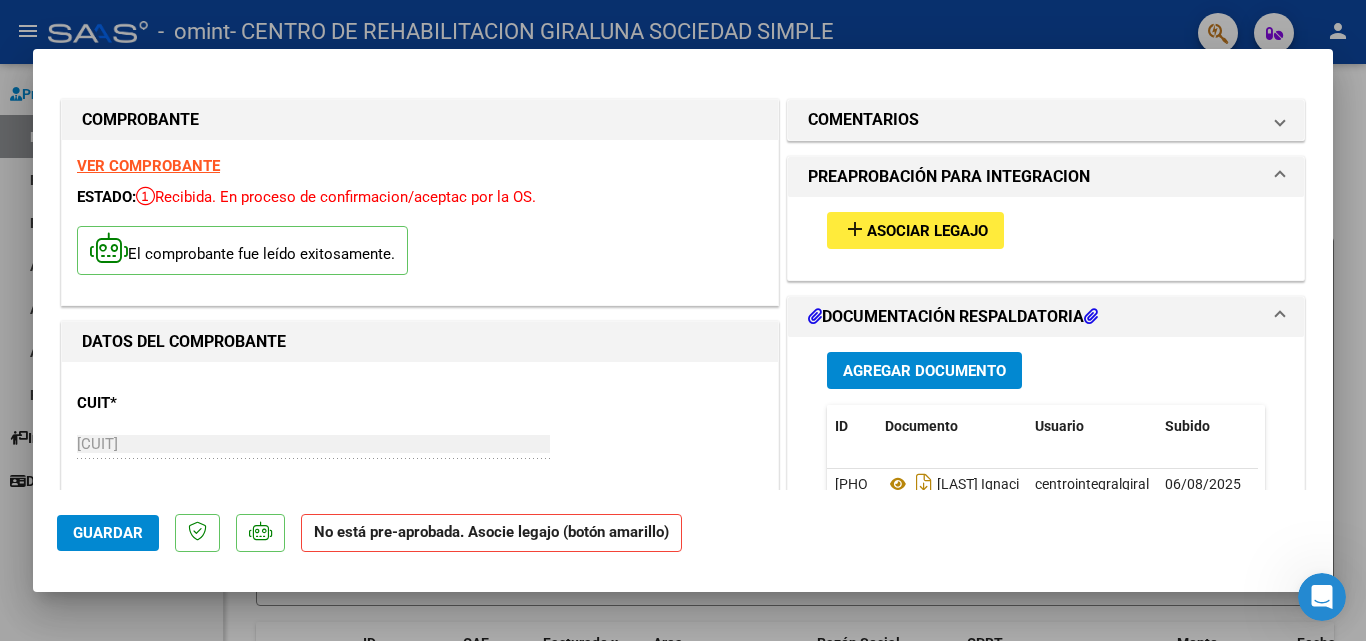 scroll, scrollTop: 0, scrollLeft: 0, axis: both 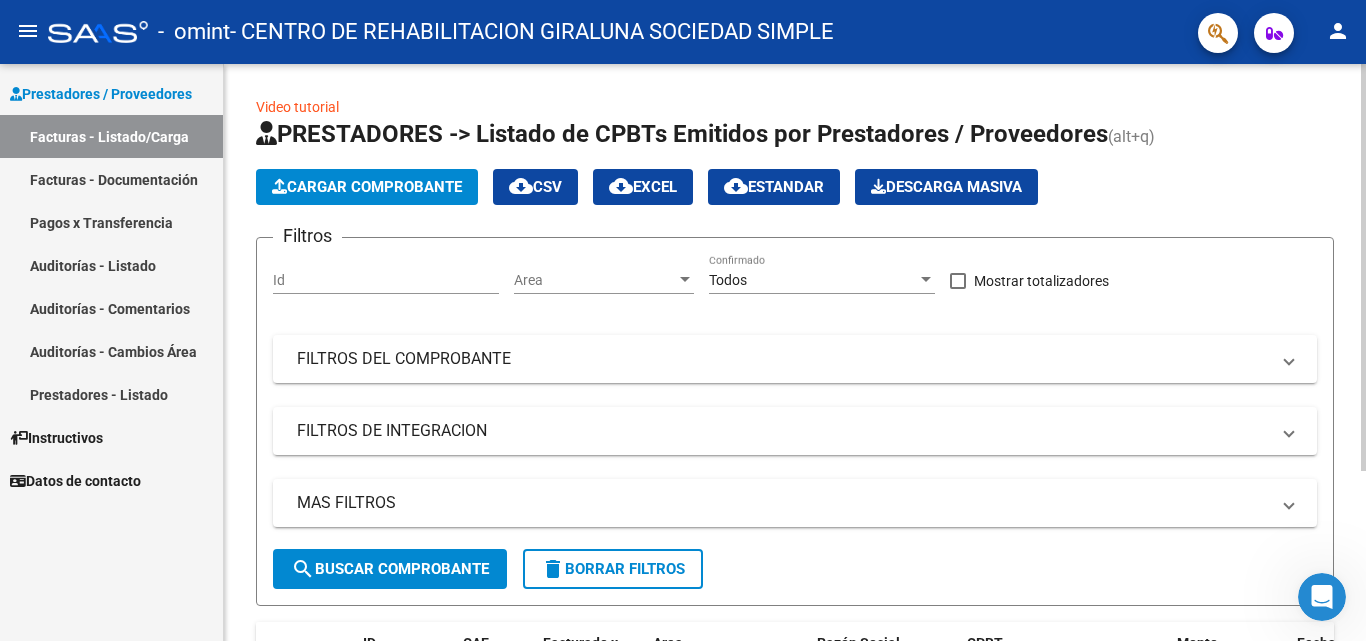 click on "Cargar Comprobante
cloud_download  CSV  cloud_download  EXCEL  cloud_download  Estandar   Descarga Masiva" 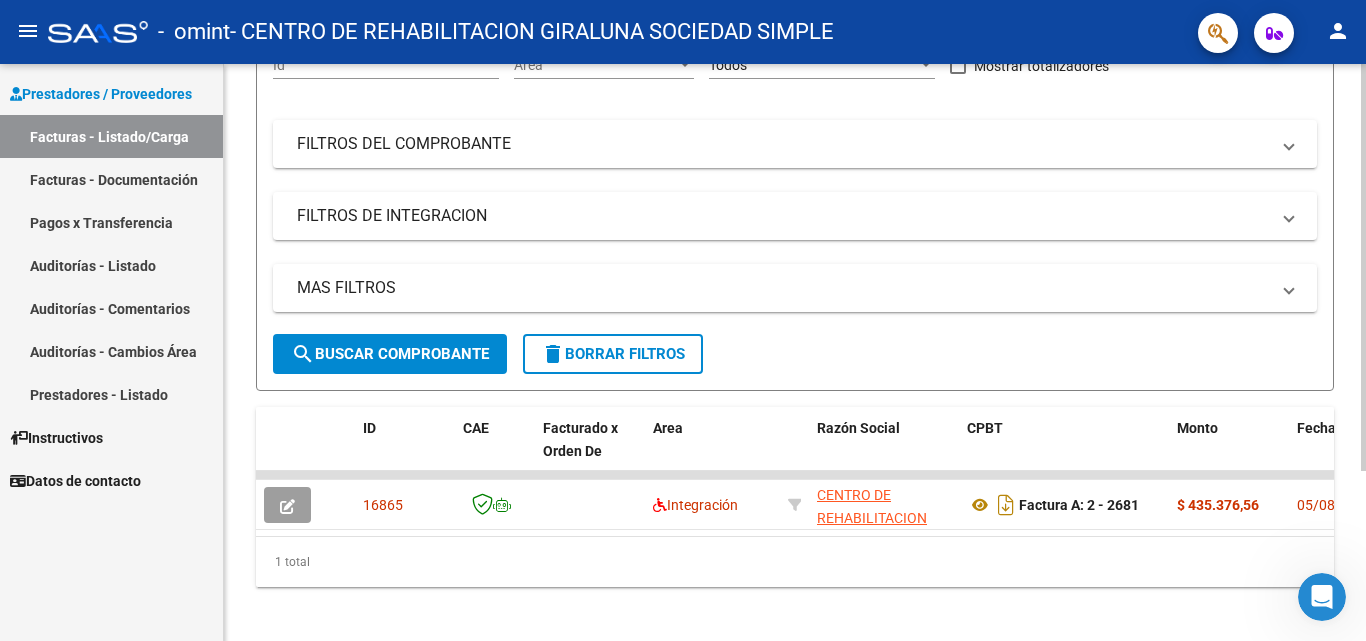 scroll, scrollTop: 241, scrollLeft: 0, axis: vertical 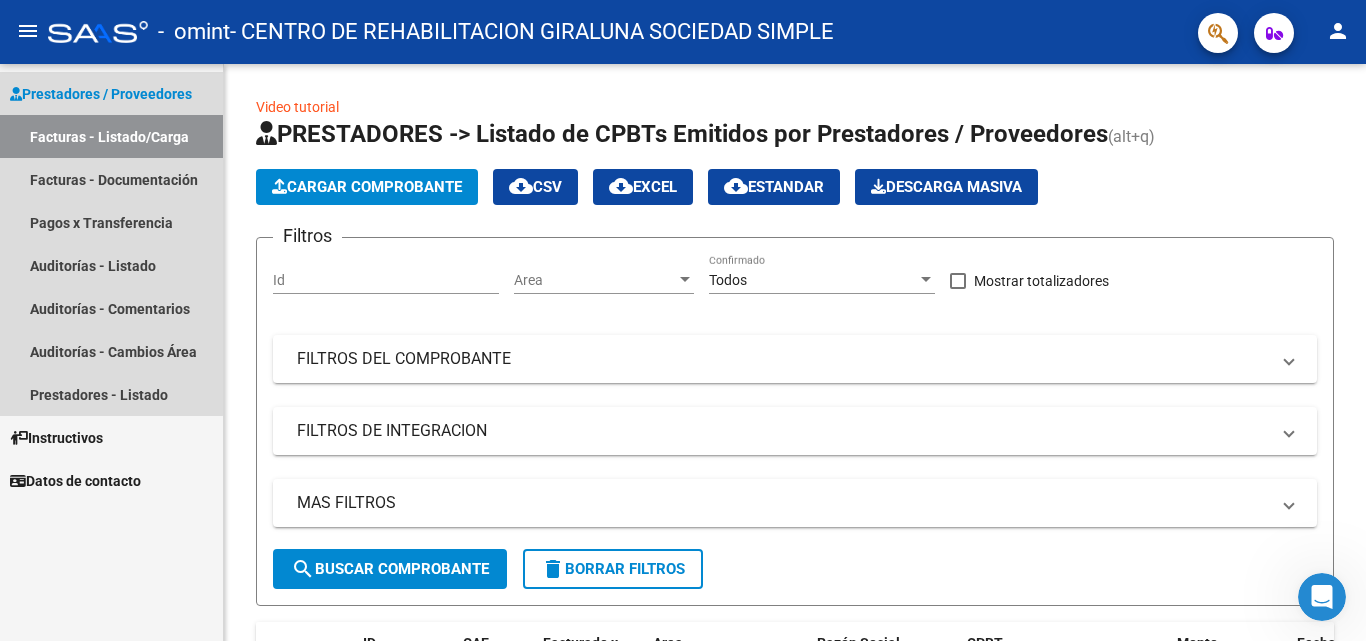 click on "Prestadores / Proveedores" at bounding box center [101, 94] 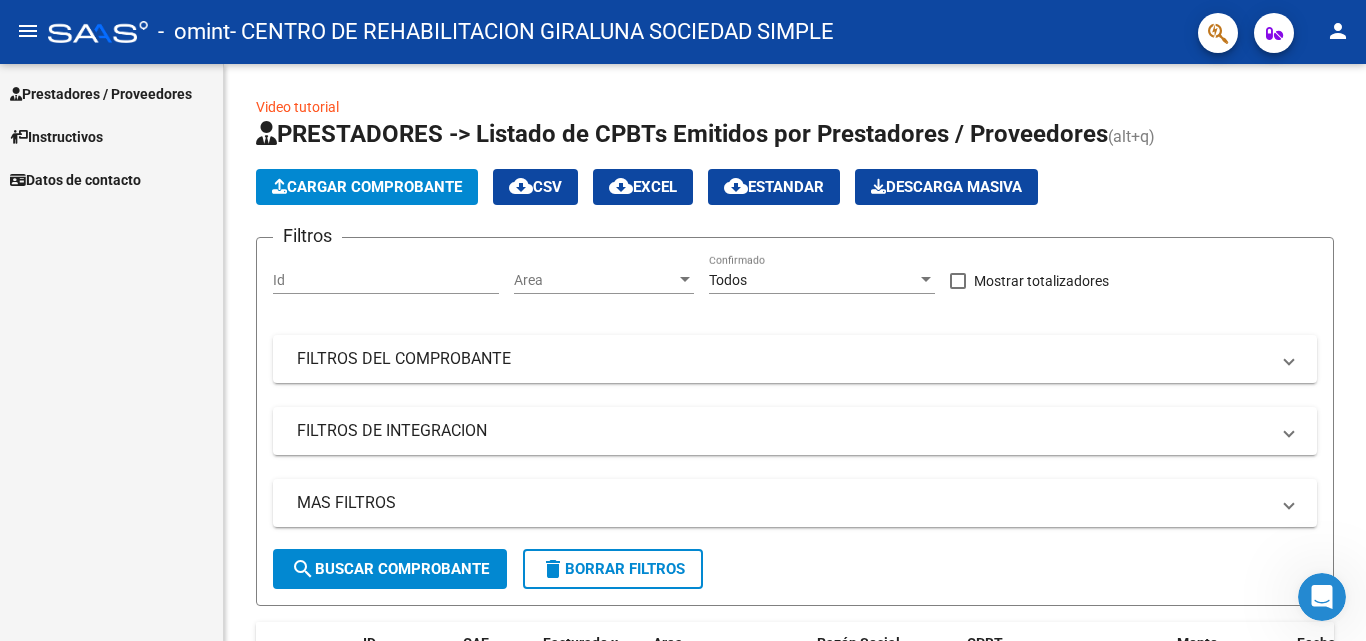 click on "Prestadores / Proveedores" at bounding box center [101, 94] 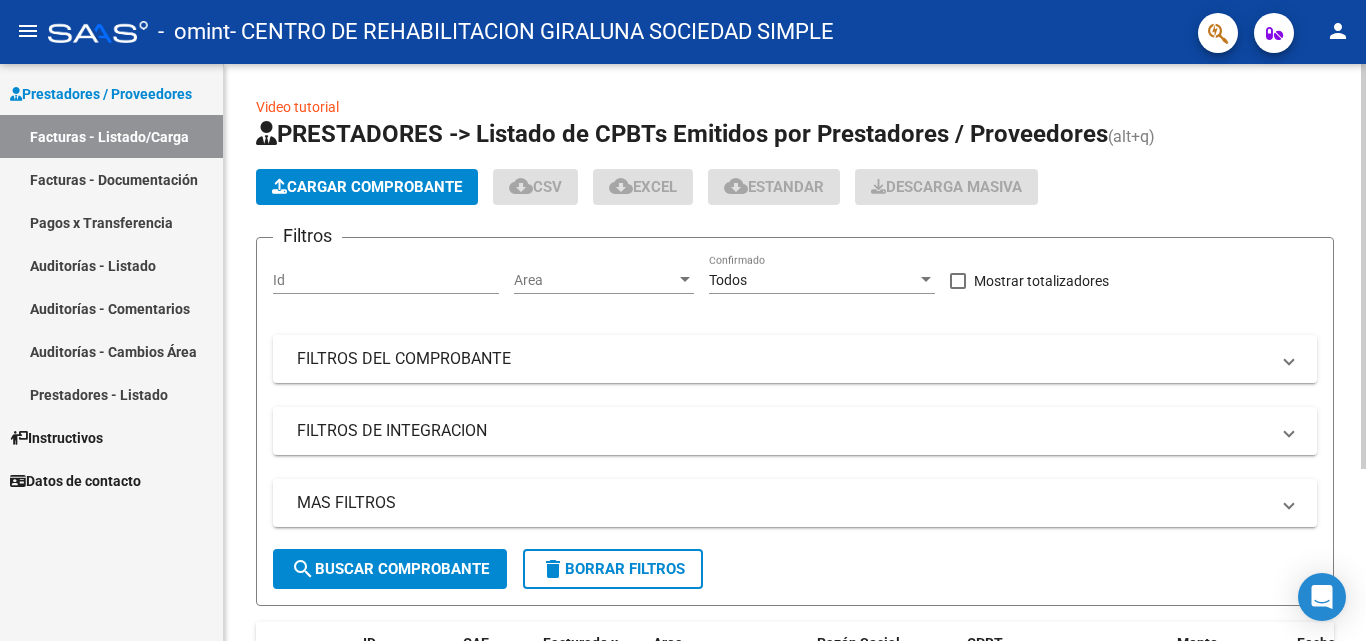 scroll, scrollTop: 0, scrollLeft: 0, axis: both 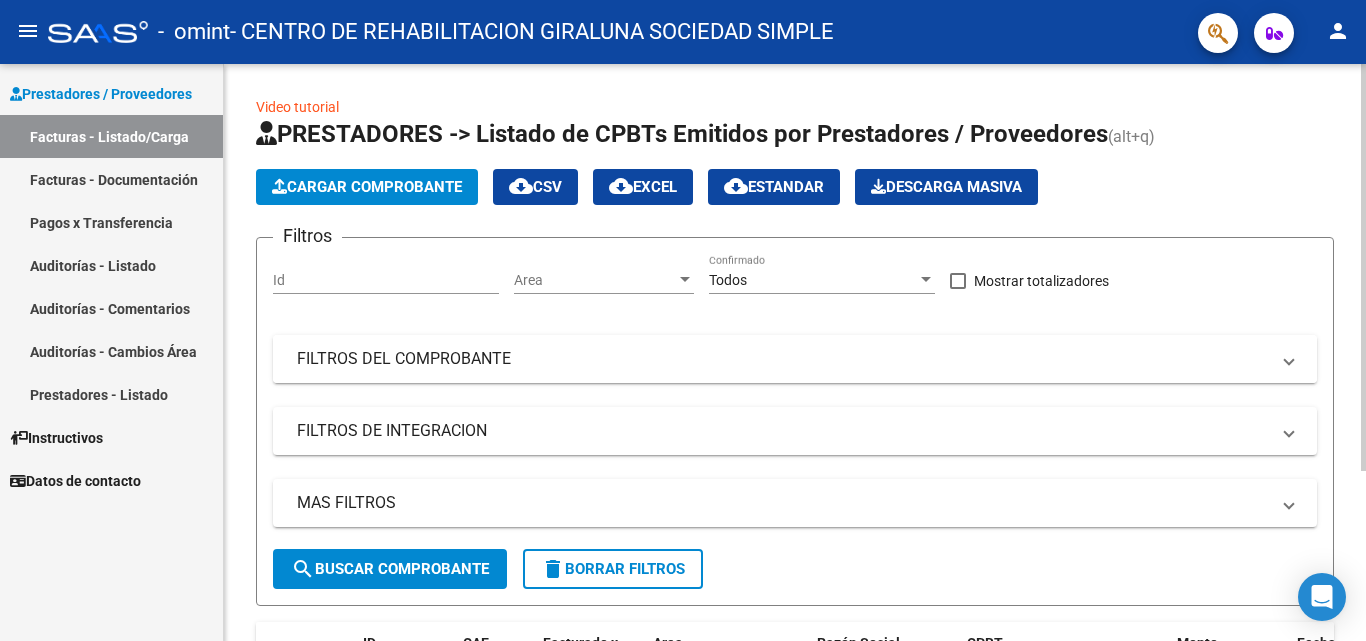 click on "FILTROS DEL COMPROBANTE" at bounding box center (783, 359) 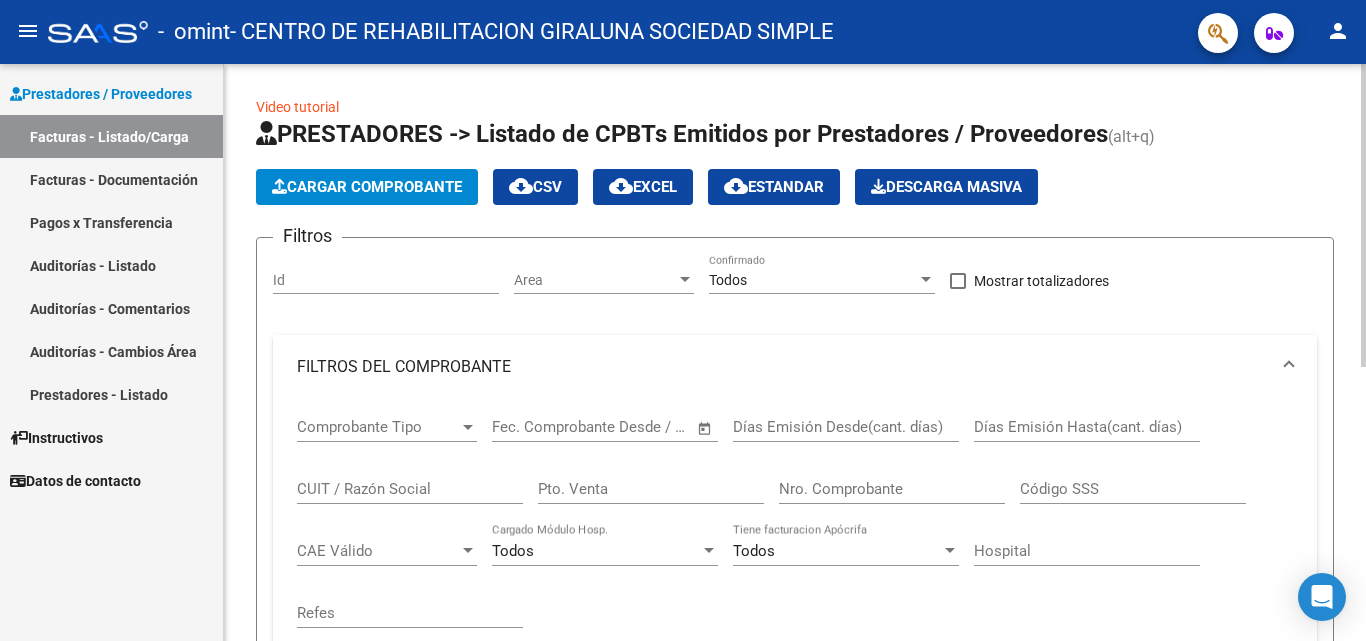 click on "FILTROS DEL COMPROBANTE" at bounding box center [795, 367] 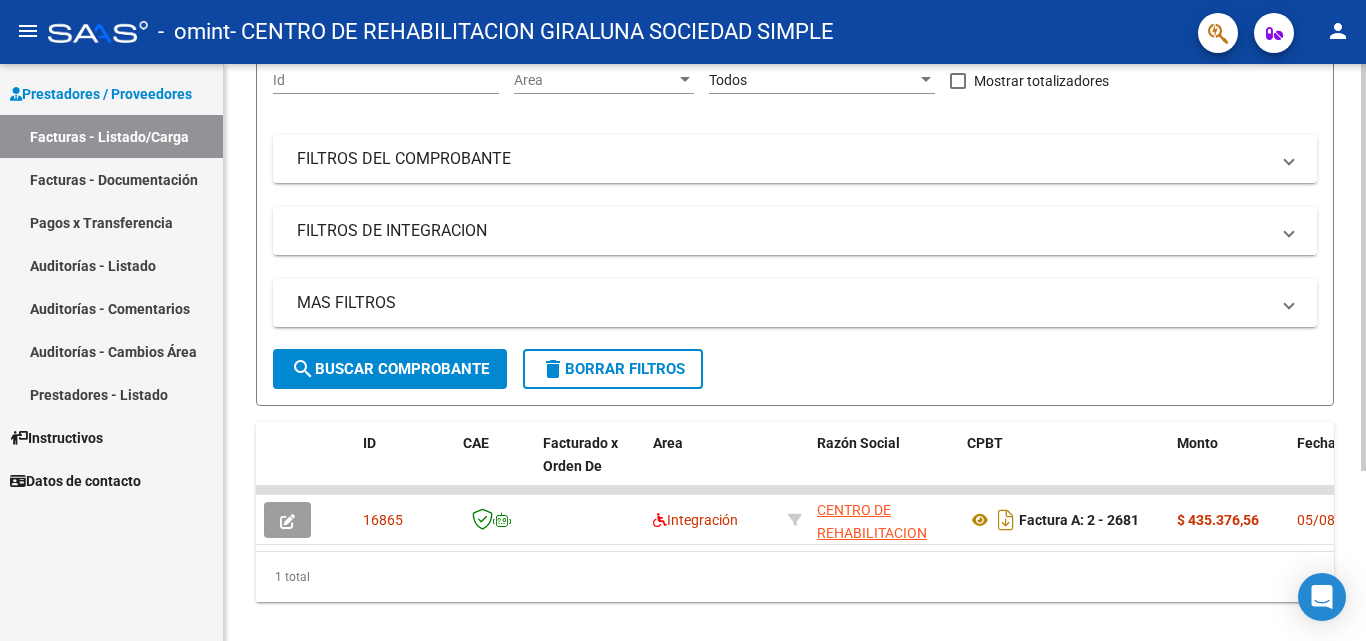 scroll, scrollTop: 241, scrollLeft: 0, axis: vertical 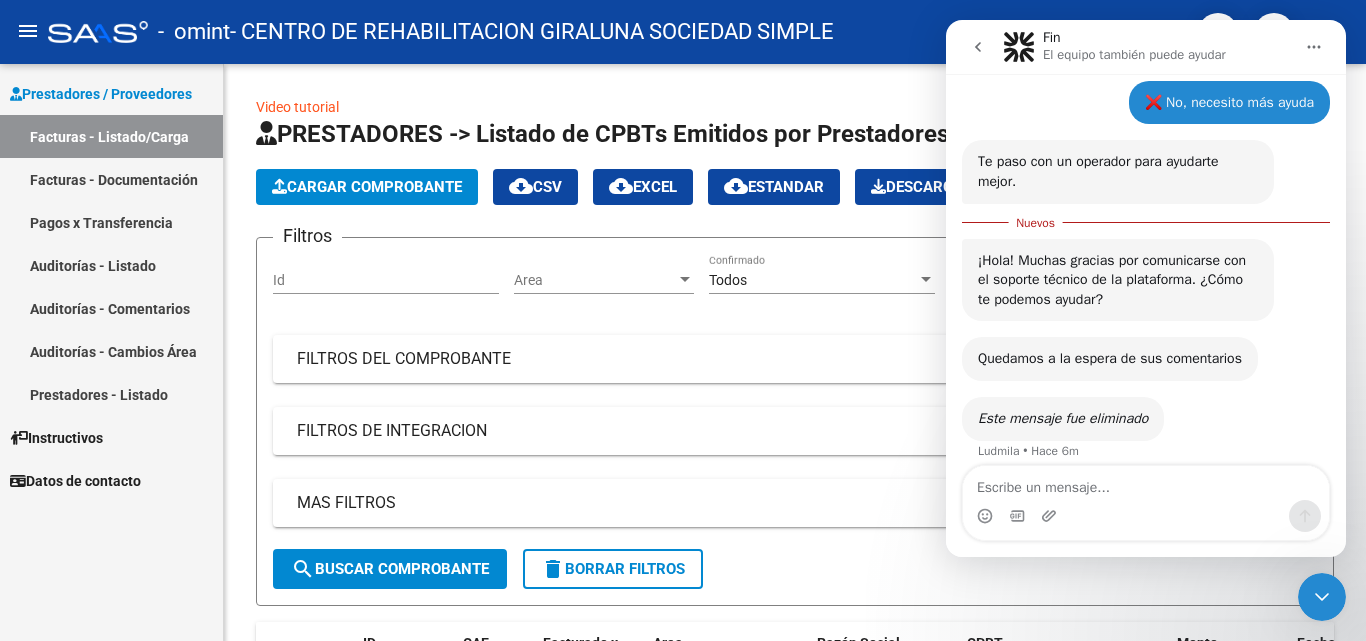 click at bounding box center (1146, 483) 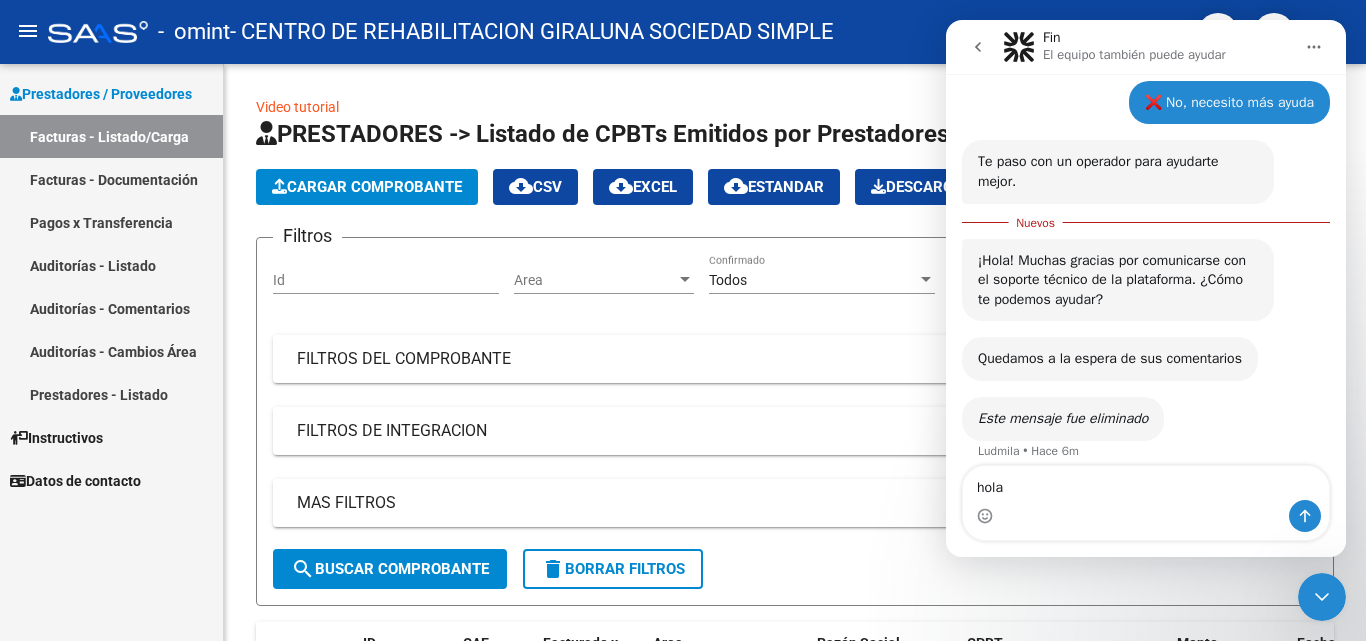 type on "hola!" 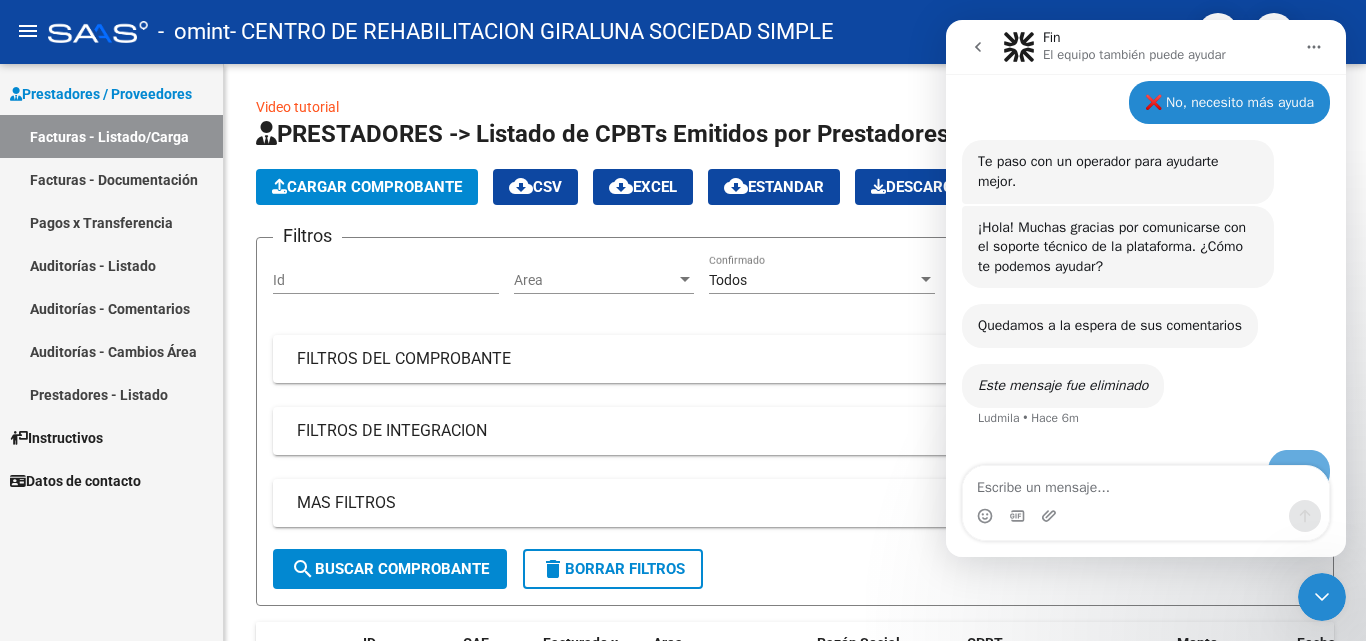 scroll, scrollTop: 2199, scrollLeft: 0, axis: vertical 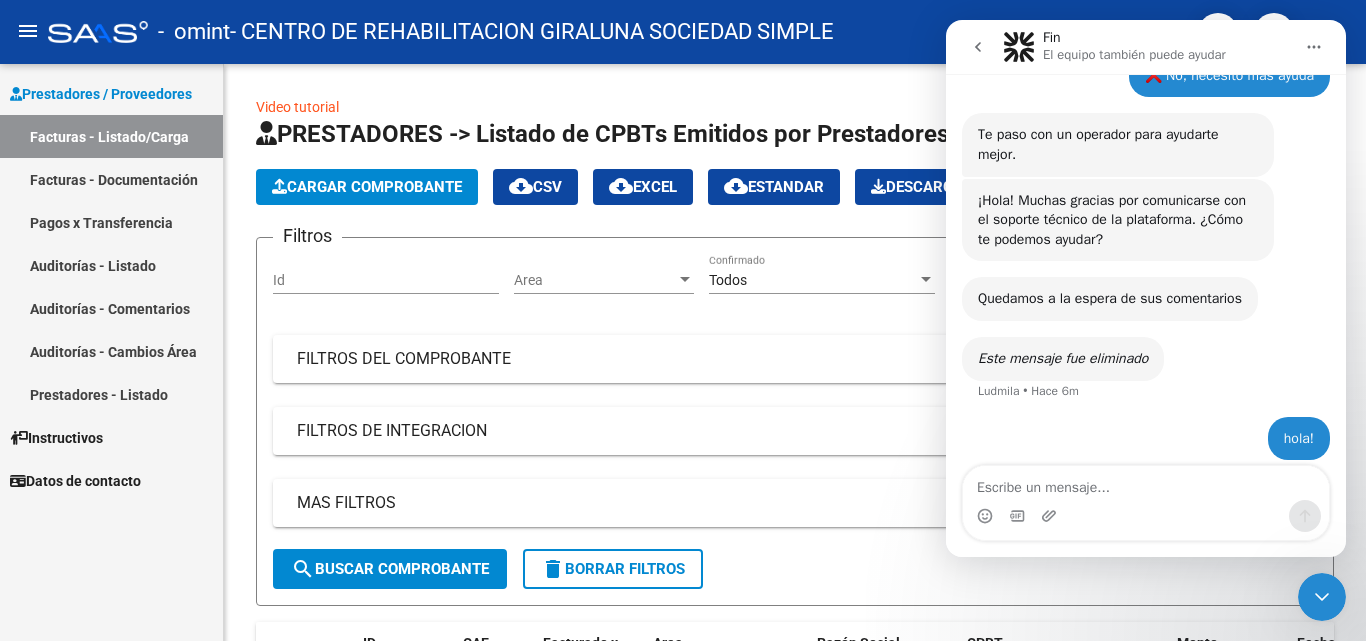 click at bounding box center (1146, 483) 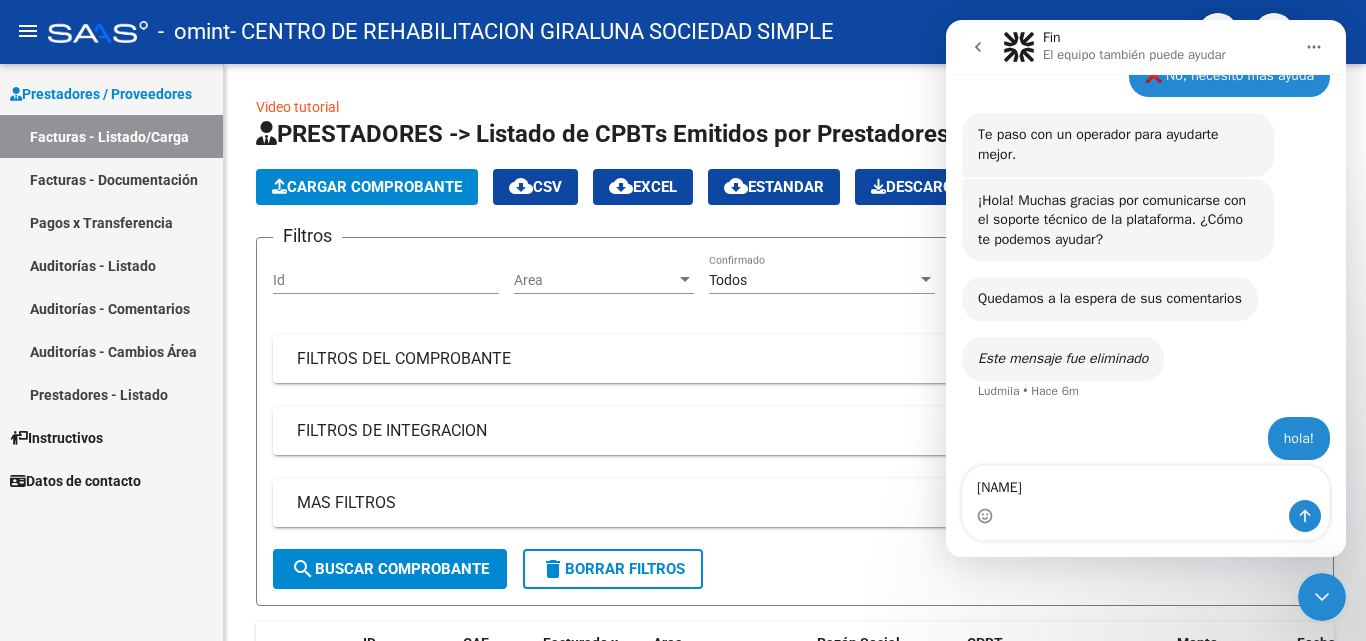 type on "Ludmila" 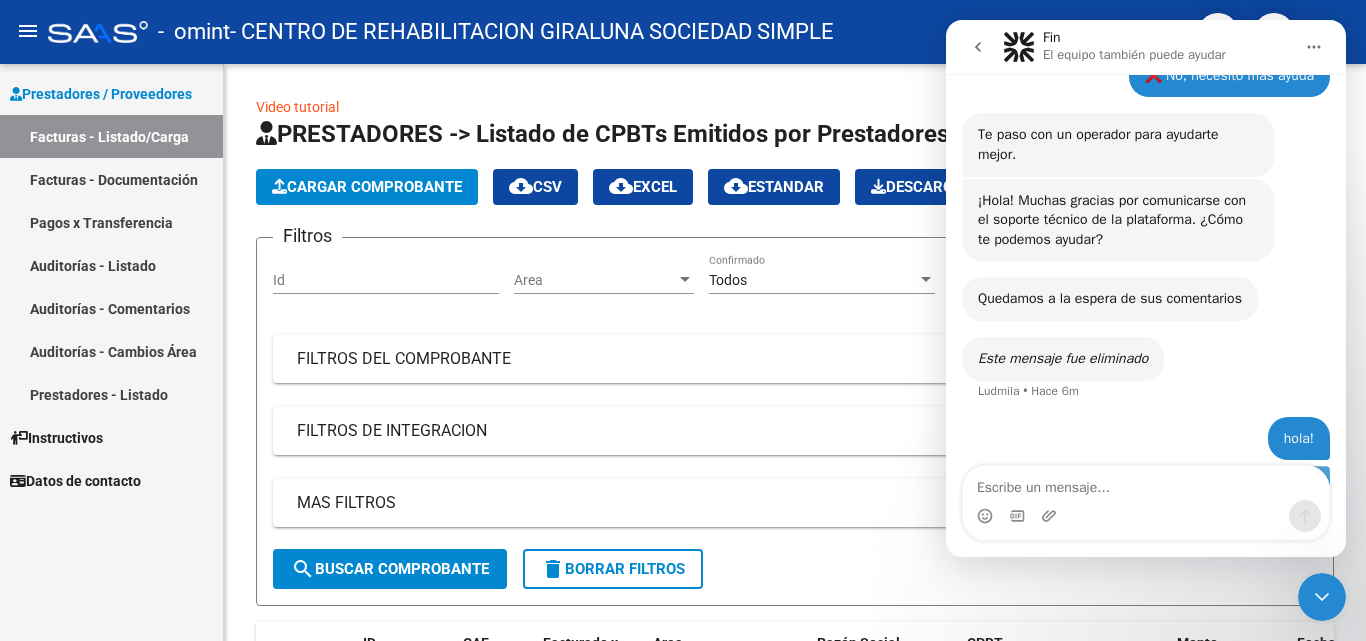 scroll, scrollTop: 2244, scrollLeft: 0, axis: vertical 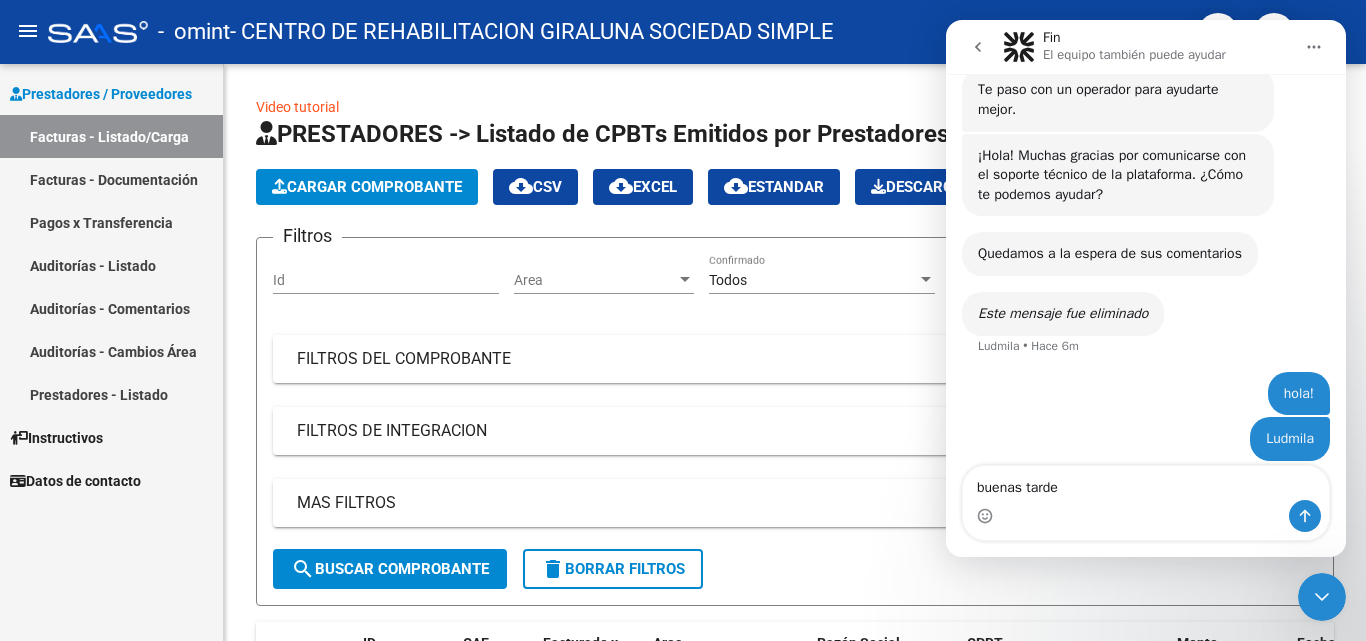 type on "buenas tardes" 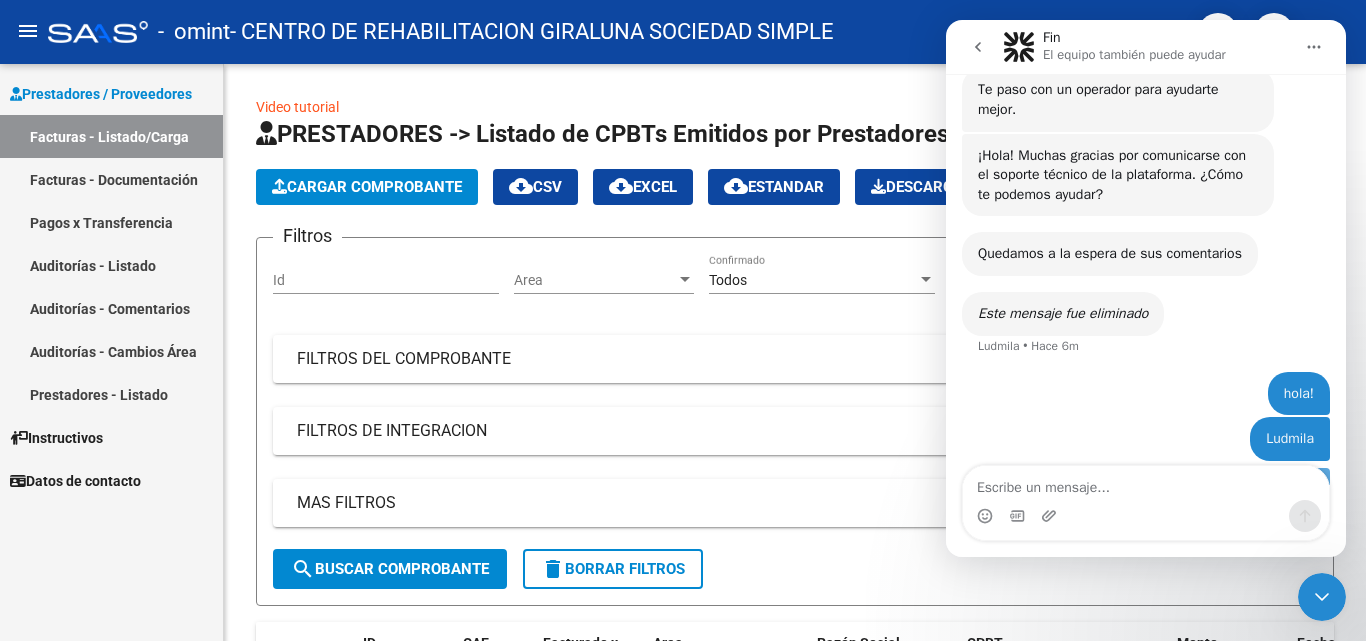 scroll, scrollTop: 2290, scrollLeft: 0, axis: vertical 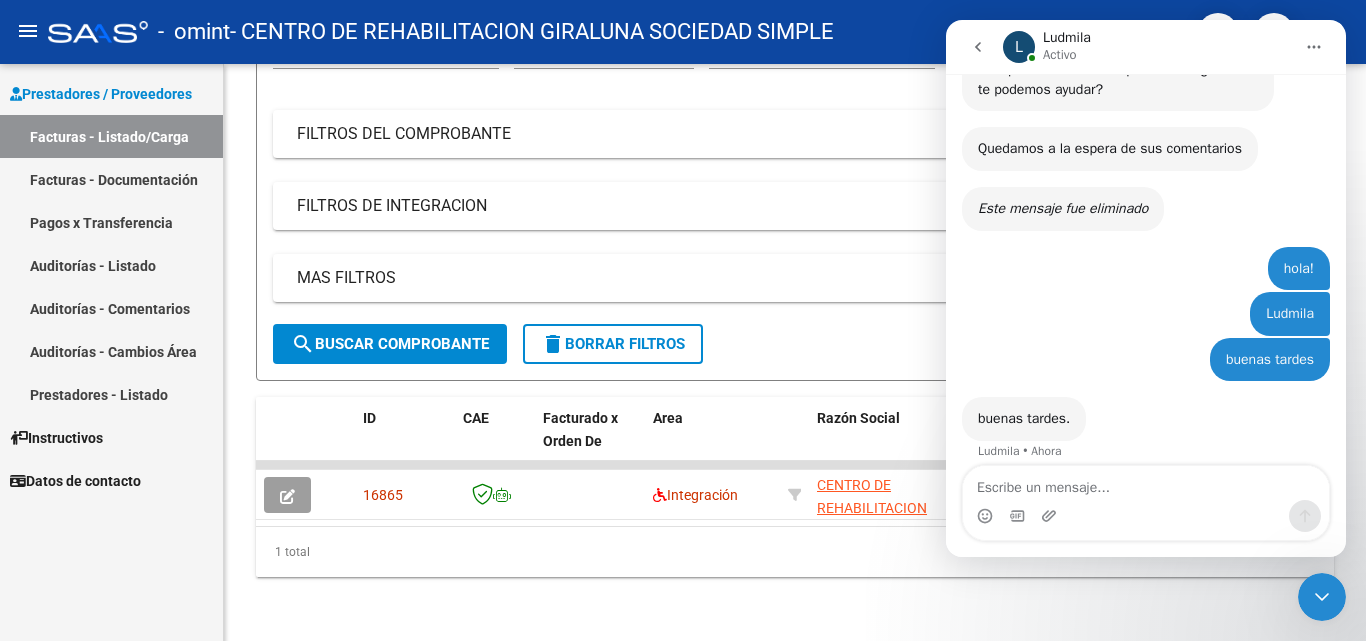 click at bounding box center [1146, 483] 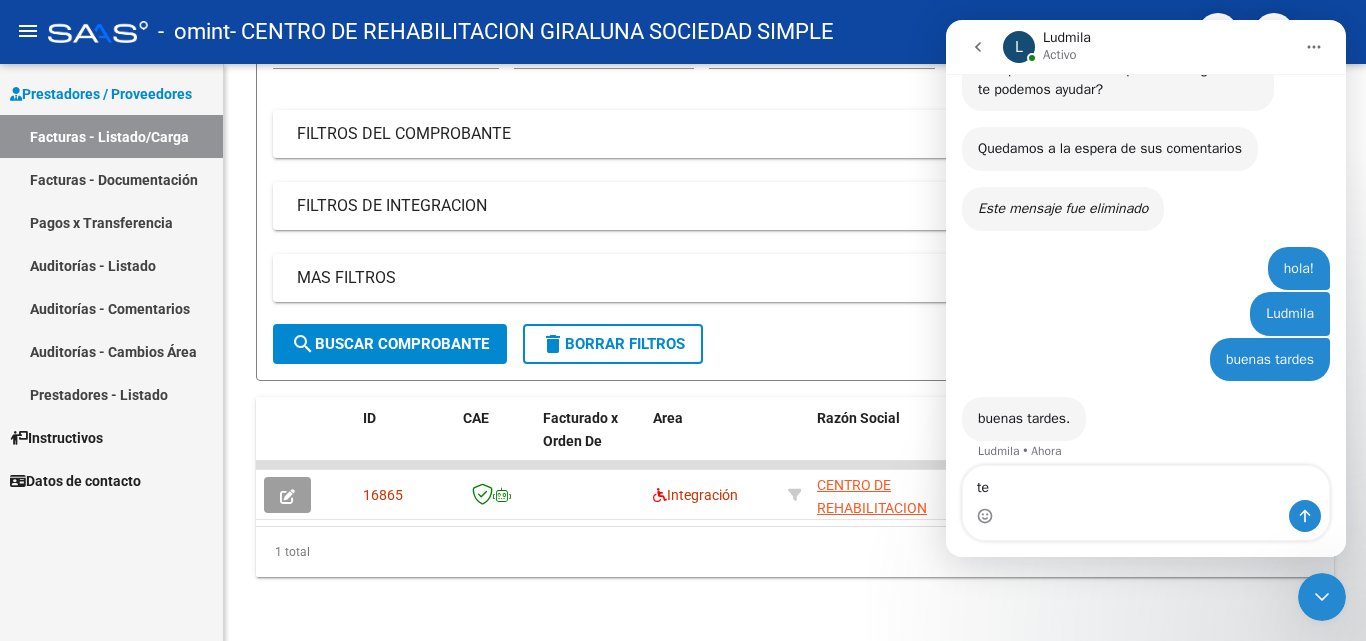 type on "t" 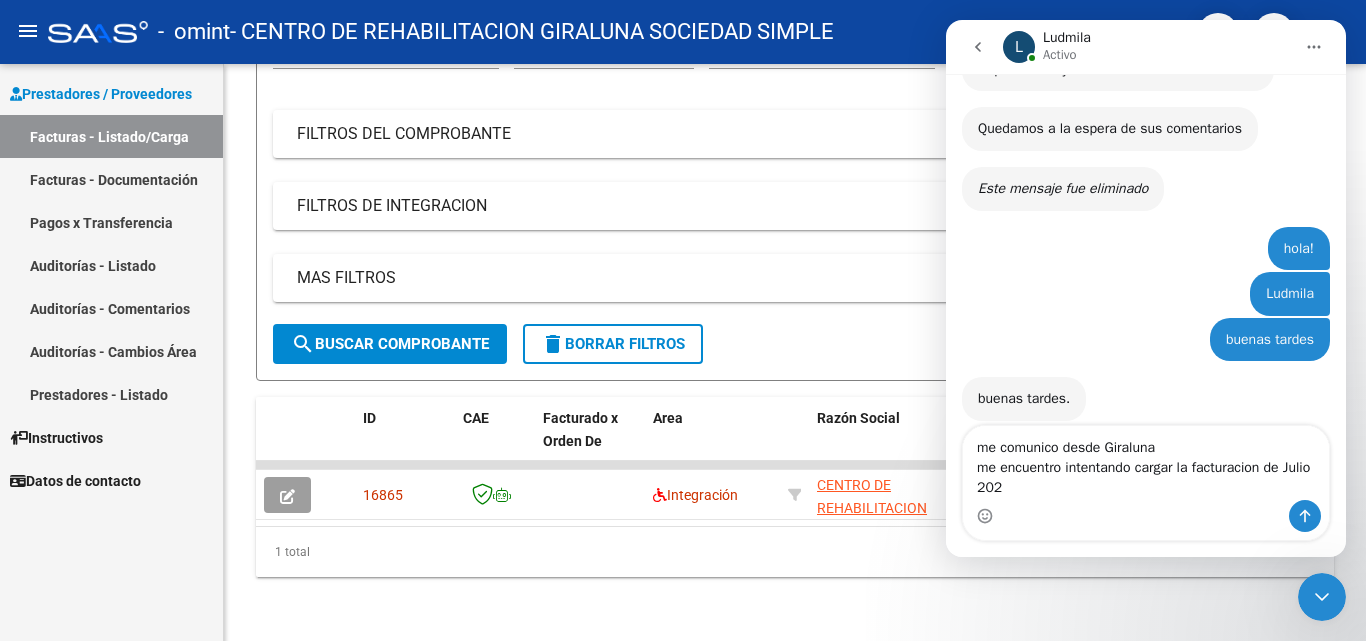 scroll, scrollTop: 2389, scrollLeft: 0, axis: vertical 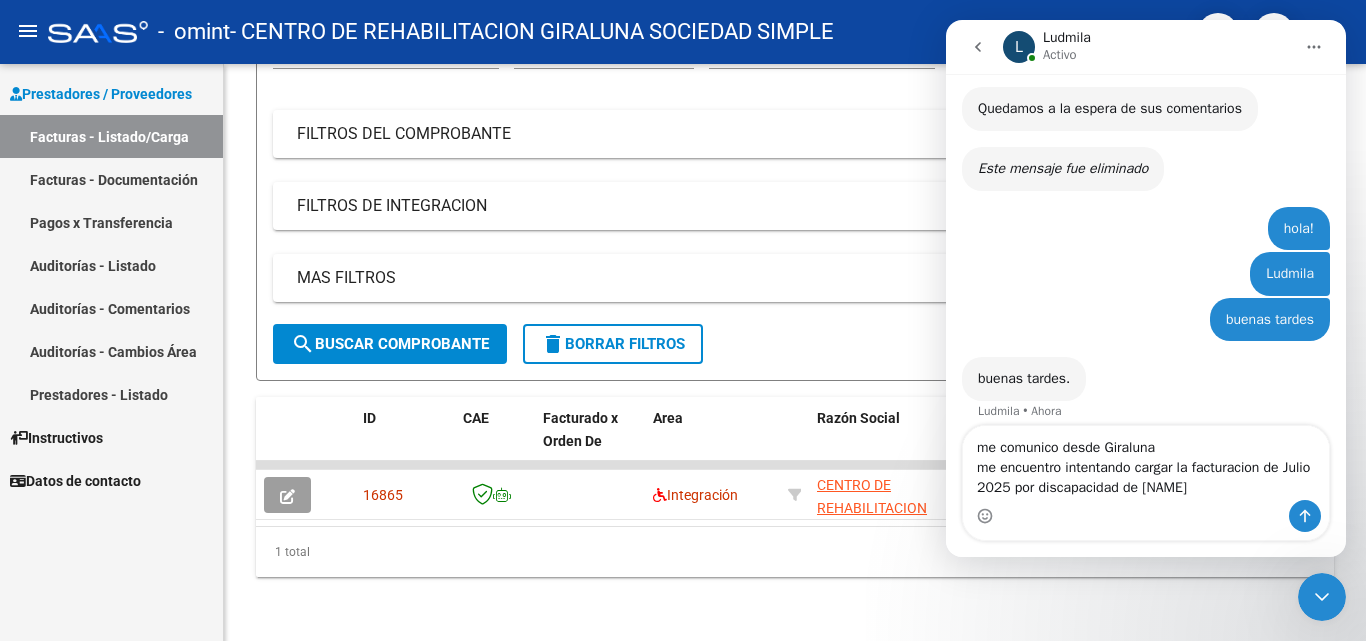 type on "me comunico desde Giraluna
me encuentro intentando cargar la facturacion de Julio 2025 por discapacidad de Pons Ignacio" 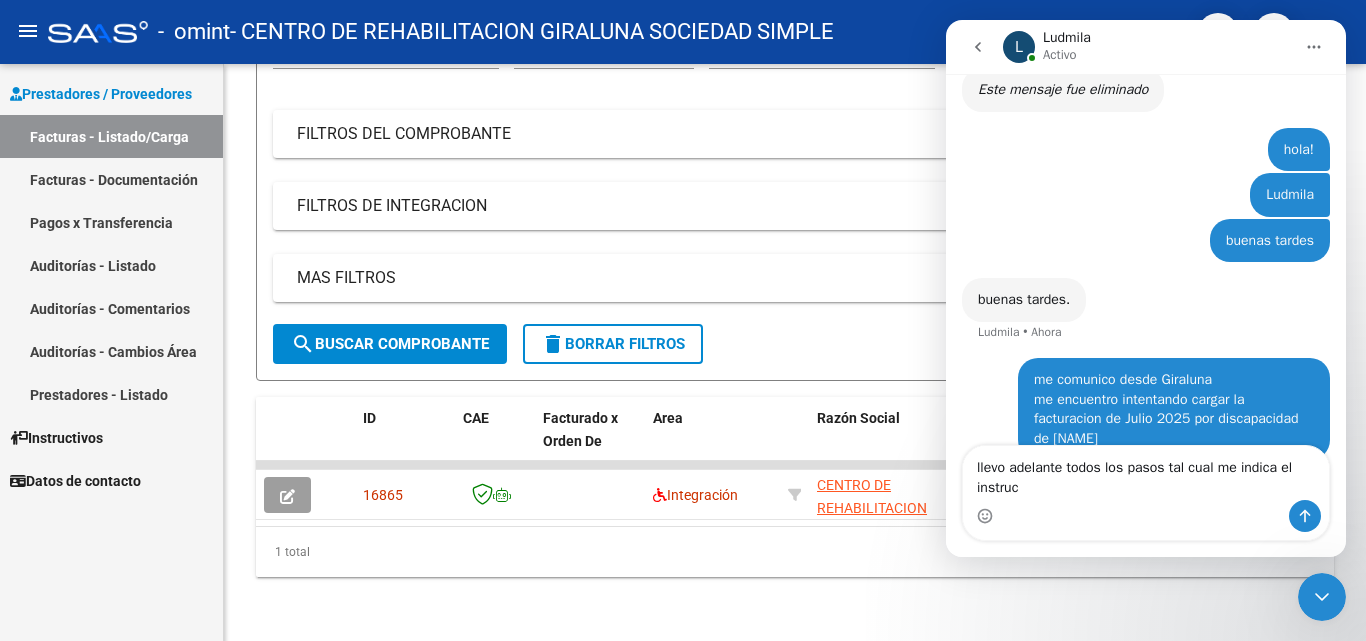 scroll, scrollTop: 2488, scrollLeft: 0, axis: vertical 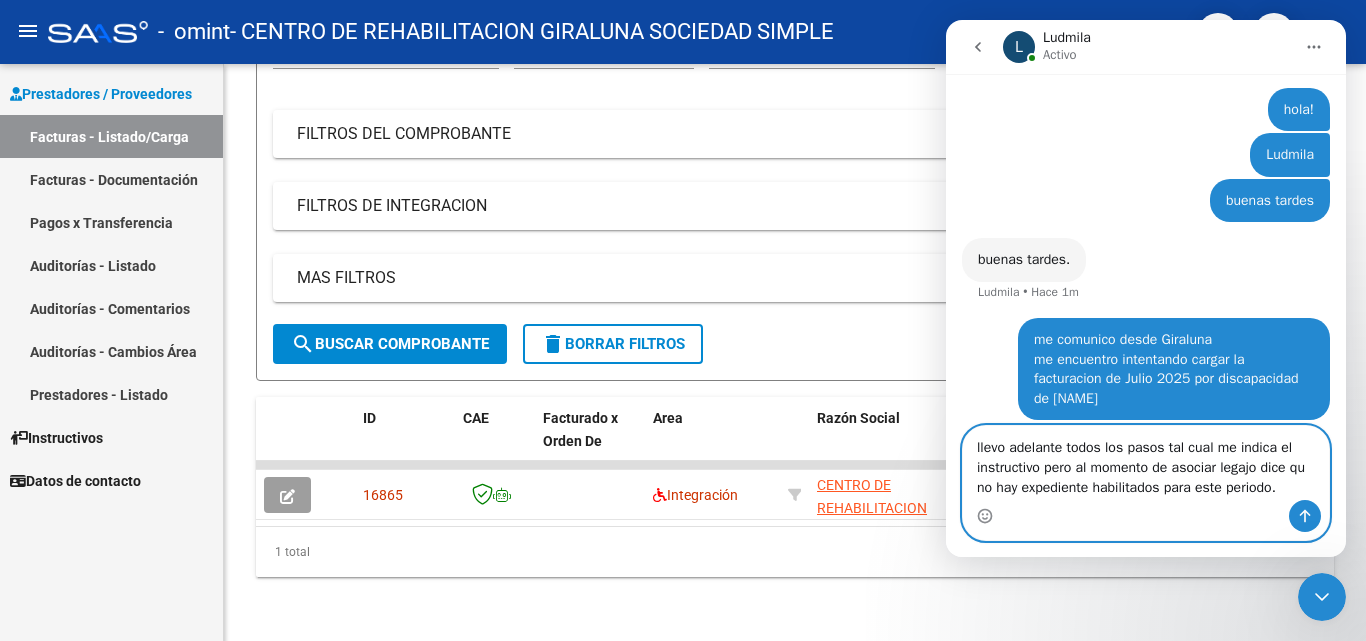 type on "llevo adelante todos los pasos tal cual me indica el instructivo pero al momento de asociar legajo dice que no hay expediente habilitados para este periodo." 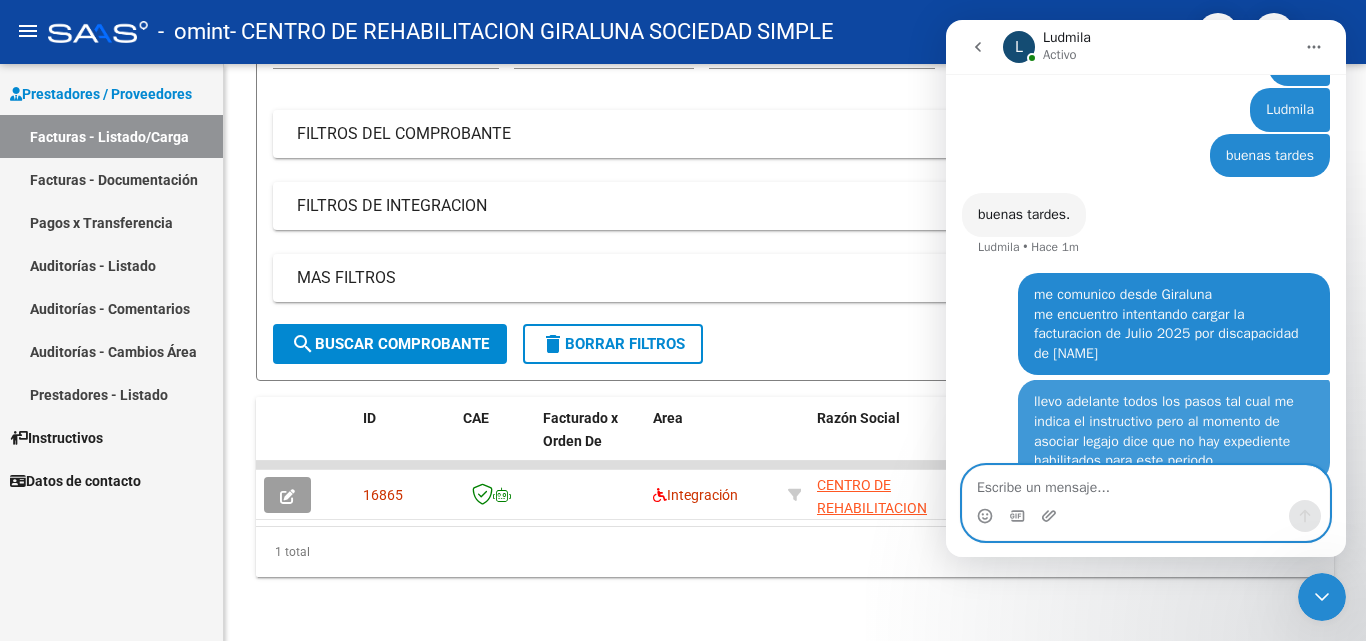 scroll, scrollTop: 2572, scrollLeft: 0, axis: vertical 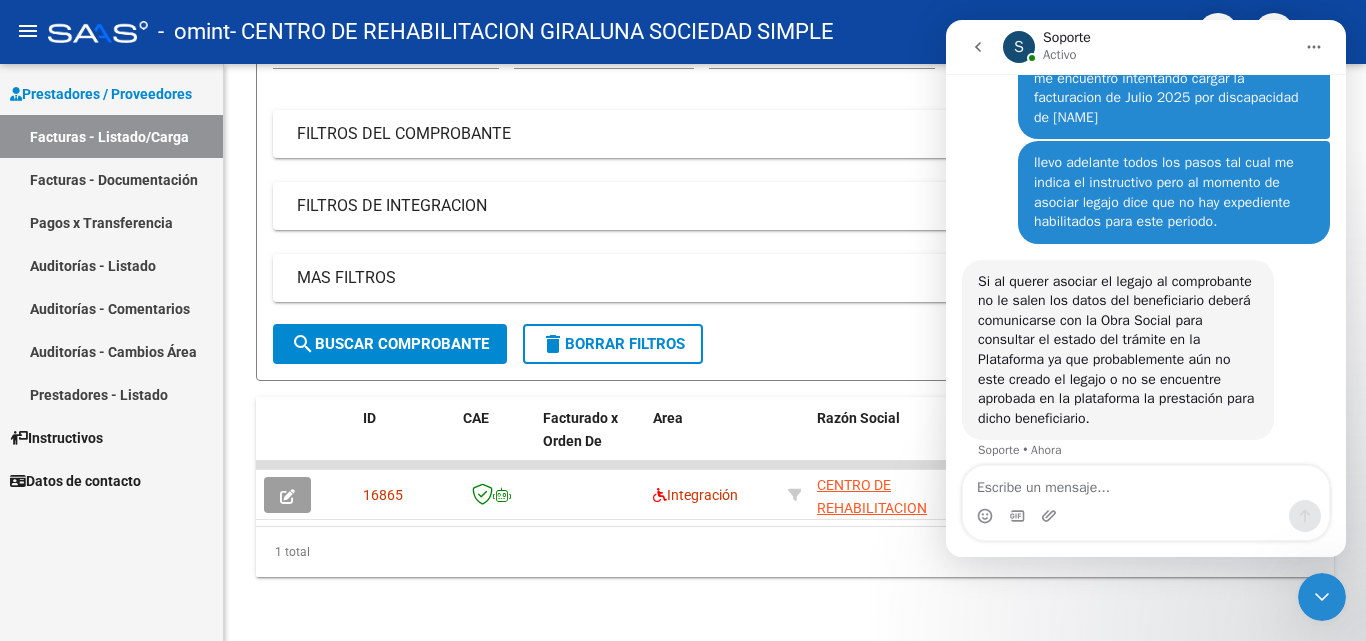 click at bounding box center [1051, 516] 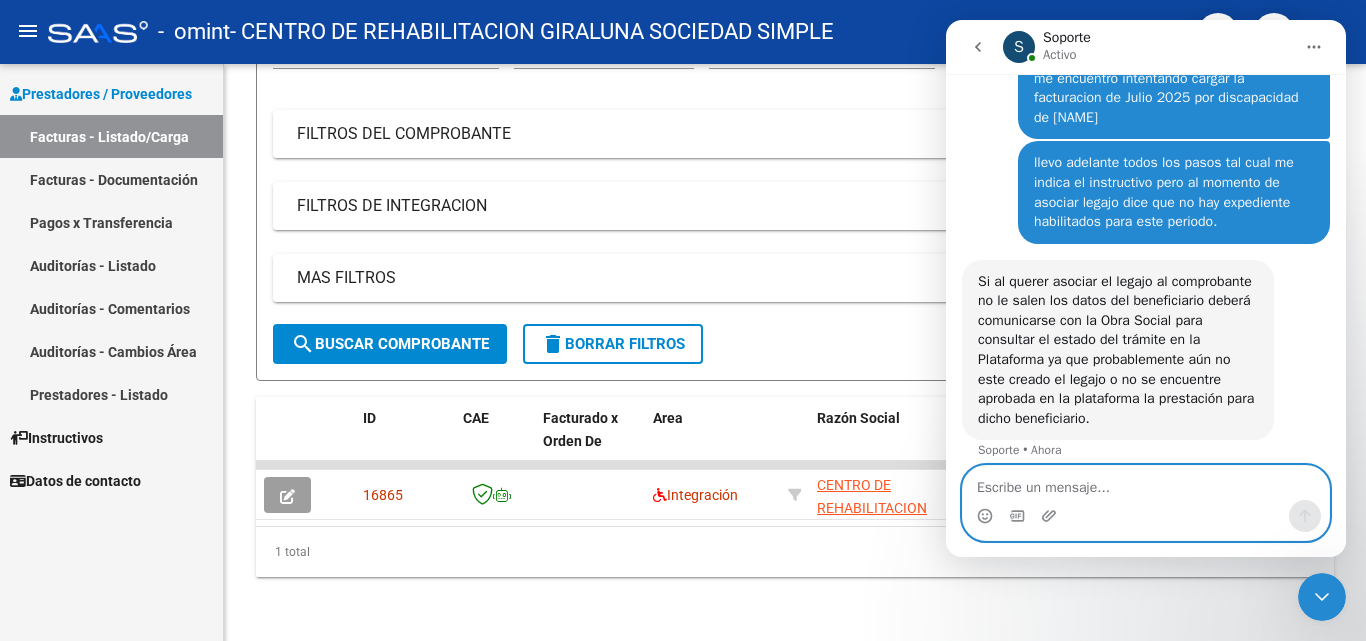 click at bounding box center [1146, 483] 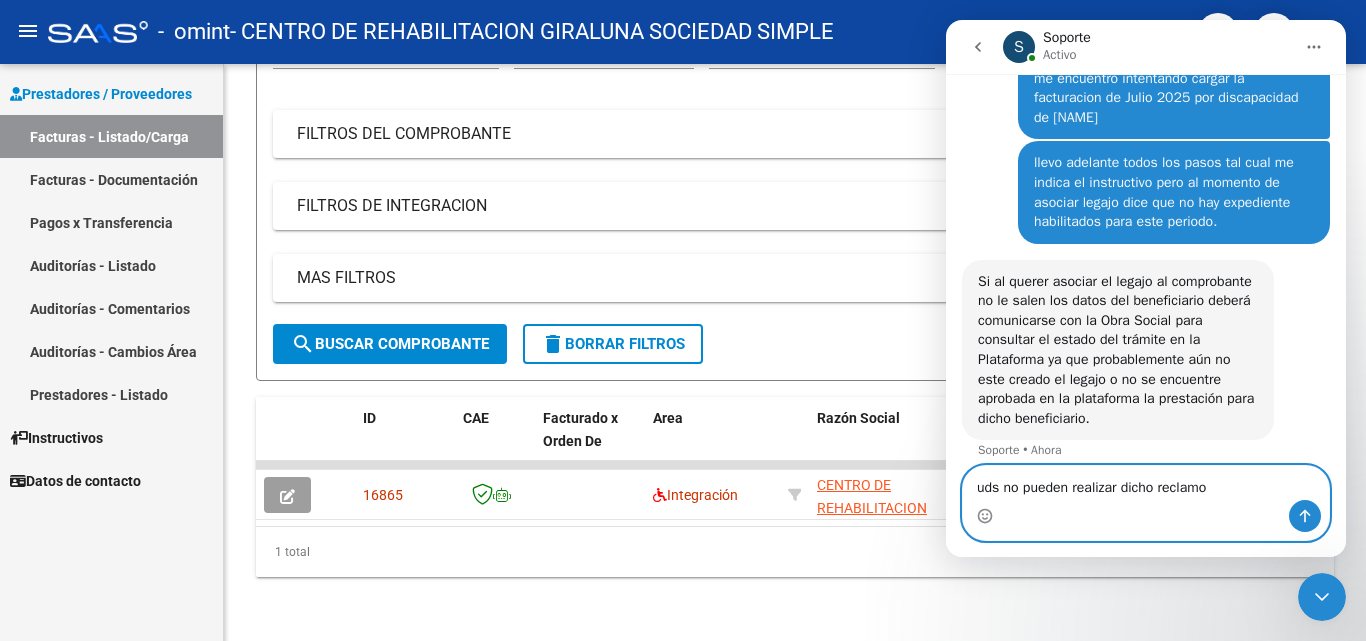 type on "uds no pueden realizar dicho reclamo?" 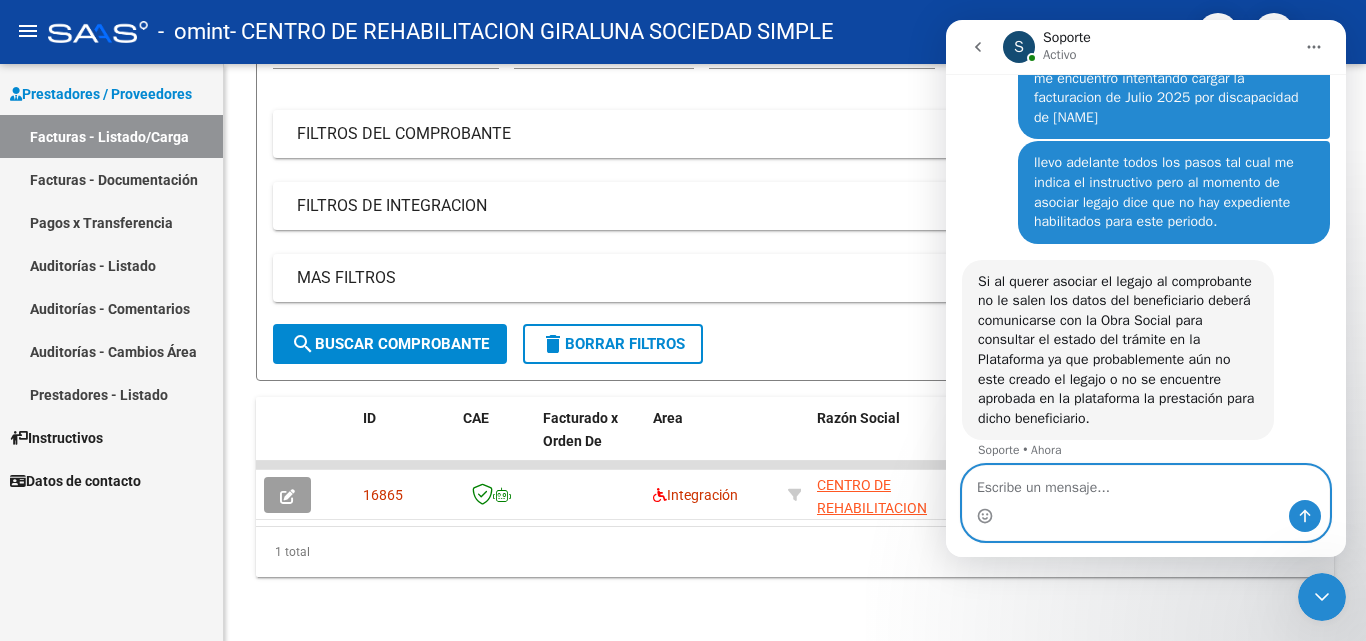 scroll, scrollTop: 2828, scrollLeft: 0, axis: vertical 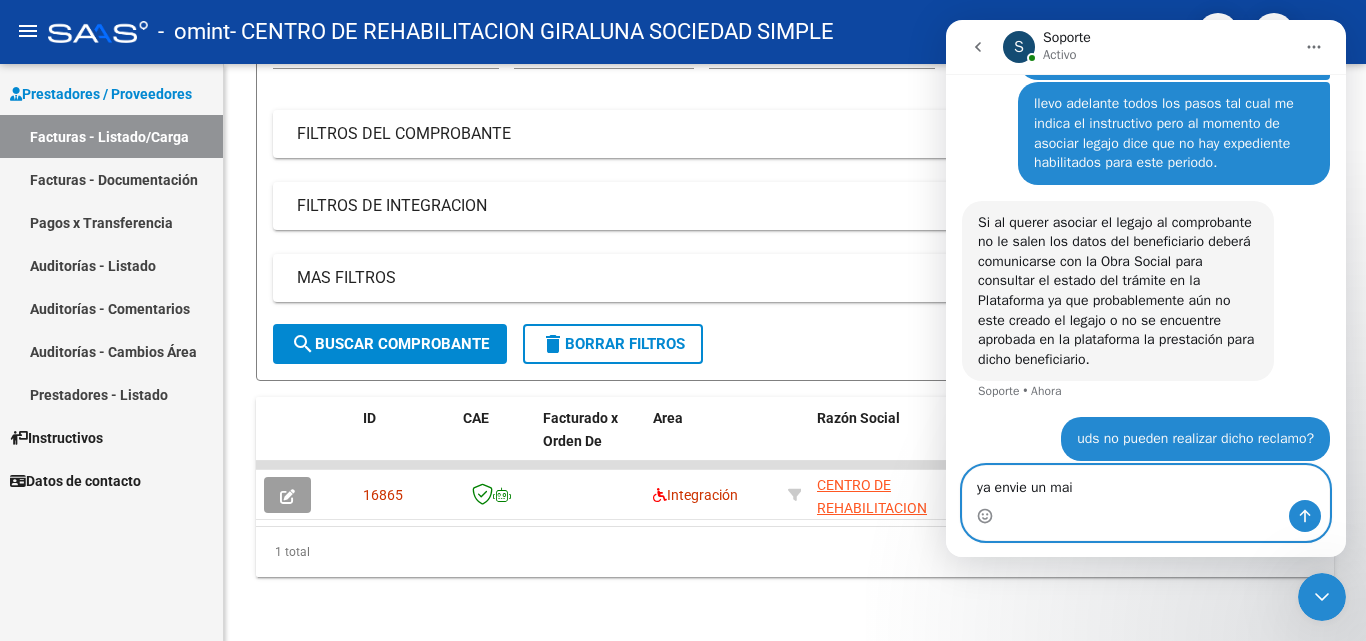 type on "ya envie un mail" 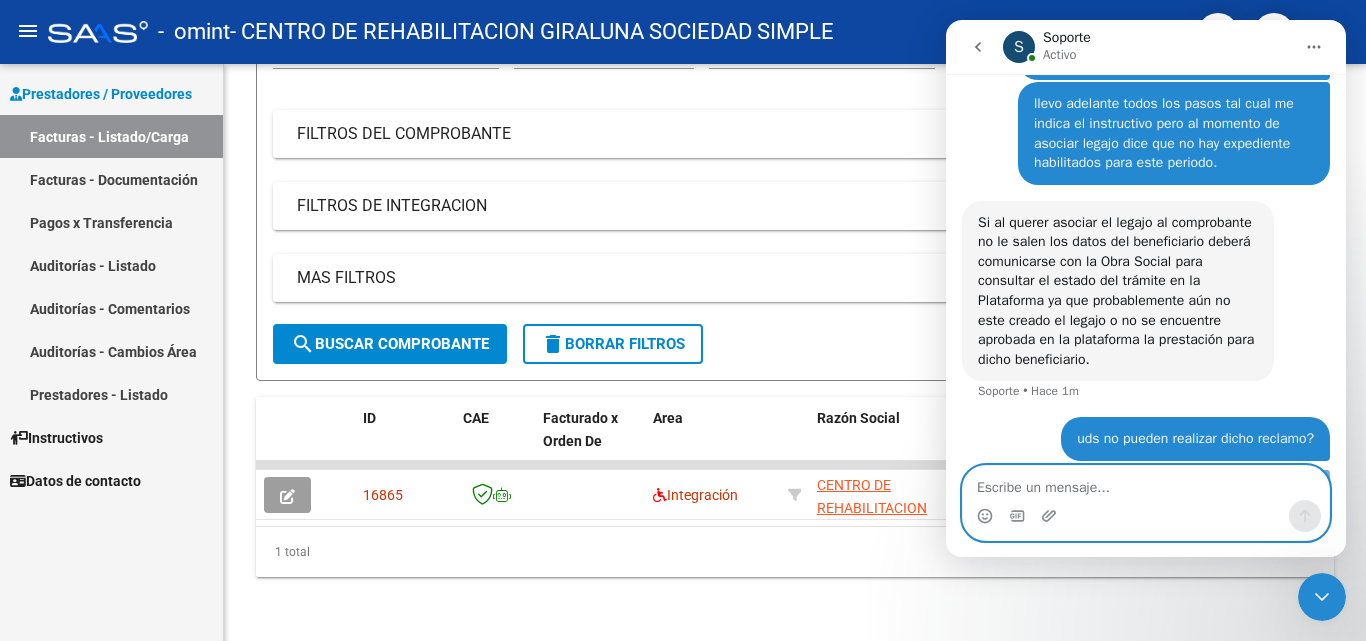 scroll, scrollTop: 2874, scrollLeft: 0, axis: vertical 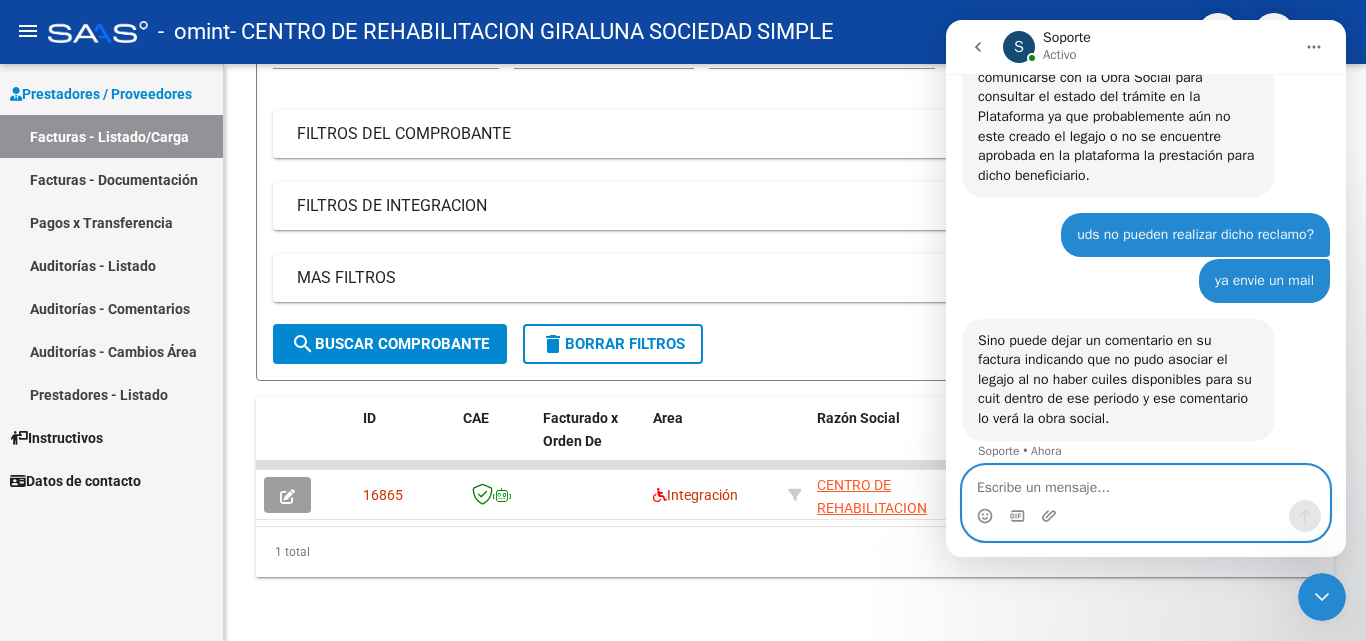 click at bounding box center [1146, 483] 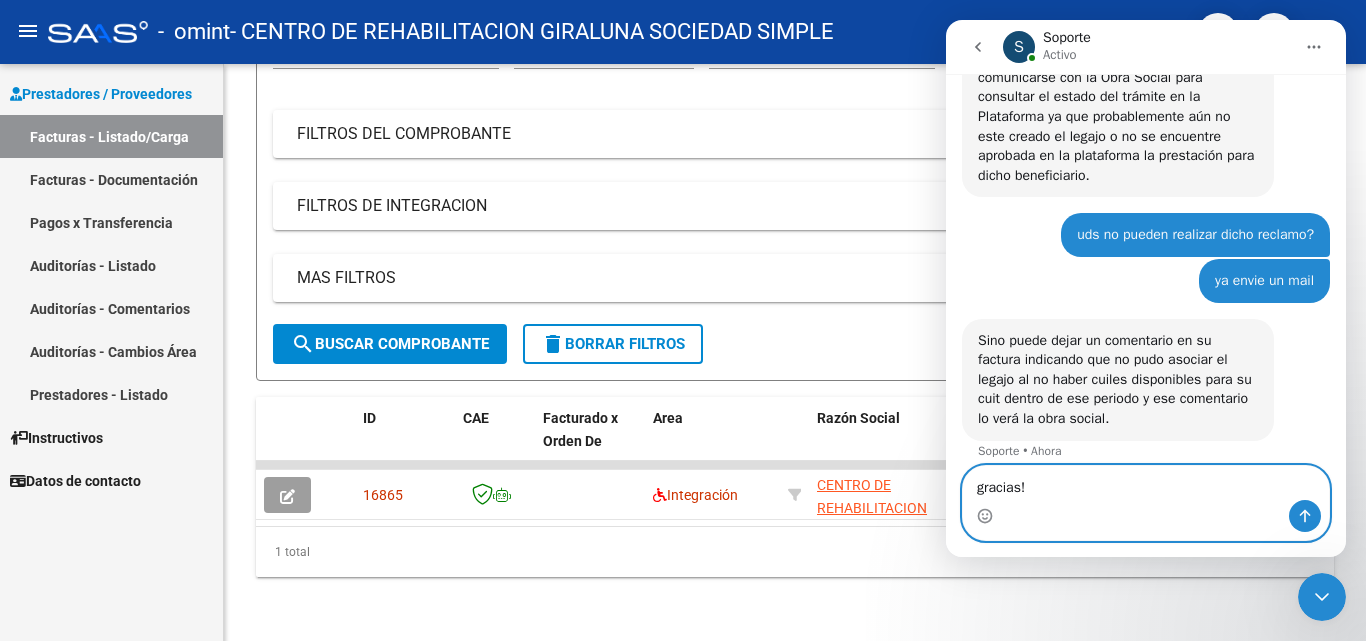 type on "gracias!" 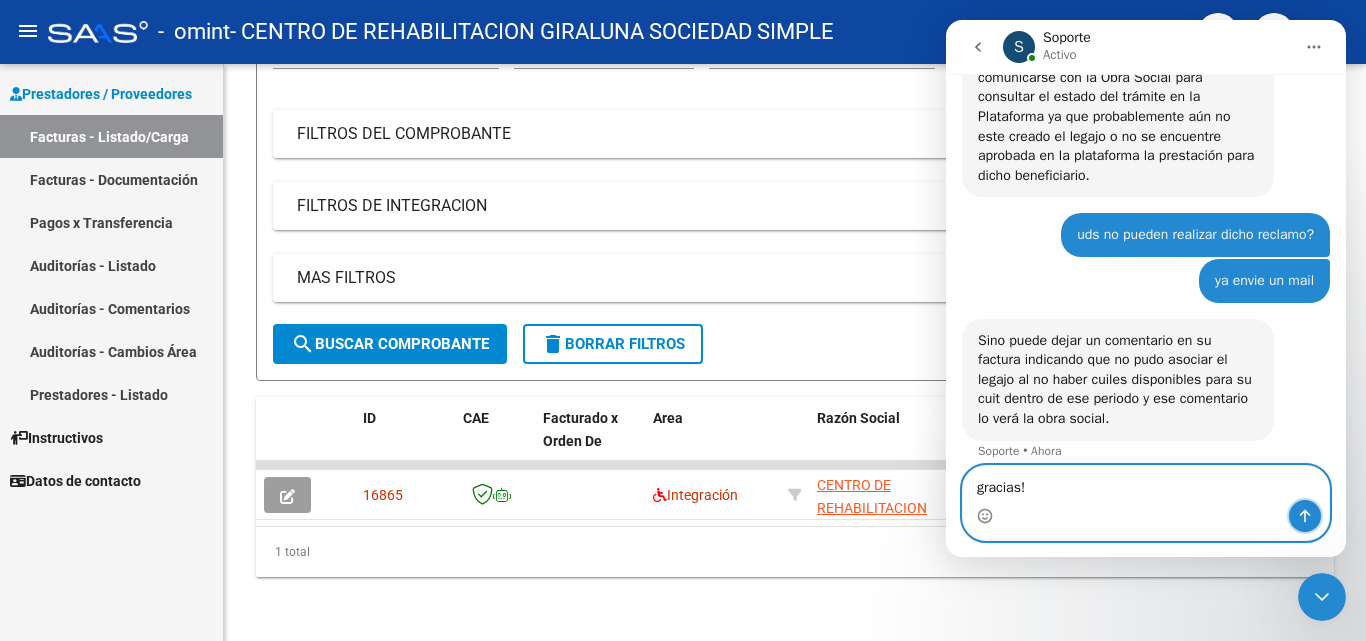 click 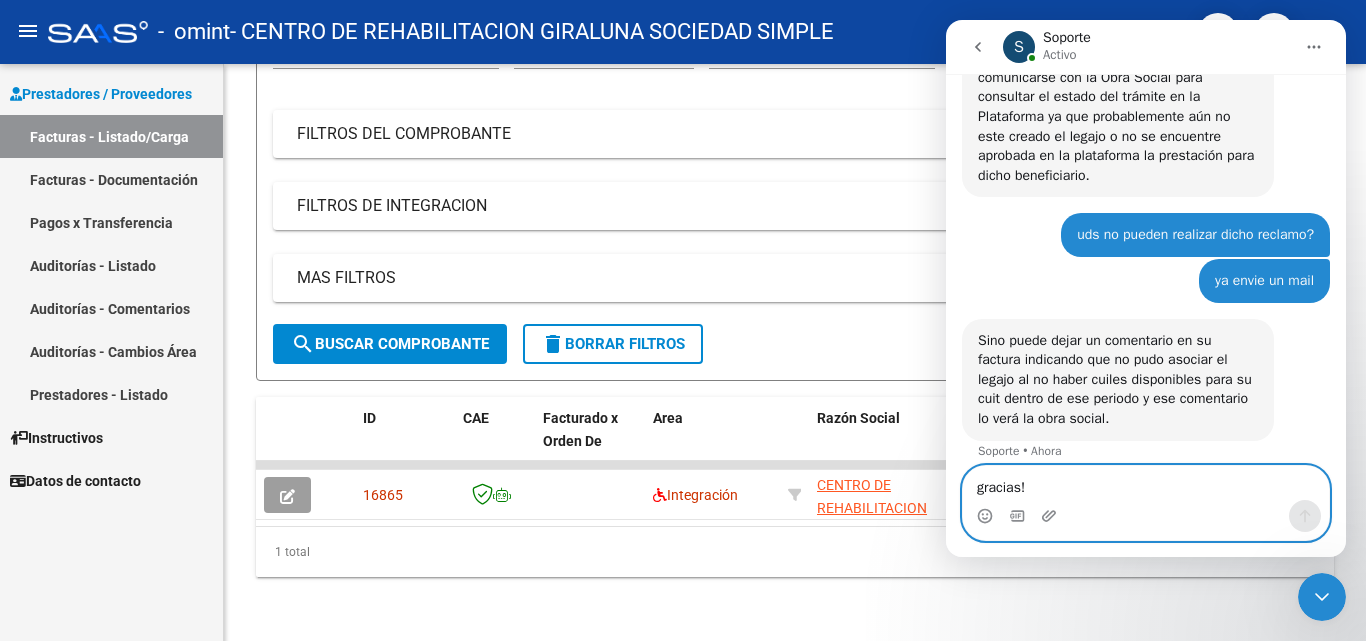 scroll, scrollTop: 3072, scrollLeft: 0, axis: vertical 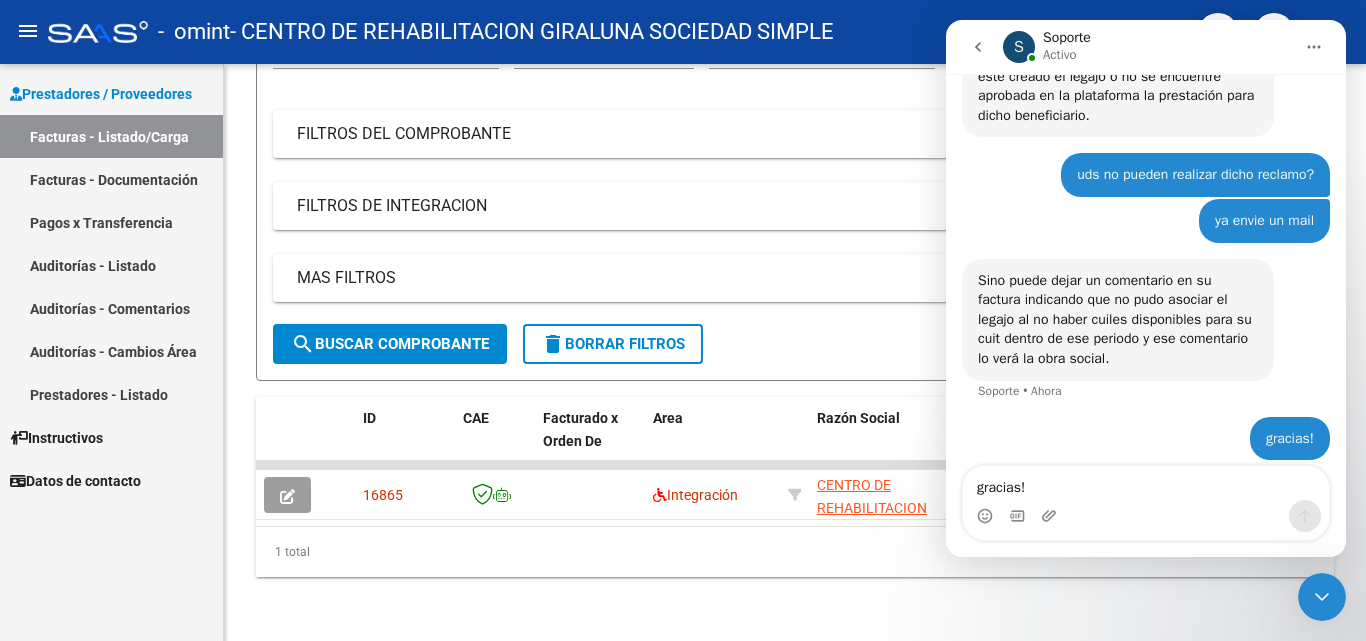 click 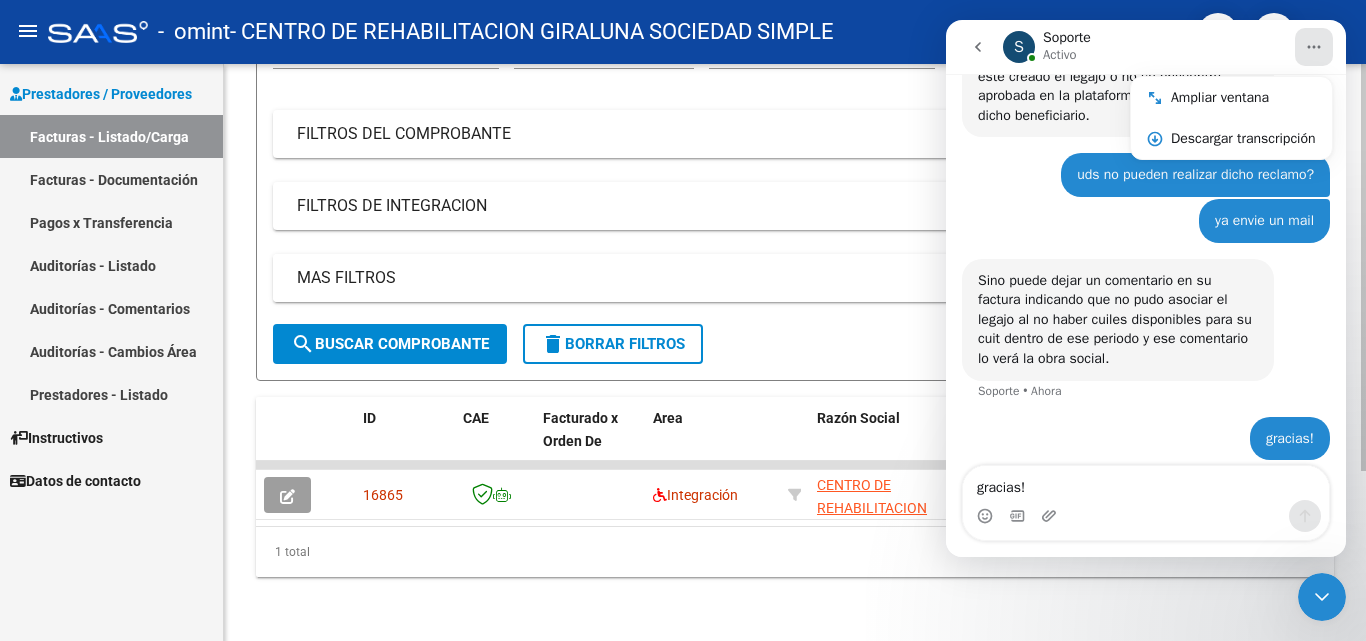 click on "MAS FILTROS" at bounding box center [795, 278] 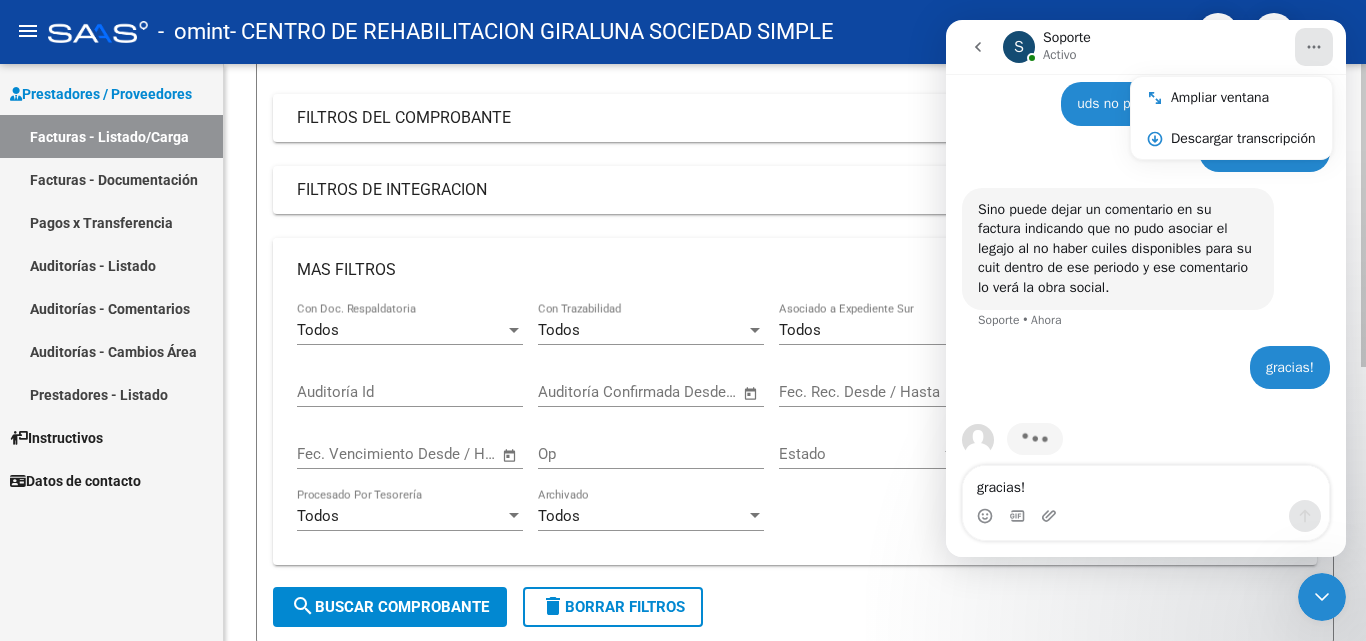scroll, scrollTop: 3149, scrollLeft: 0, axis: vertical 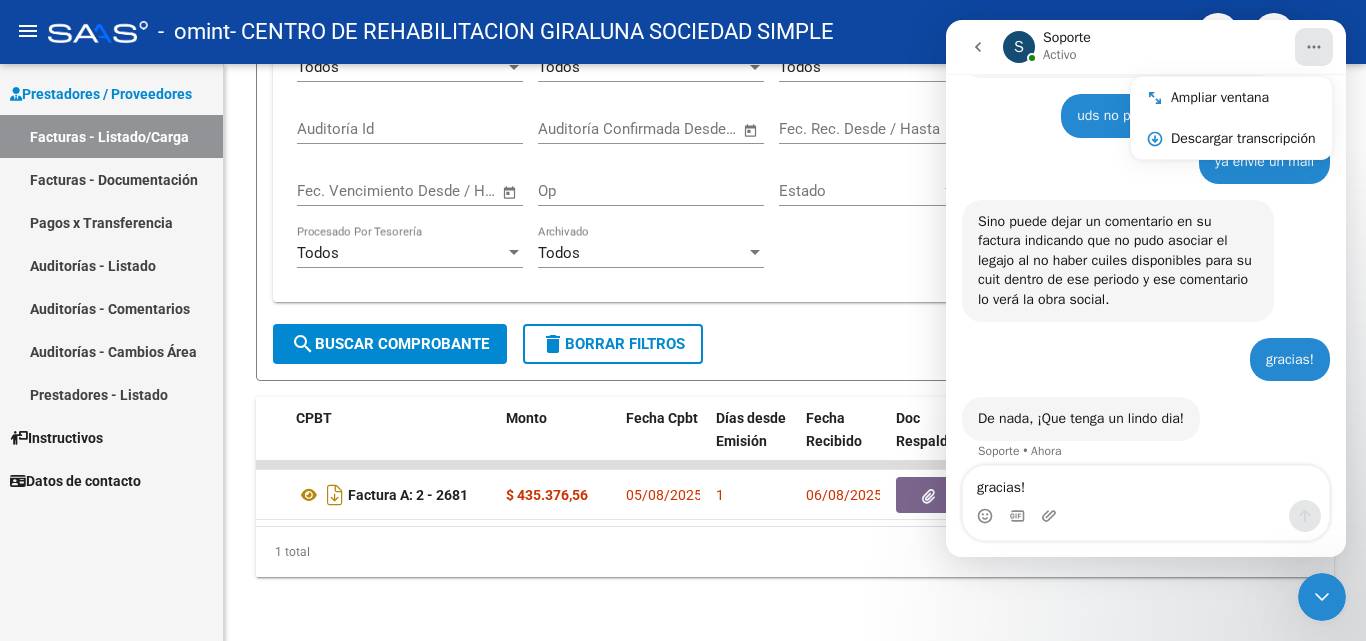 click at bounding box center (1146, 516) 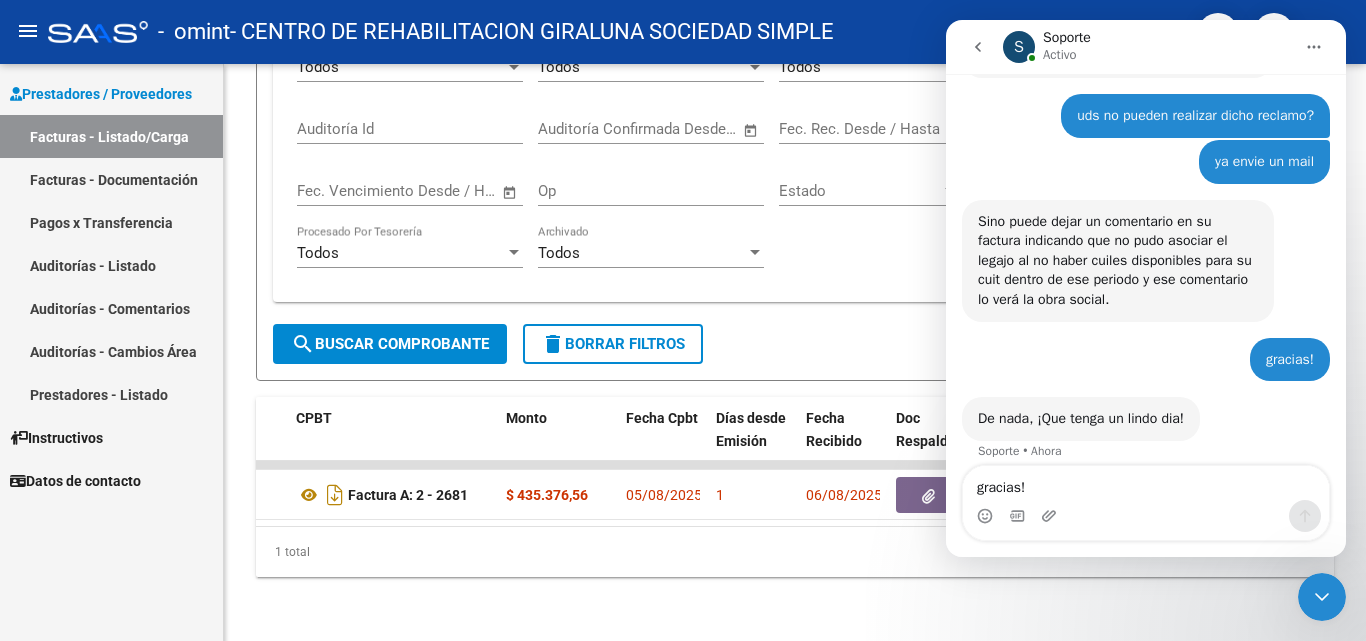 click 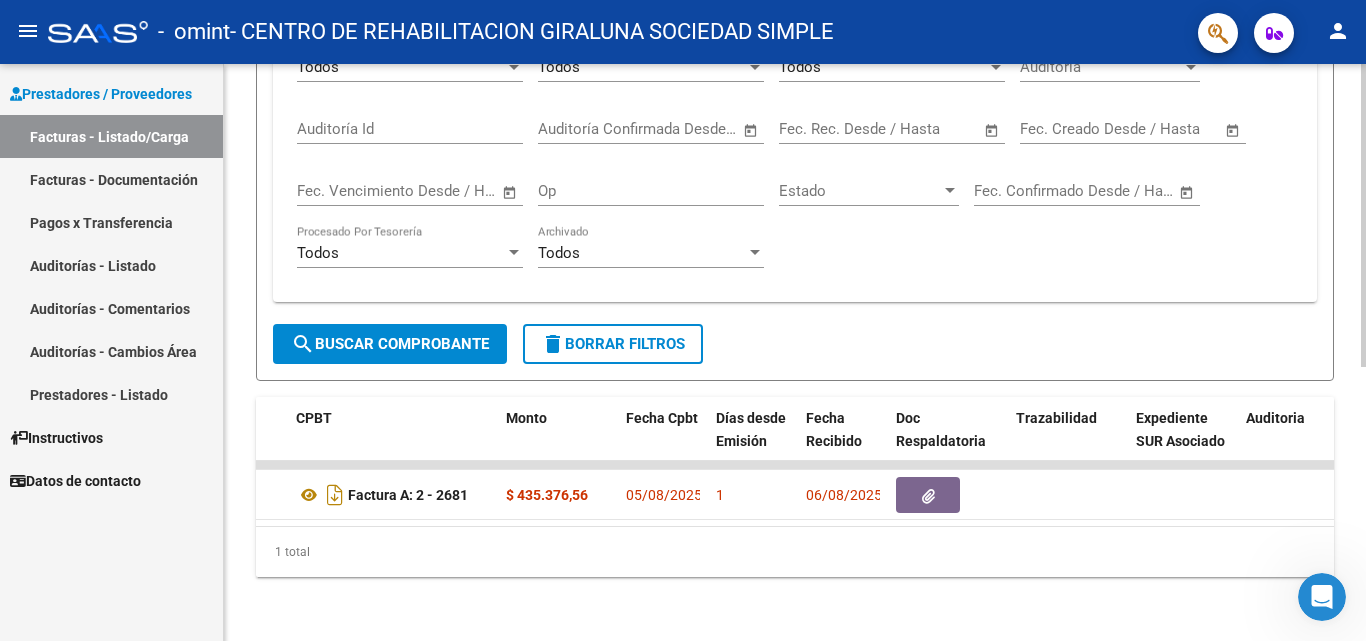 scroll, scrollTop: 0, scrollLeft: 0, axis: both 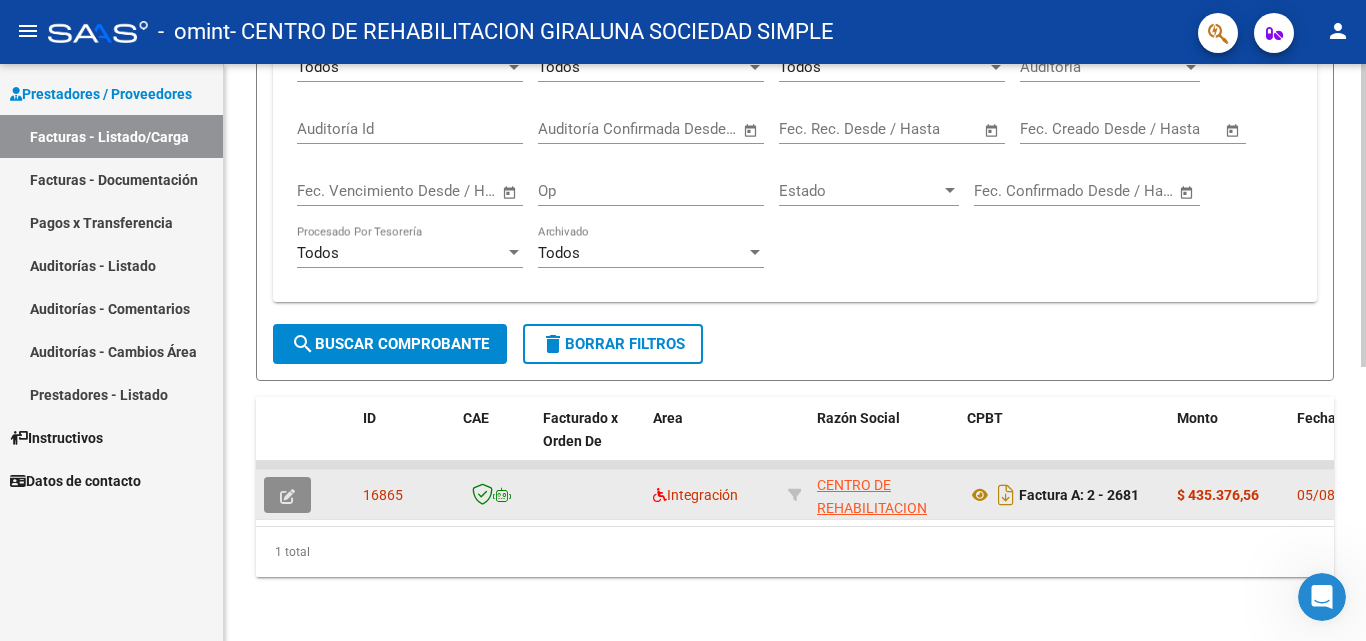 click 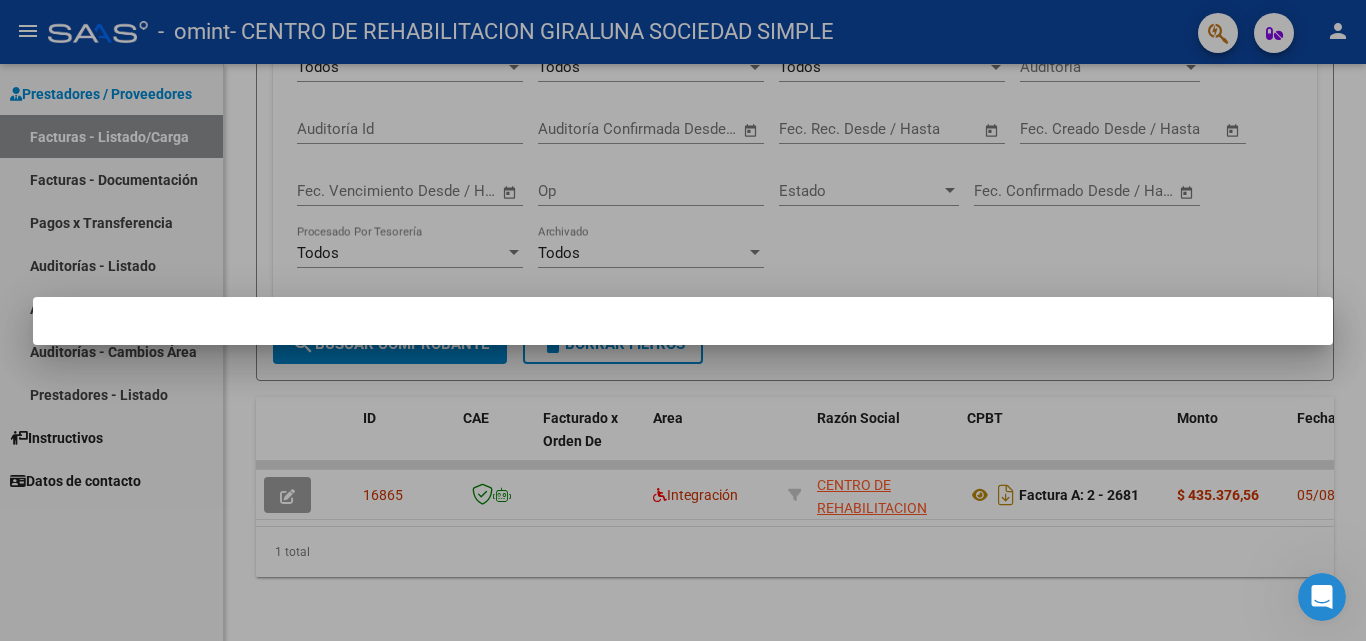 click at bounding box center (683, 320) 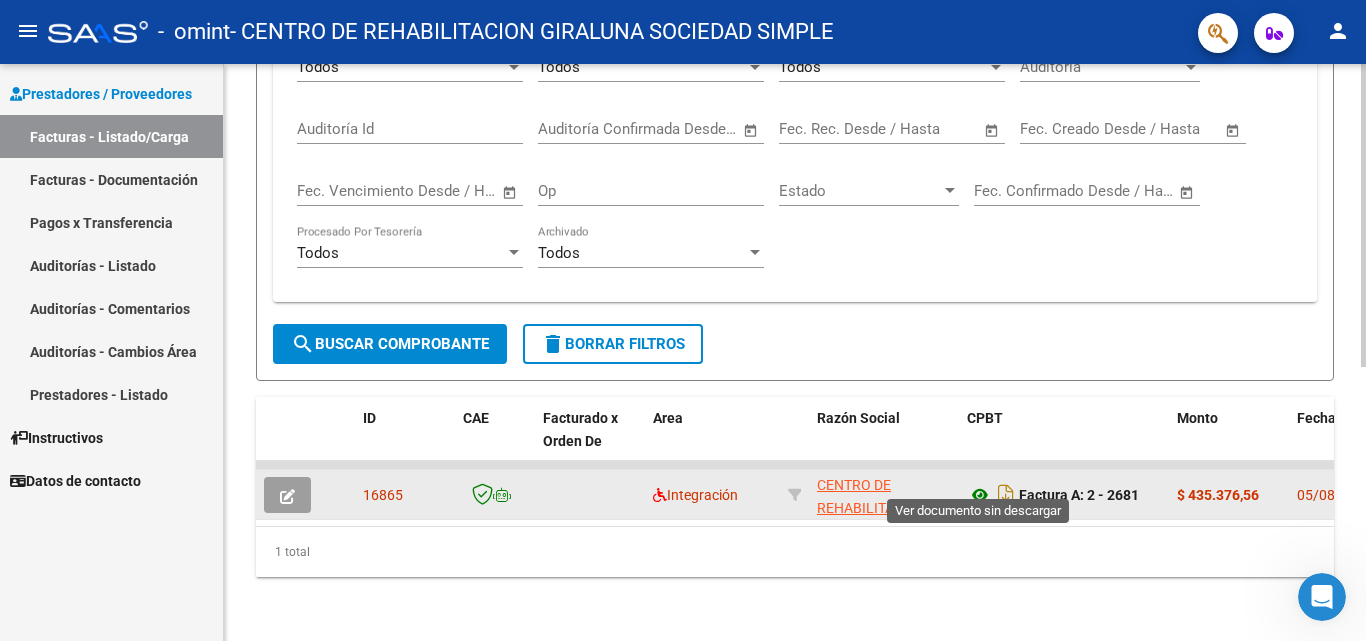 click 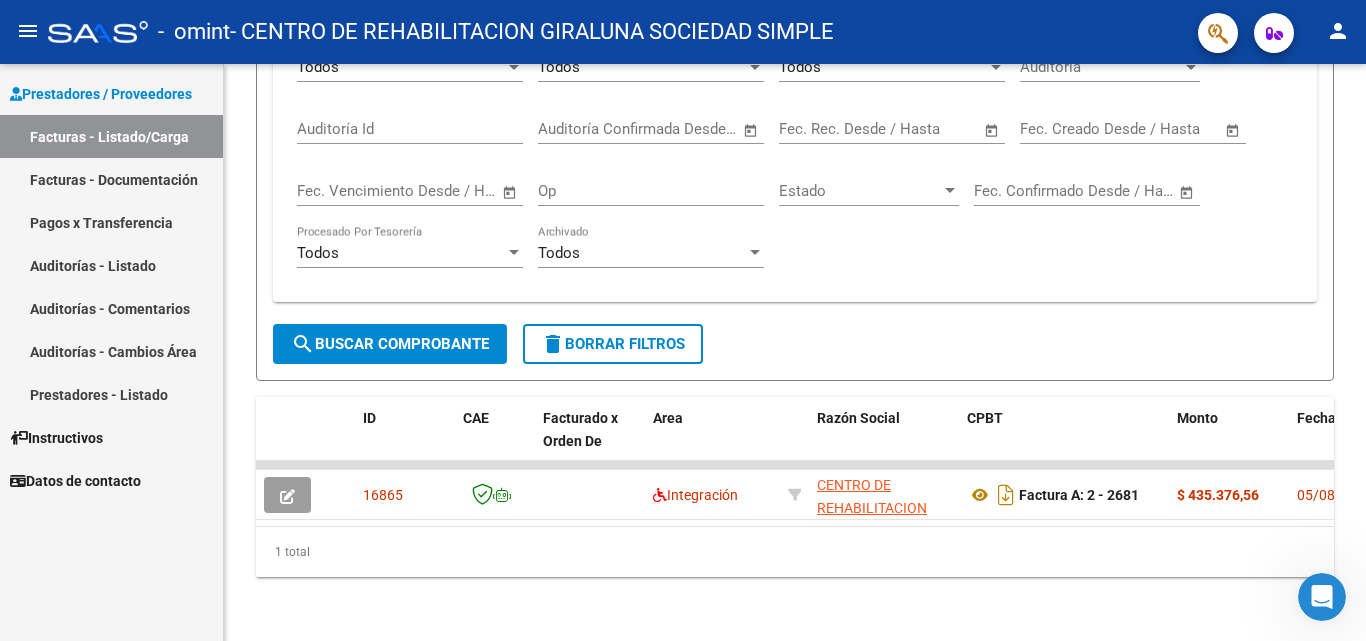 click on "Facturas - Listado/Carga" at bounding box center (111, 136) 